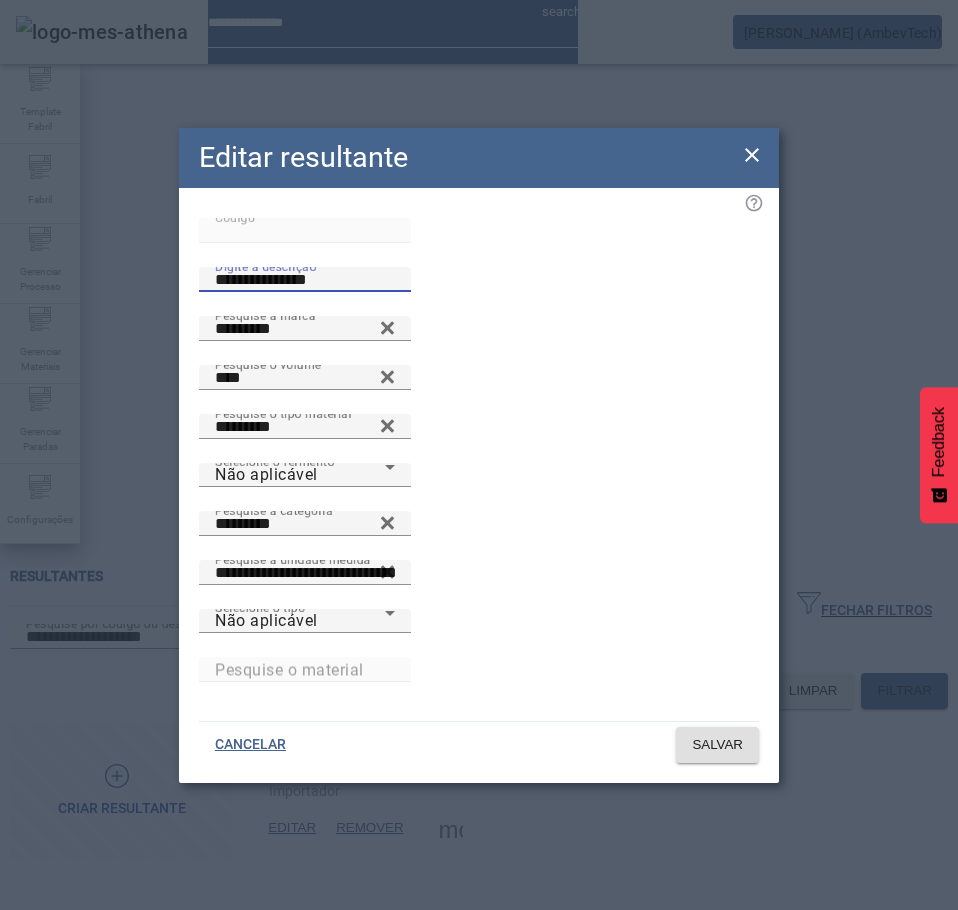 scroll, scrollTop: 0, scrollLeft: 0, axis: both 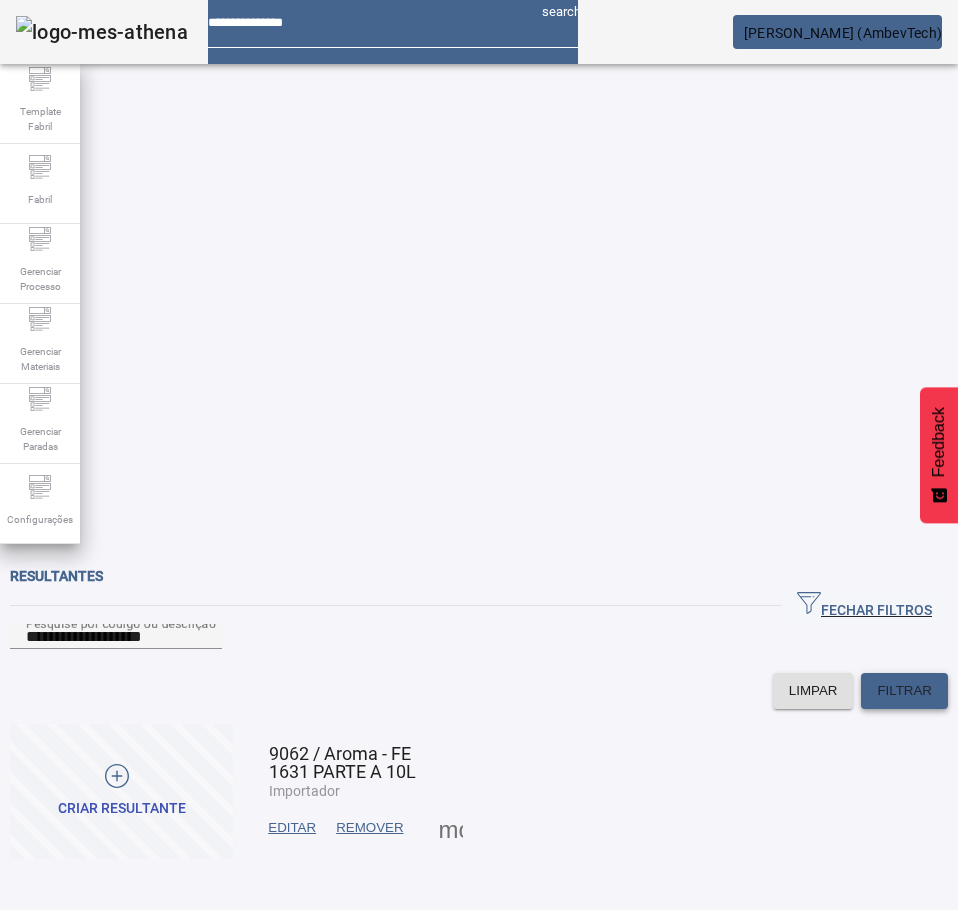 click on "FILTRAR" 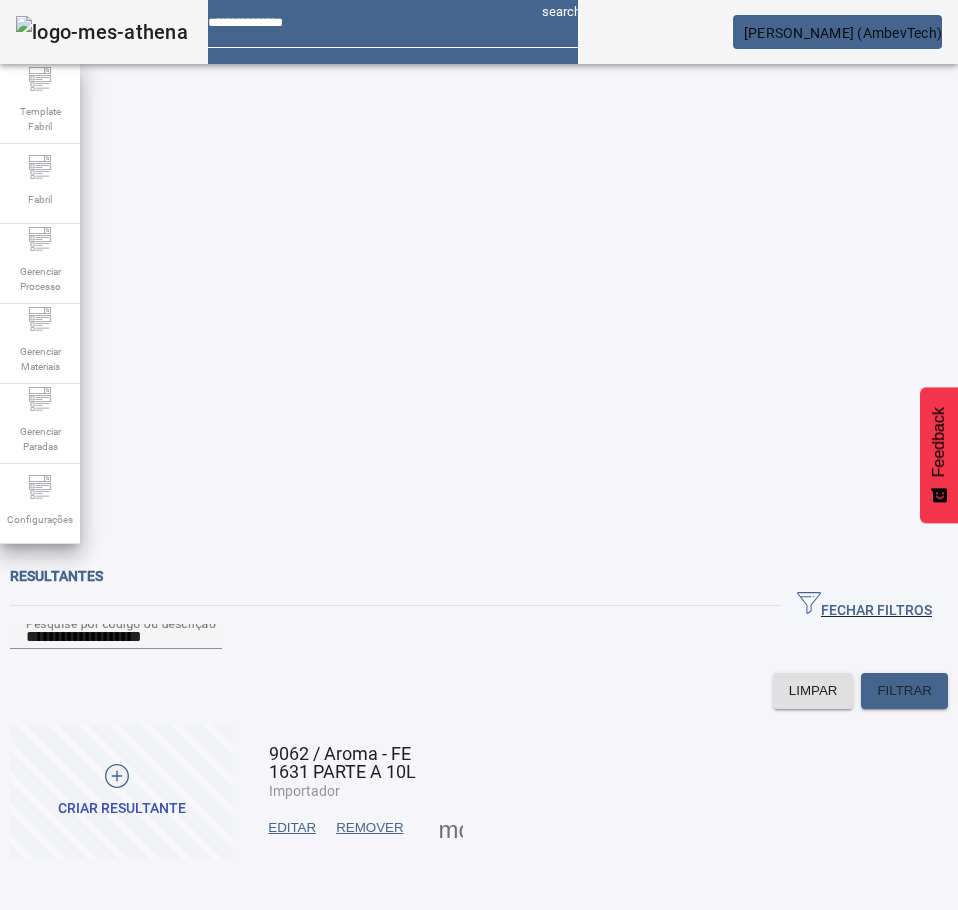 click on "EDITAR" at bounding box center [292, 828] 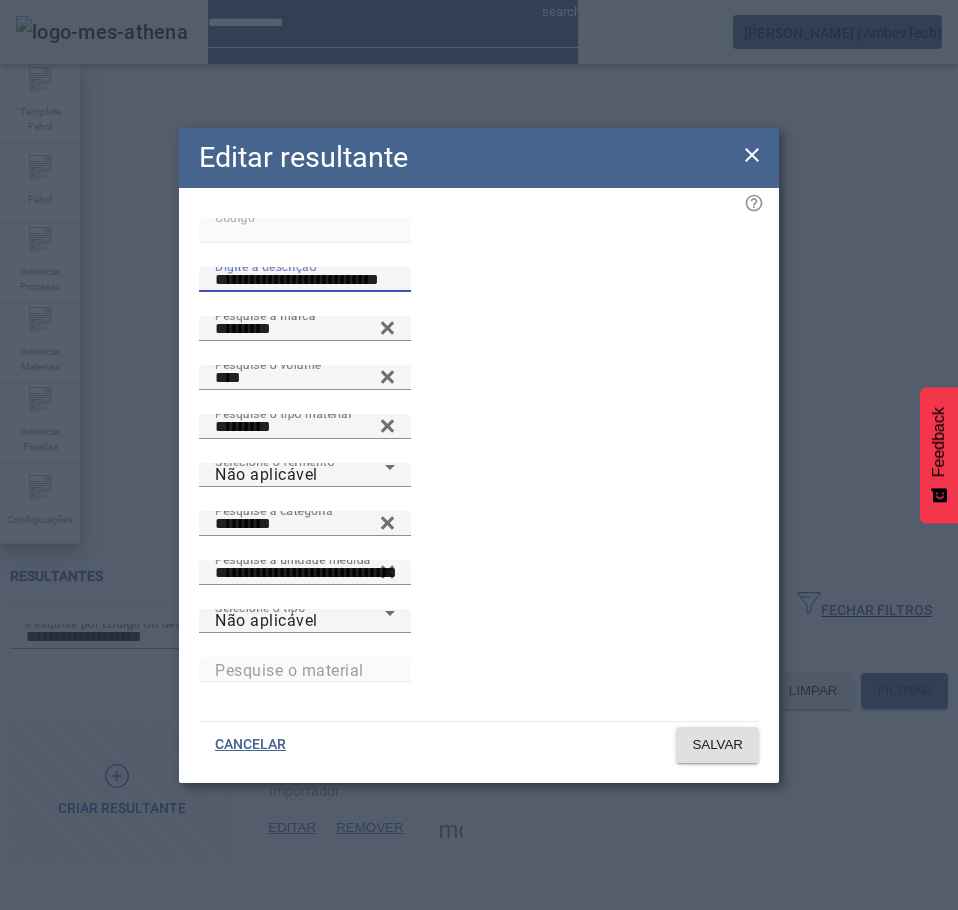 drag, startPoint x: 456, startPoint y: 337, endPoint x: 264, endPoint y: 352, distance: 192.58505 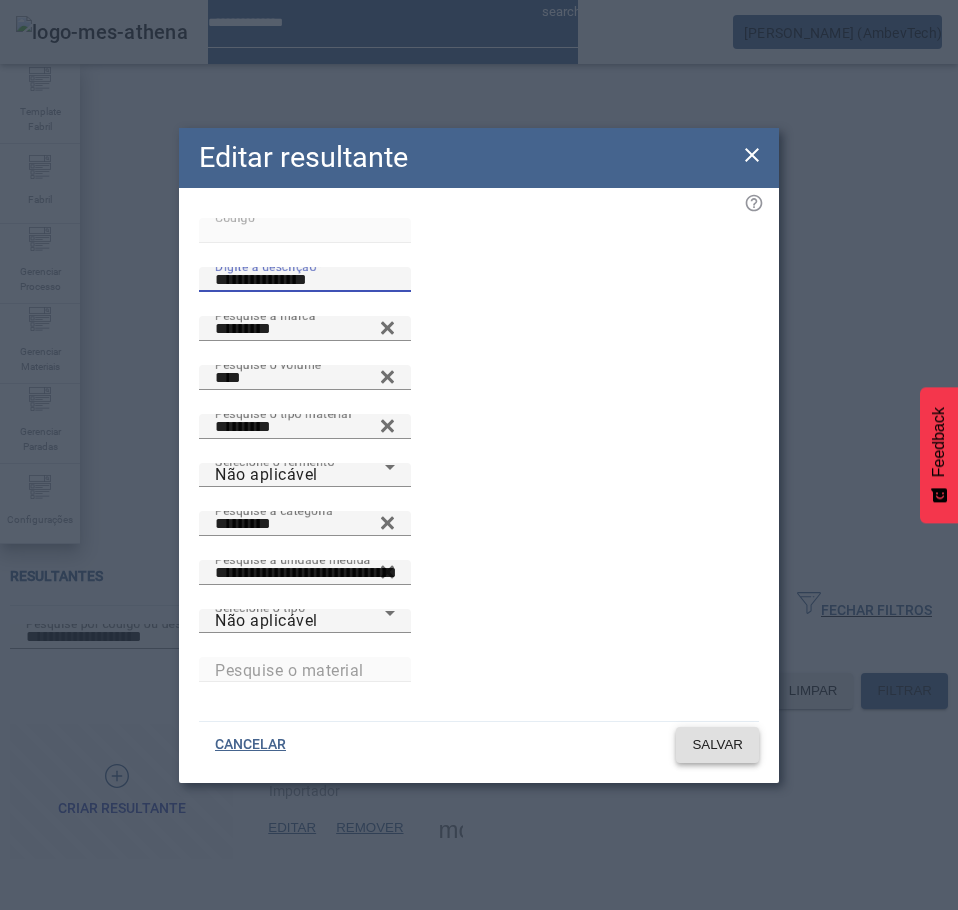 type on "**********" 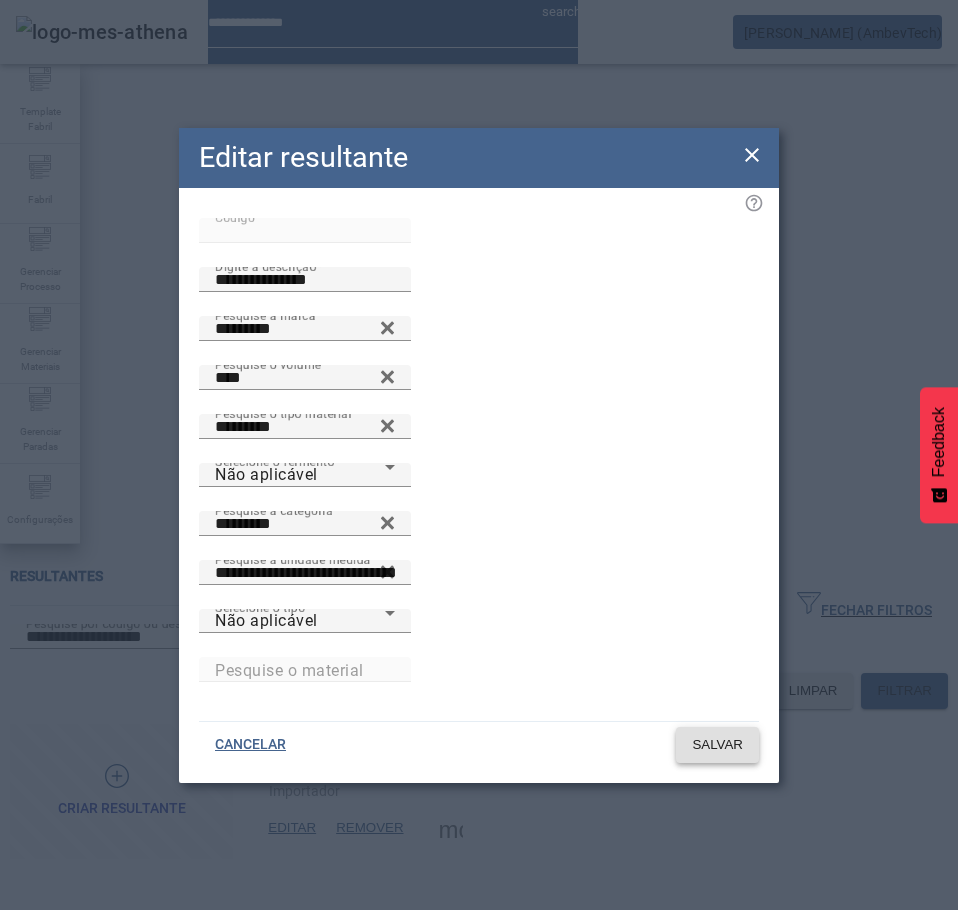 click on "SALVAR" 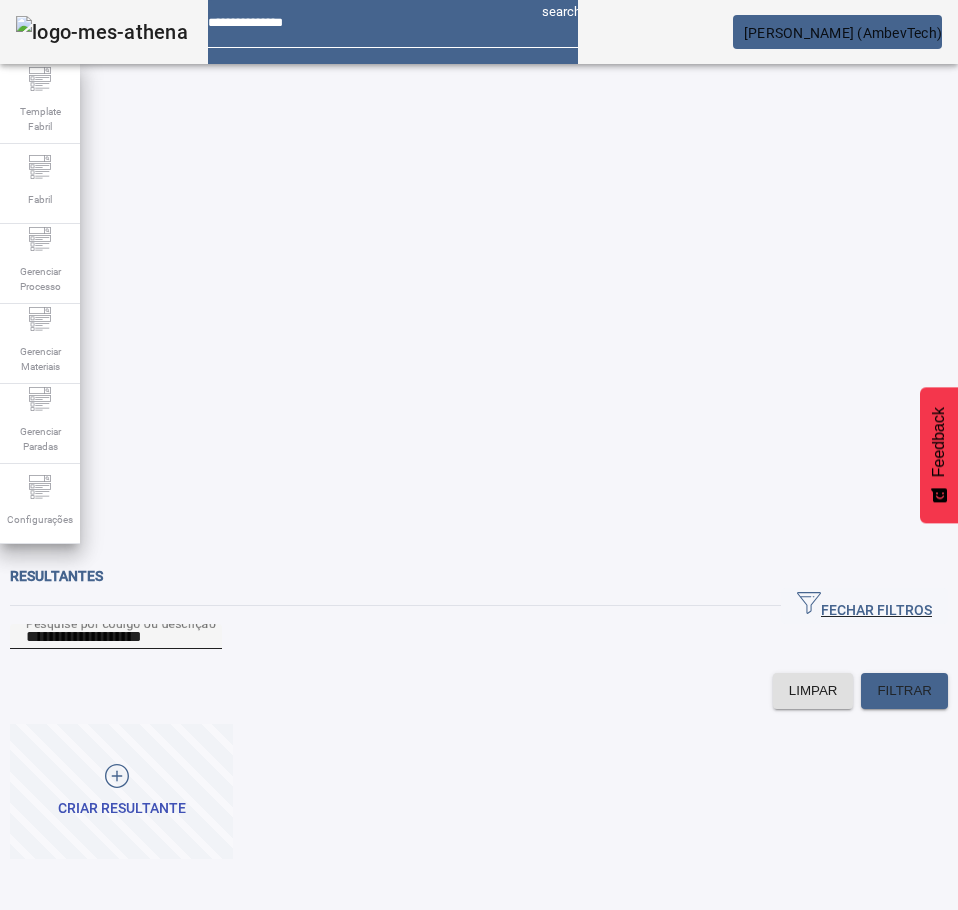 click on "**********" at bounding box center (116, 637) 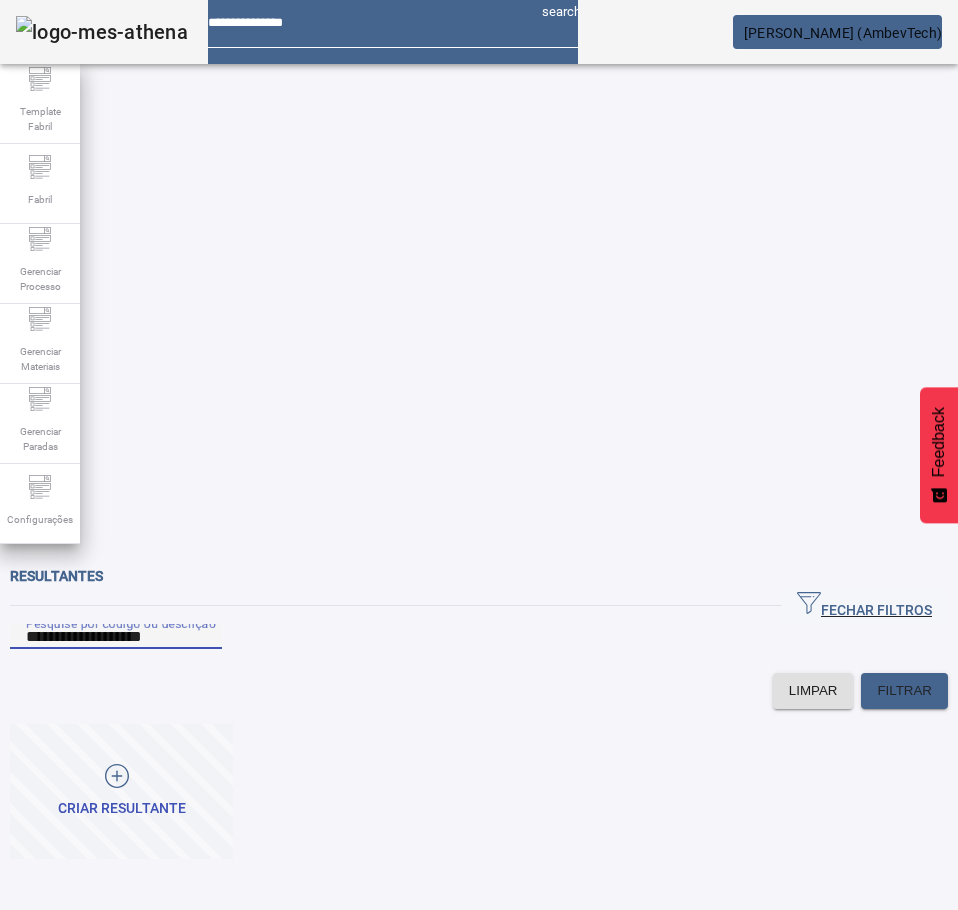 paste 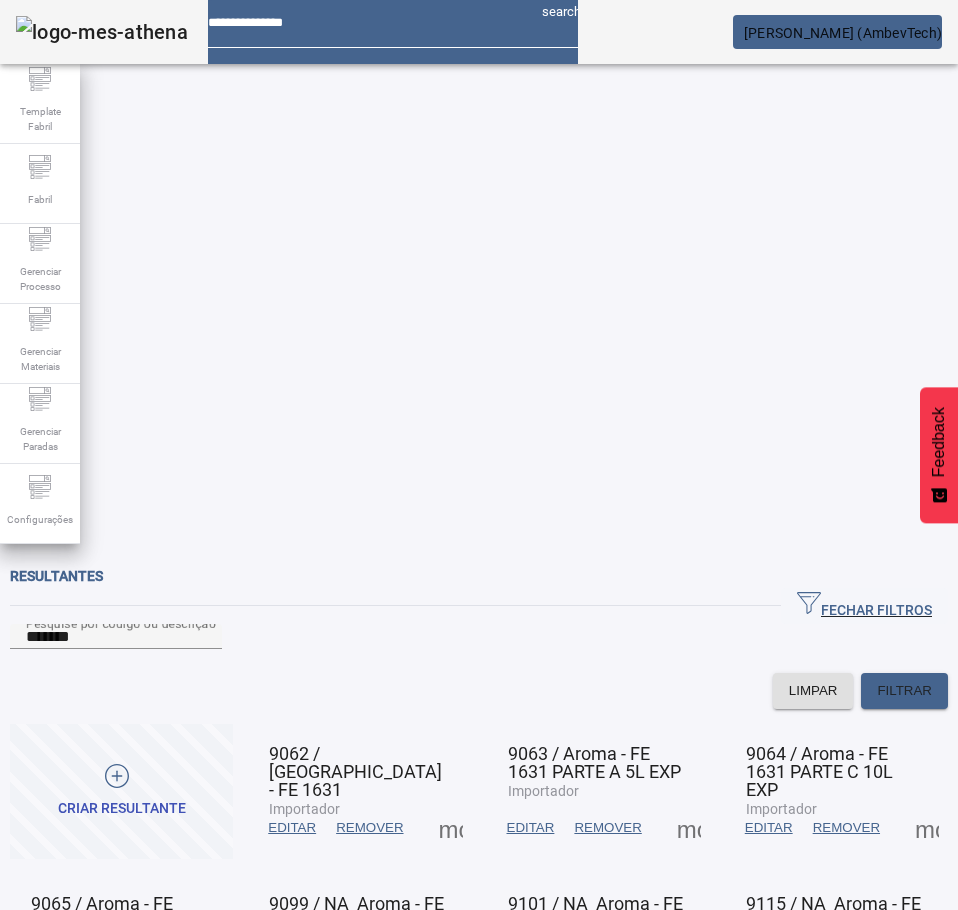 click on "EDITAR" at bounding box center (292, 828) 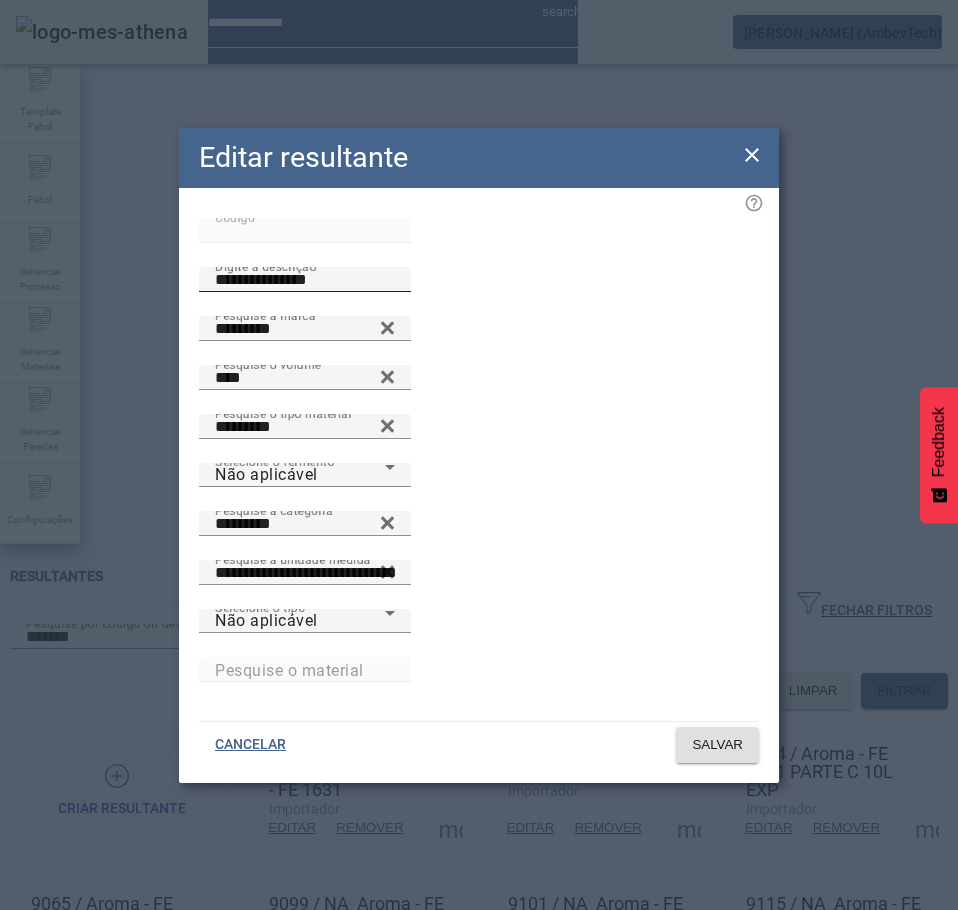 click on "**********" at bounding box center (305, 280) 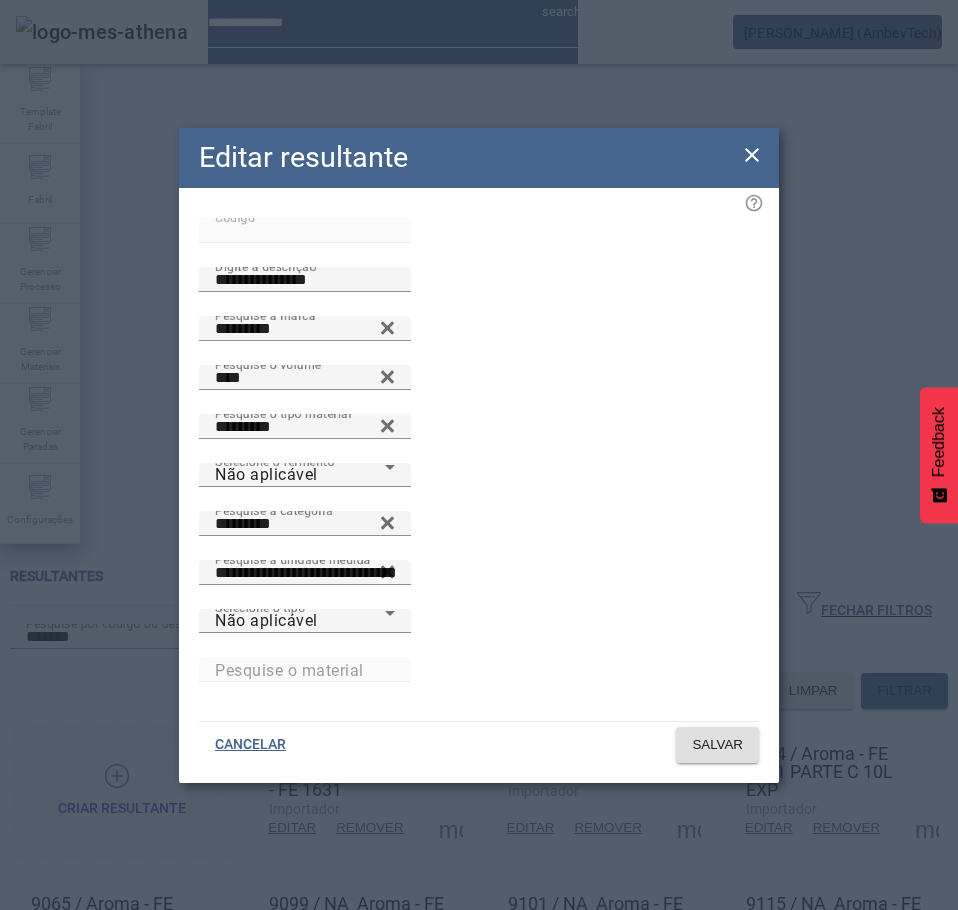 click 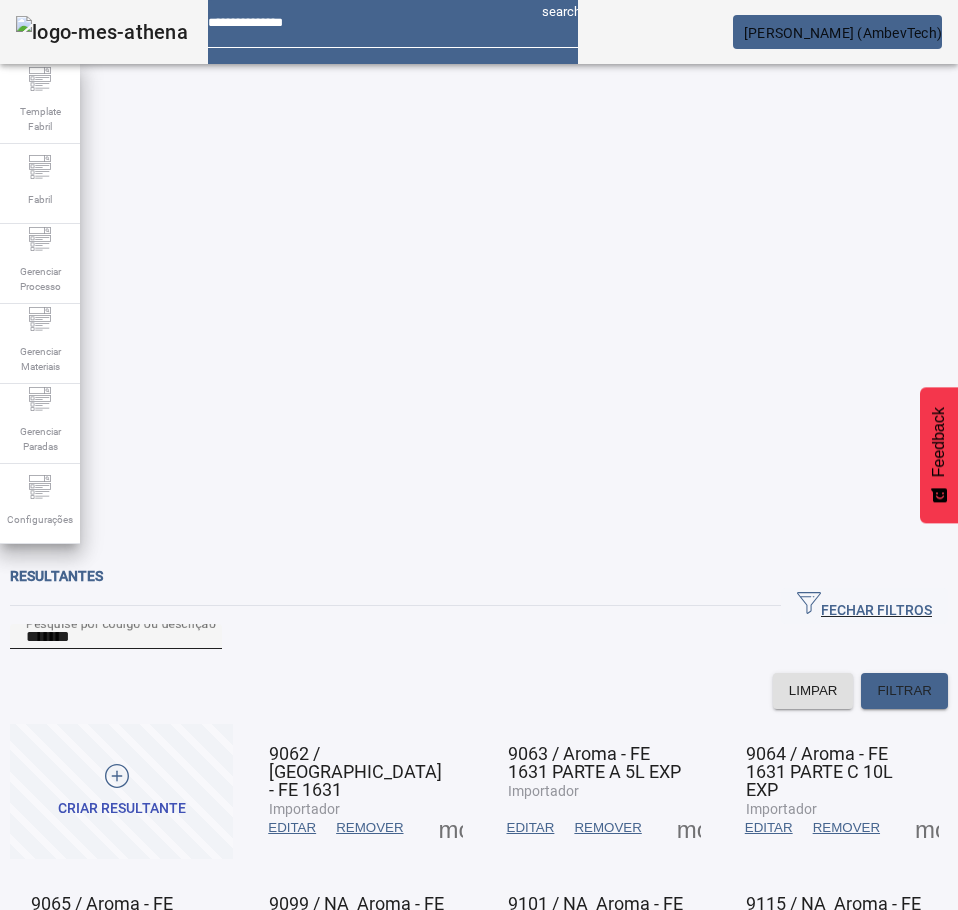 click on "*******" at bounding box center [116, 637] 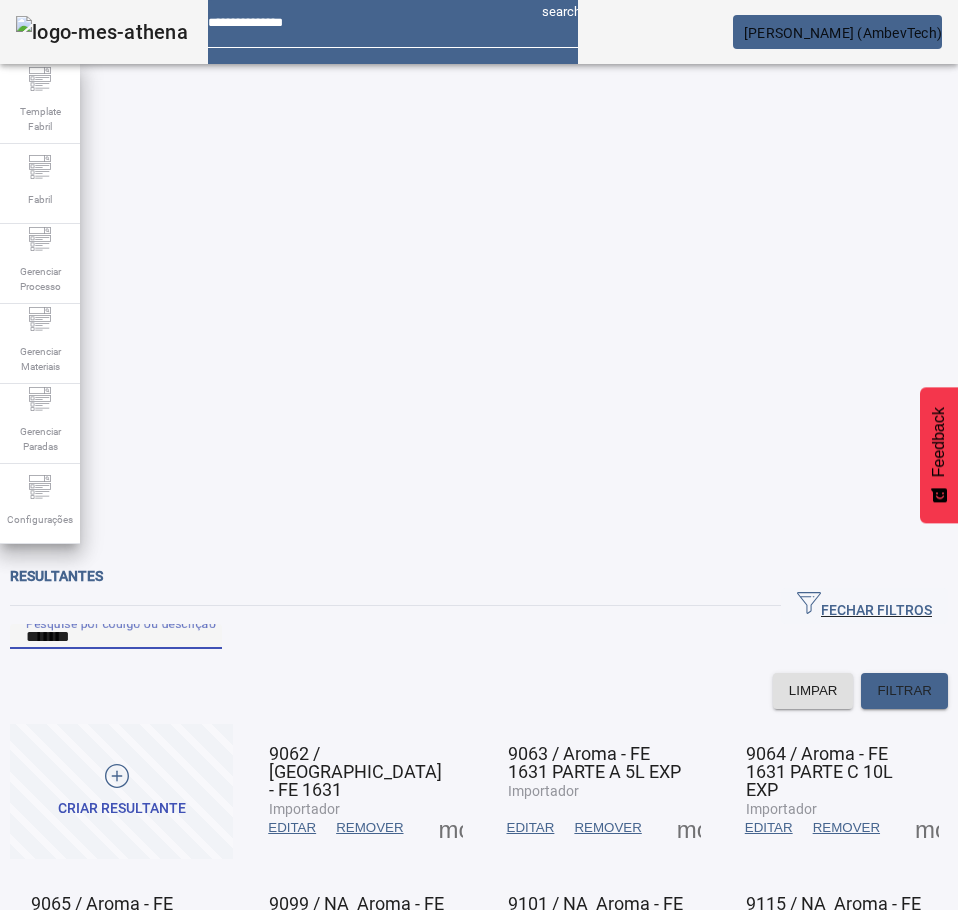 paste on "**********" 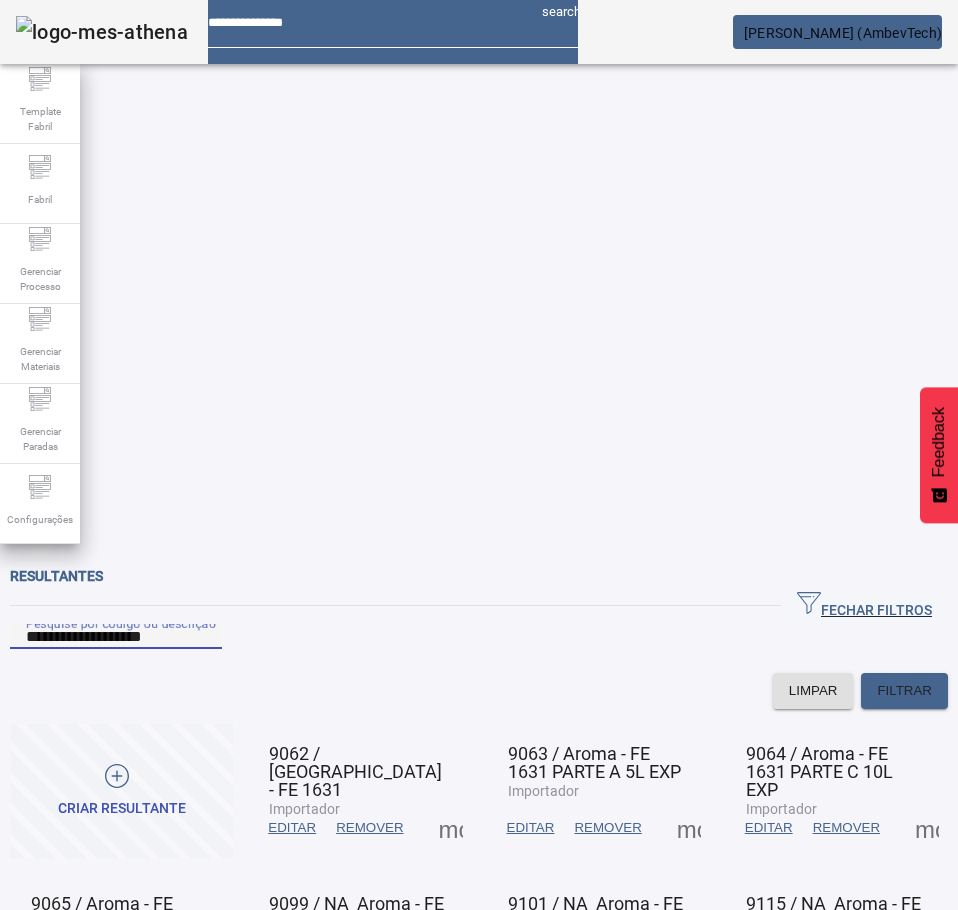type on "**********" 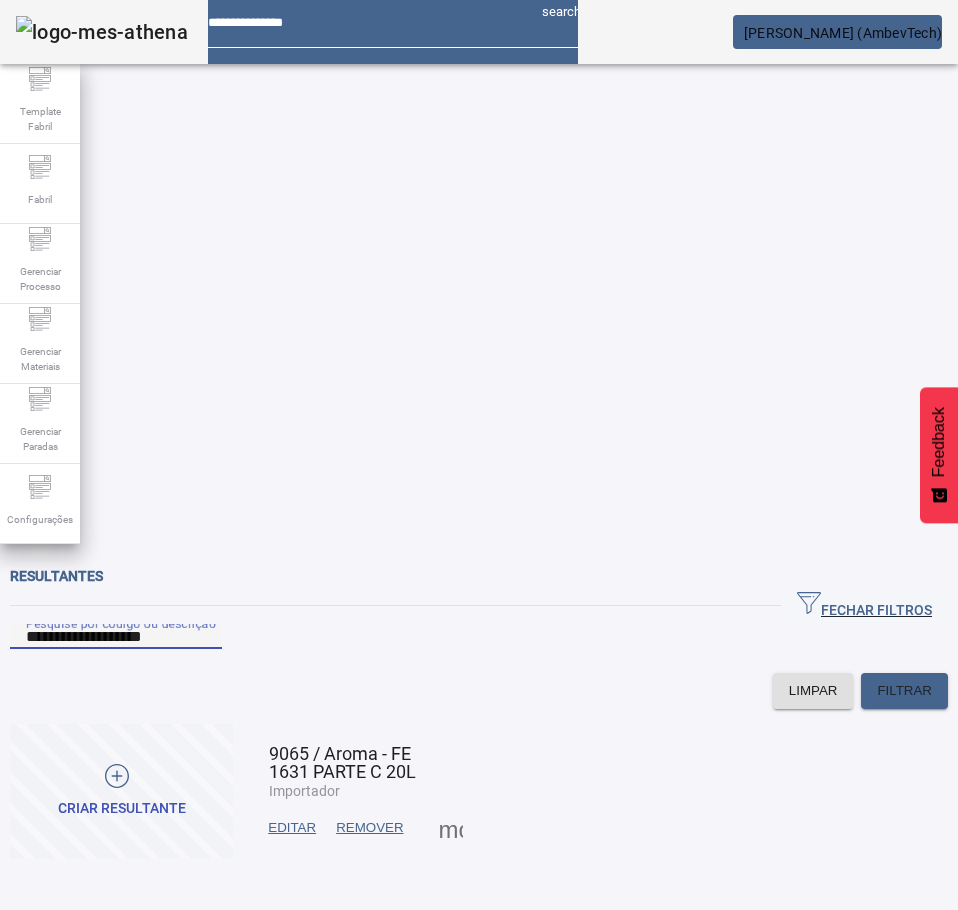 click at bounding box center [292, 828] 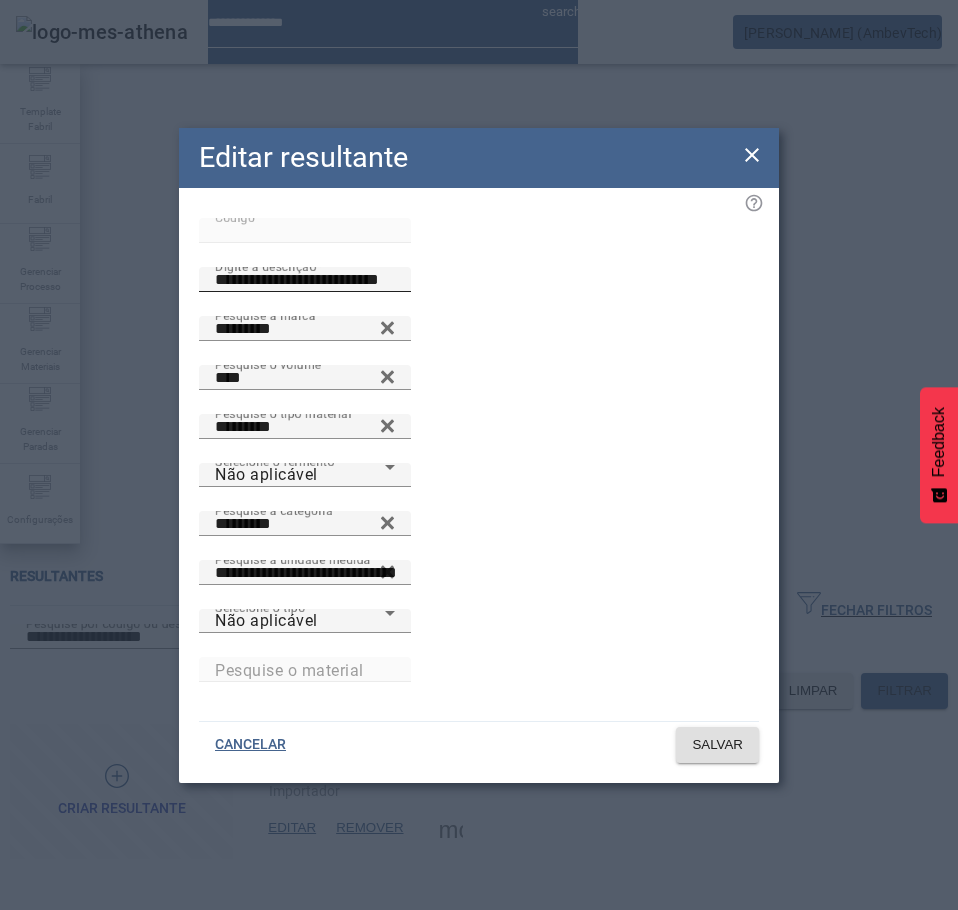 click on "**********" at bounding box center (305, 280) 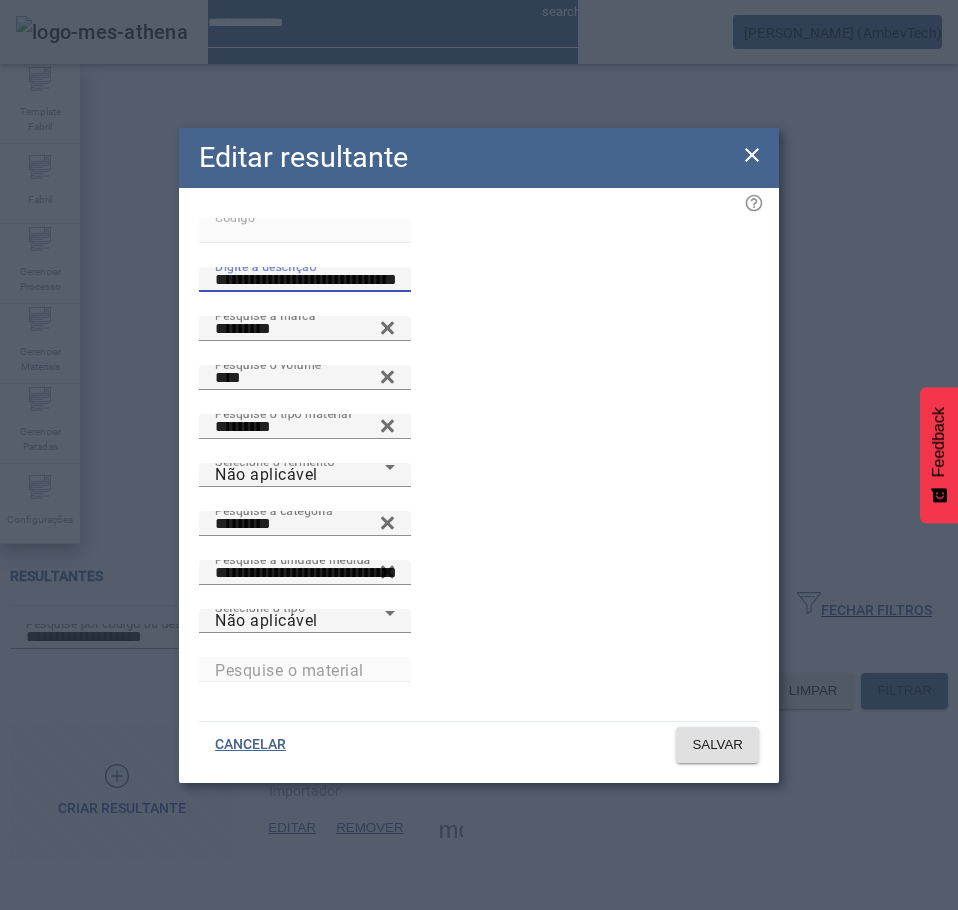 type on "**********" 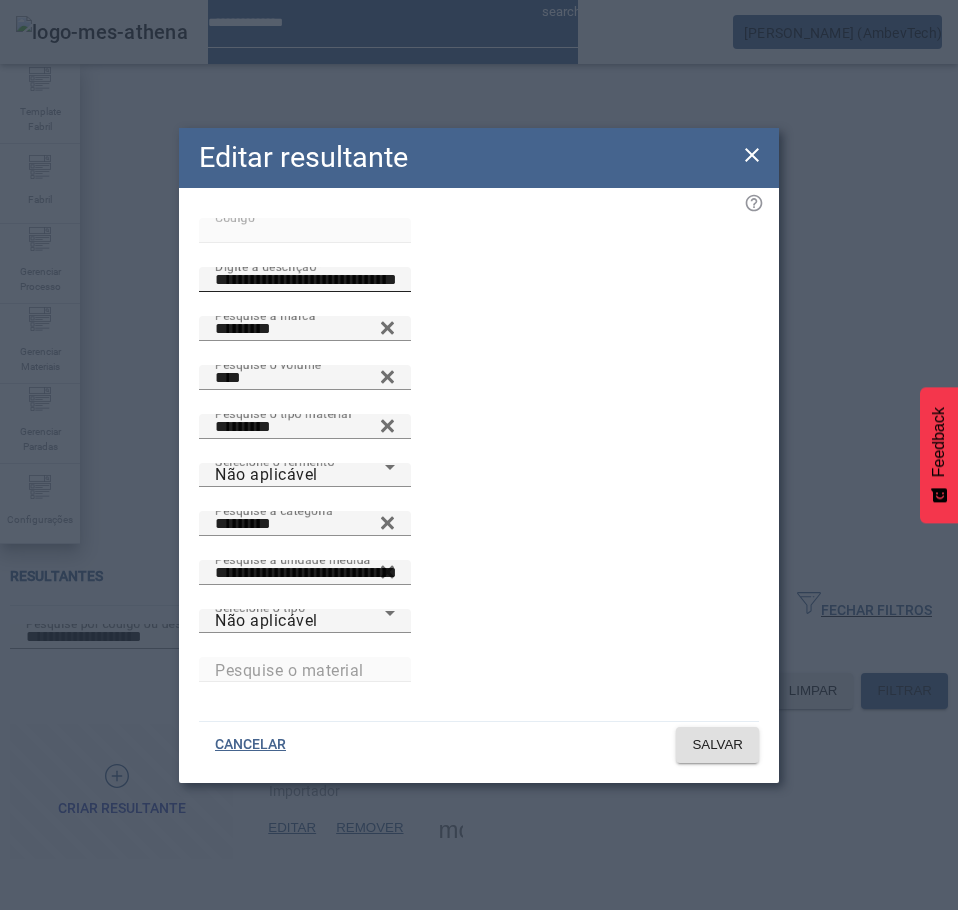 click on "**********" 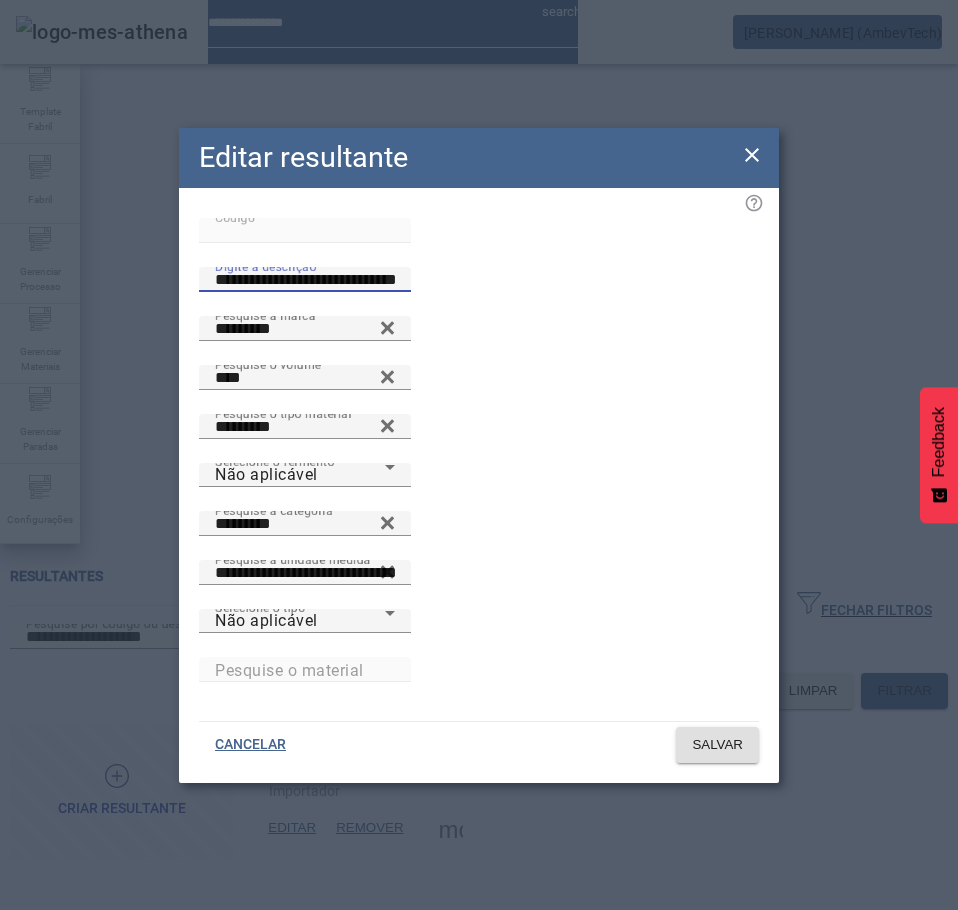 click on "**********" at bounding box center (305, 280) 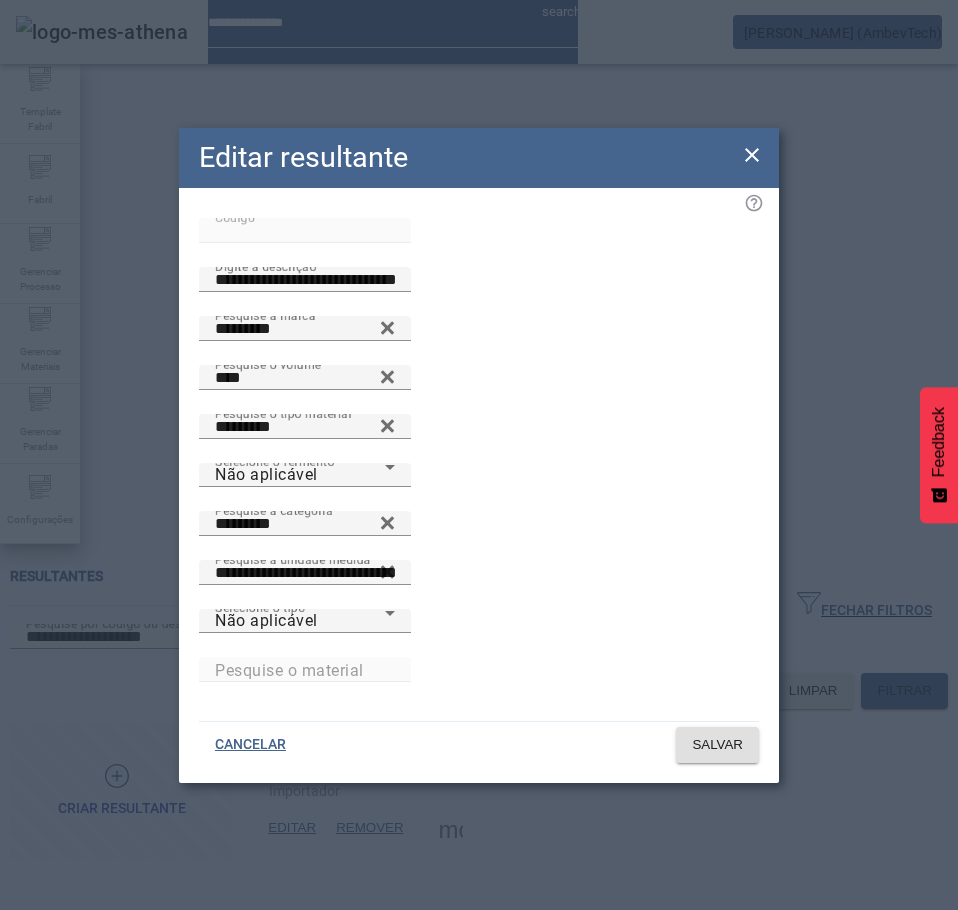 click 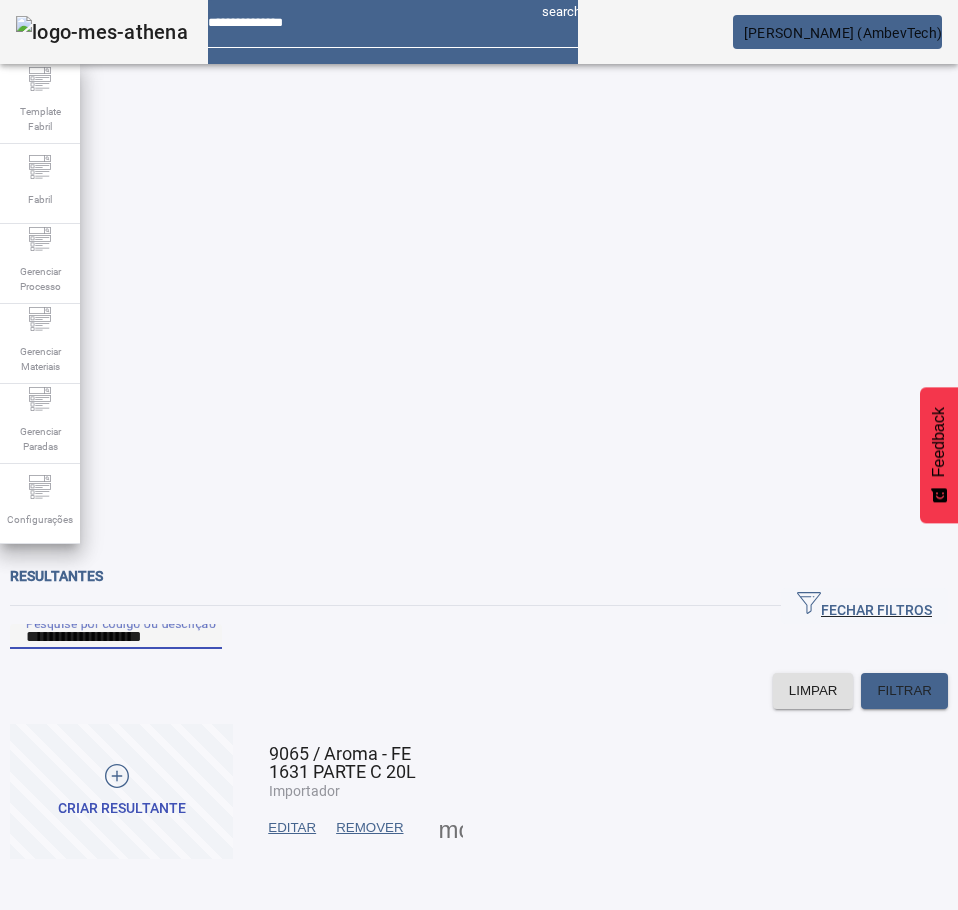 click on "**********" at bounding box center (116, 637) 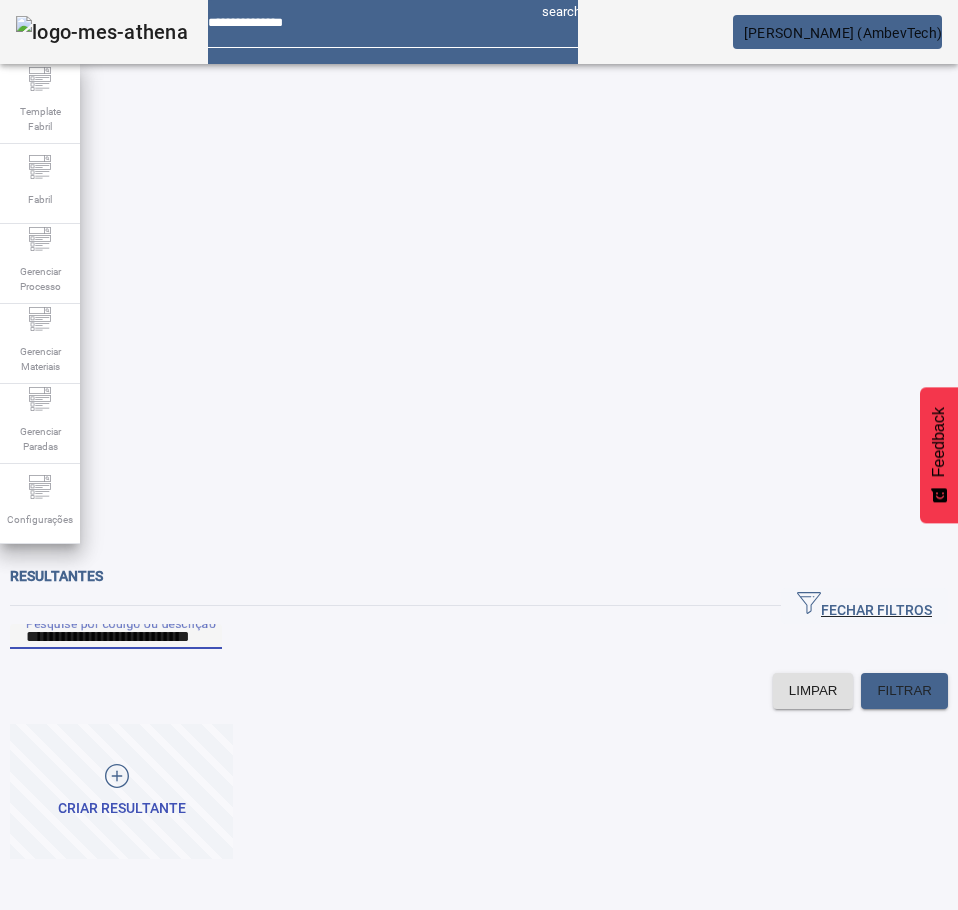 click on "**********" at bounding box center [116, 637] 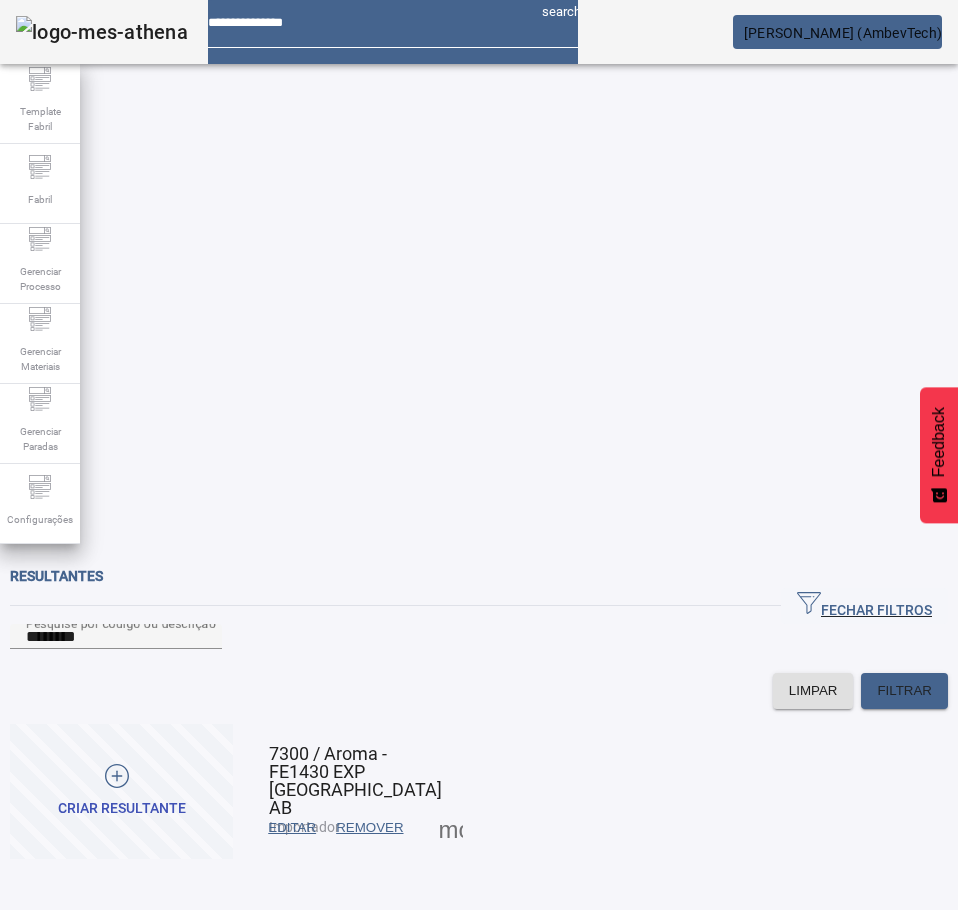 click on "EDITAR" at bounding box center (292, 828) 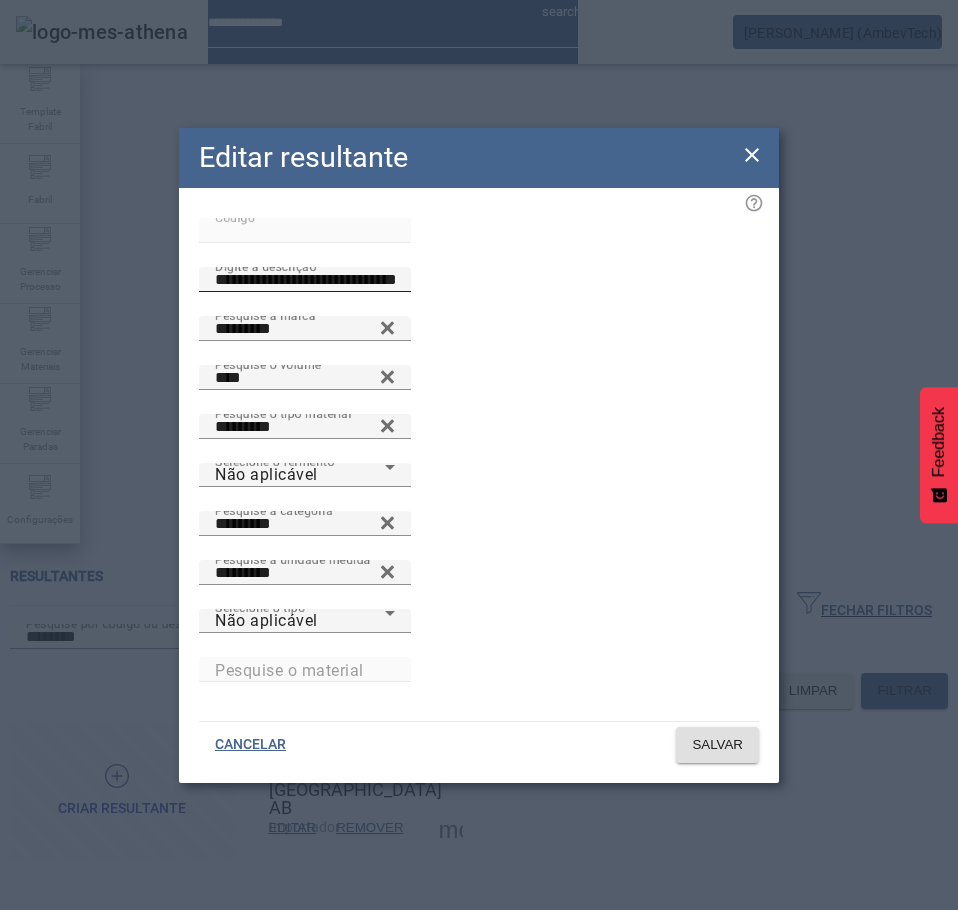 click on "**********" 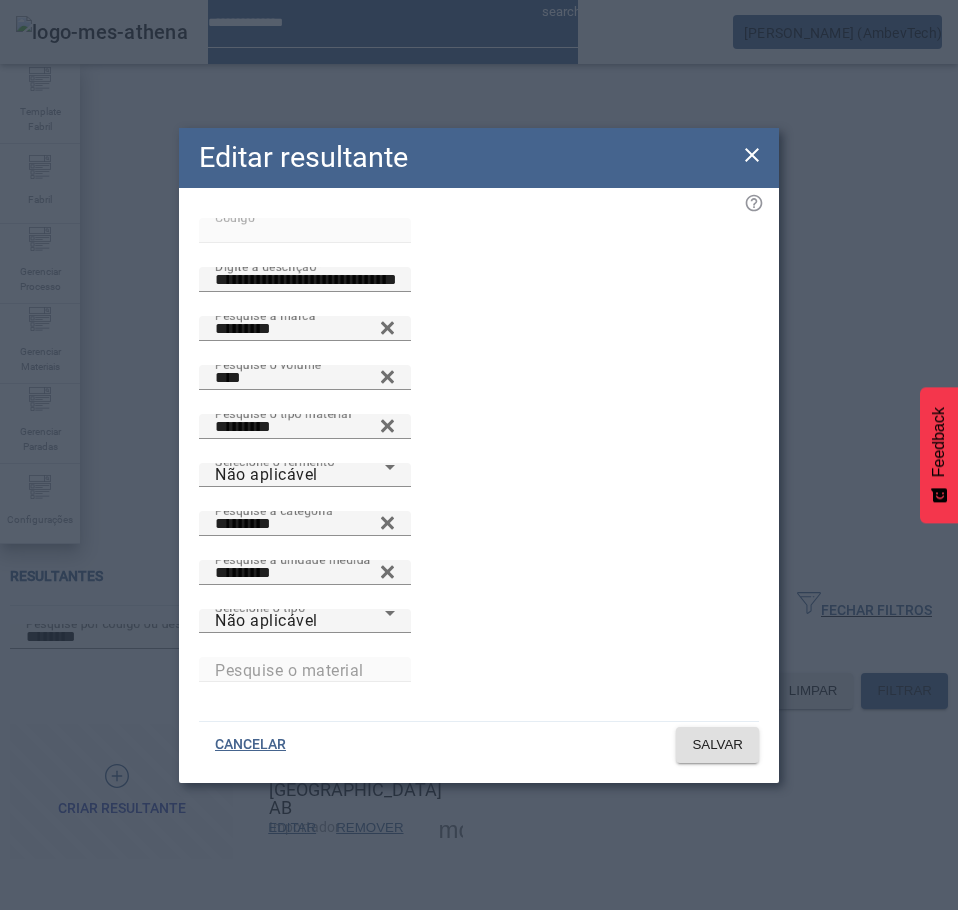 click 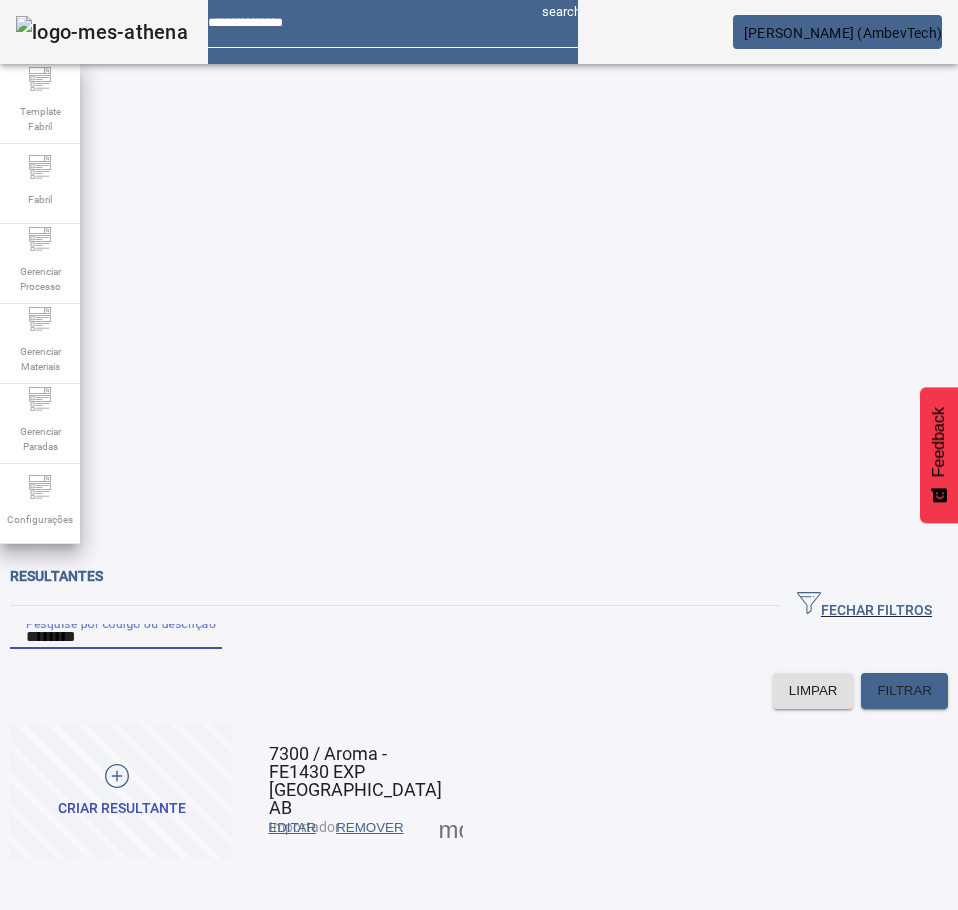 click on "********" at bounding box center [116, 637] 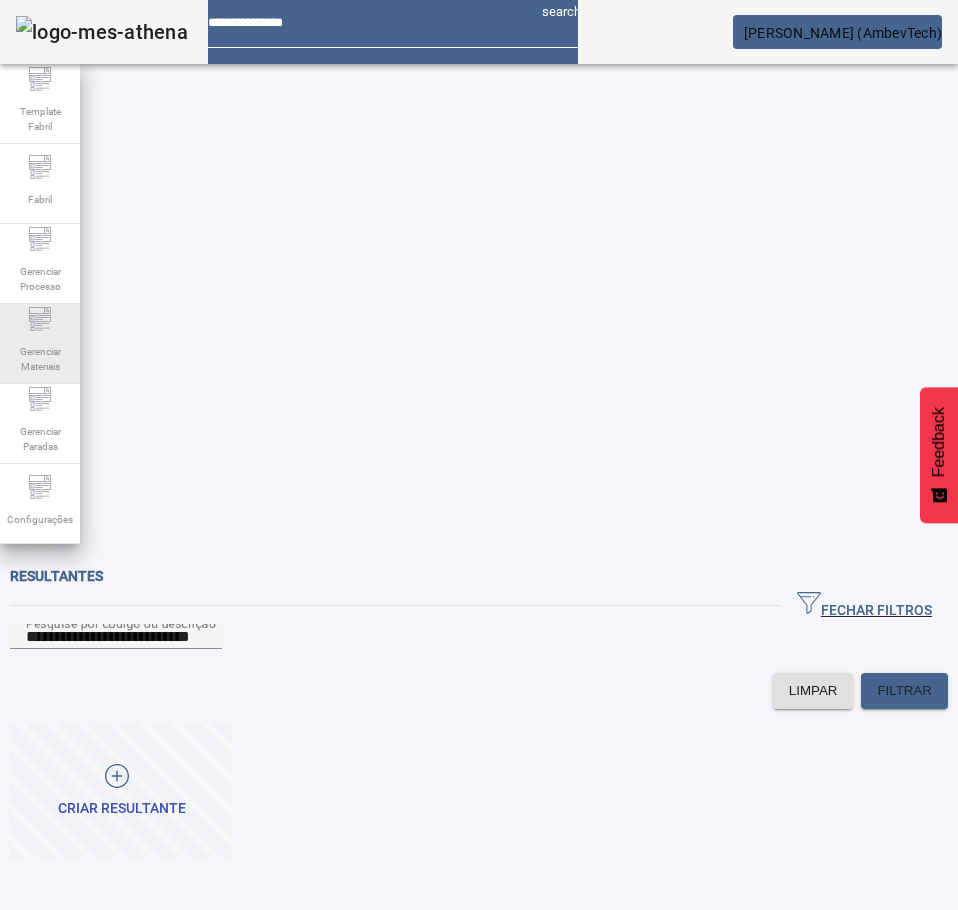 click on "Gerenciar Materiais" 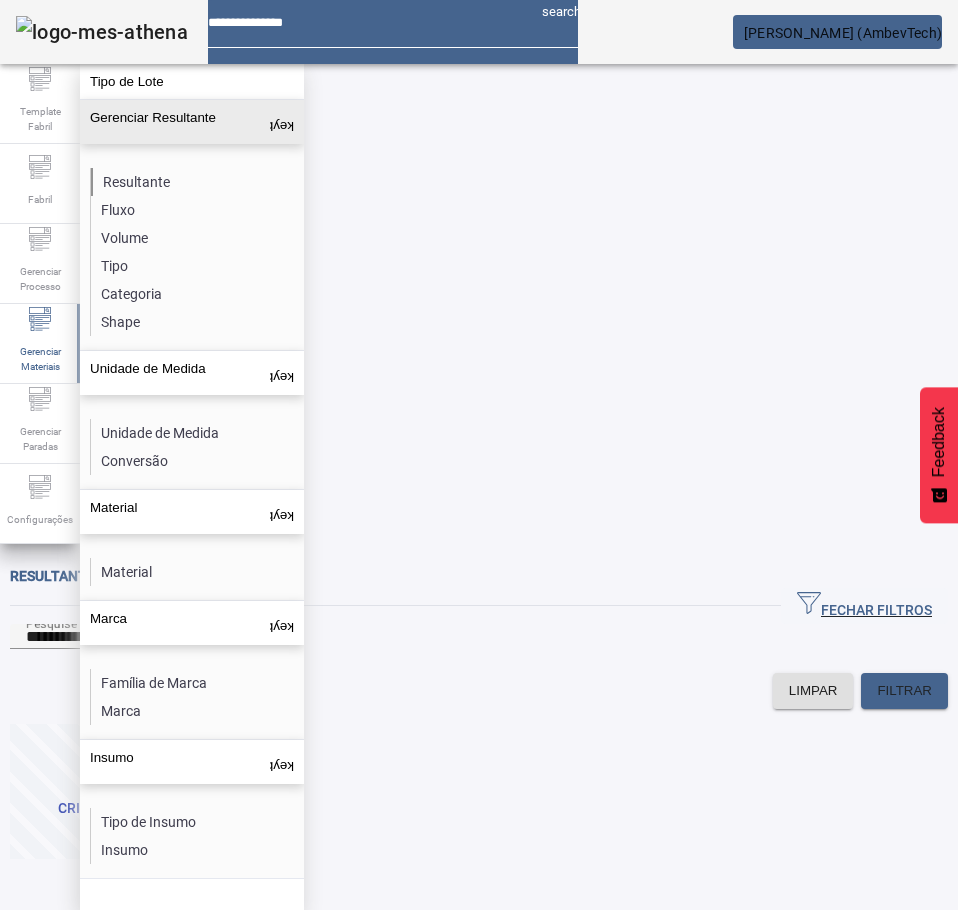 click on "Resultante" 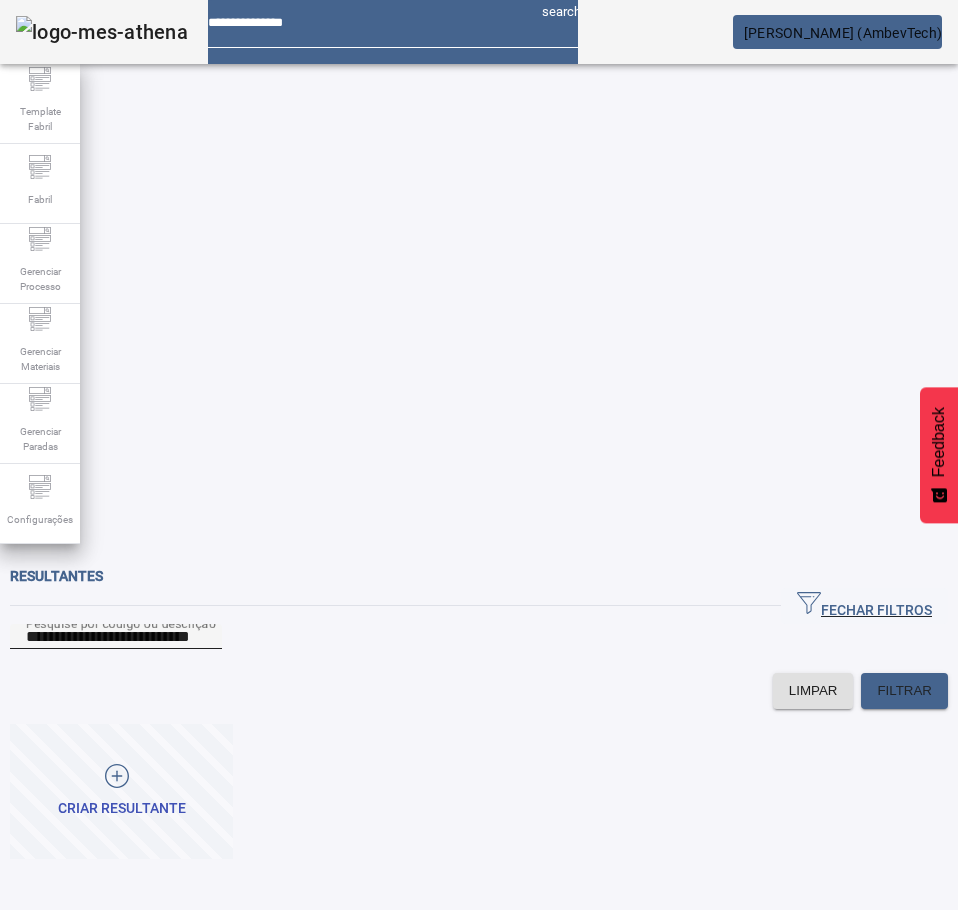 click on "**********" 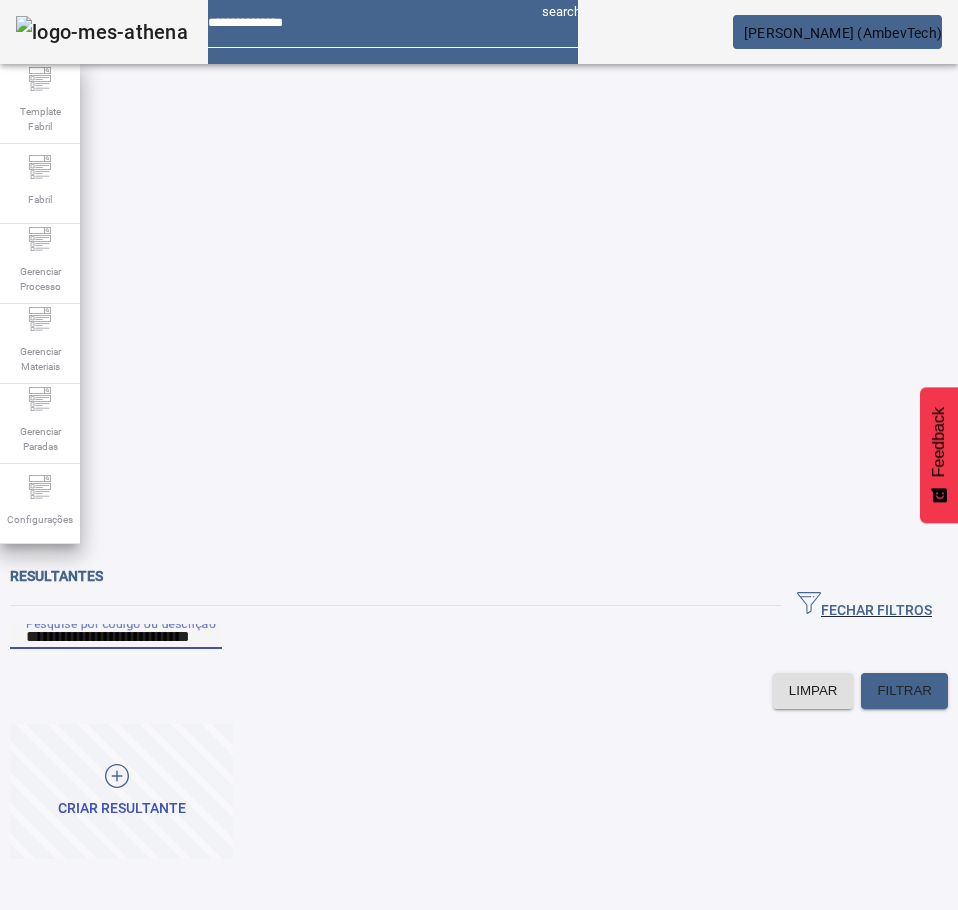 paste 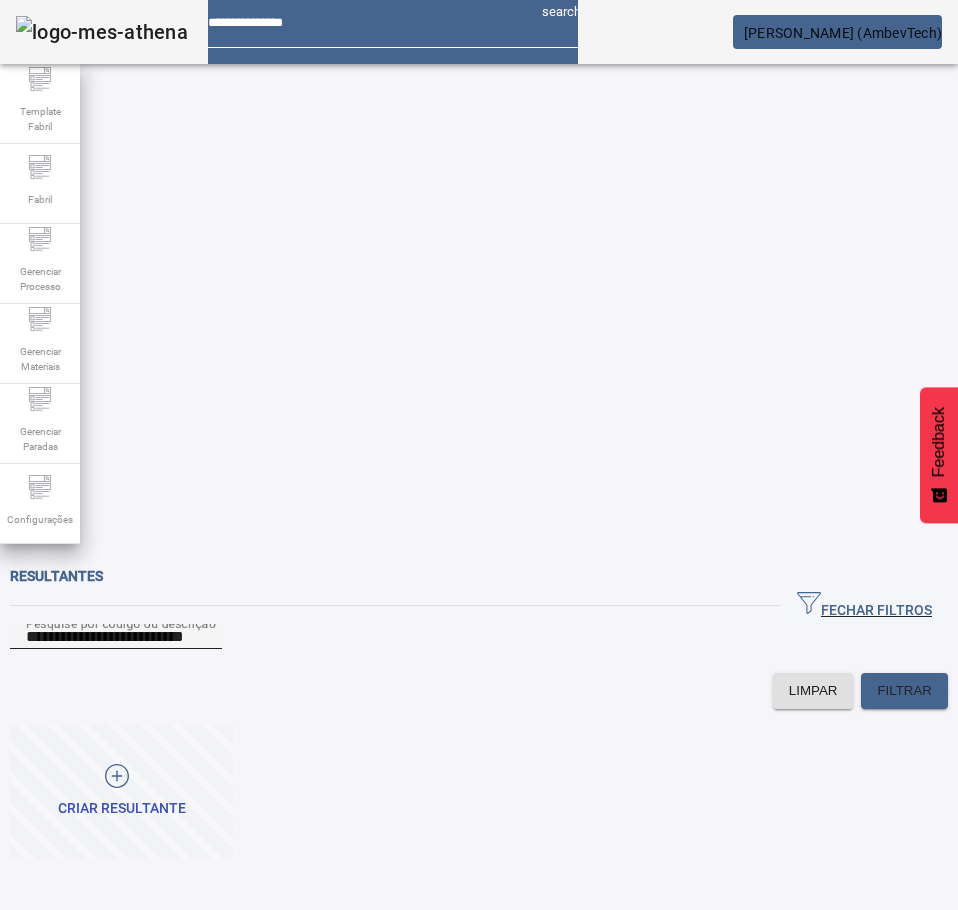 click on "**********" at bounding box center (116, 637) 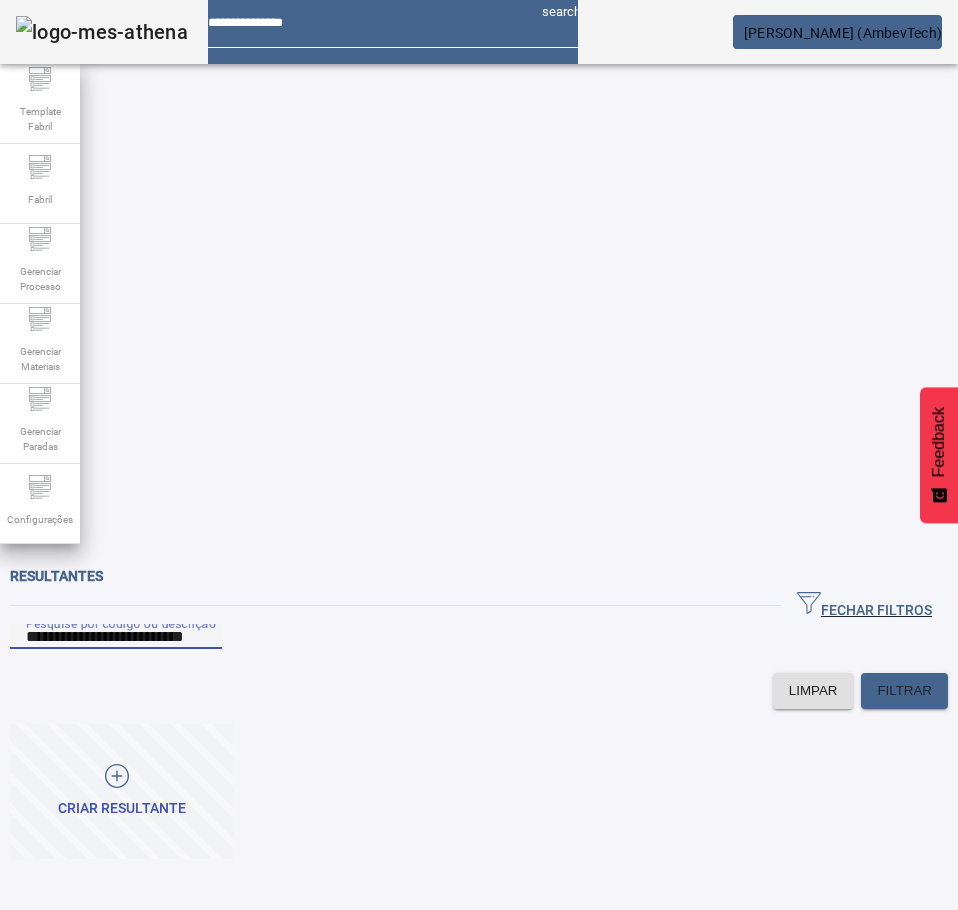 paste 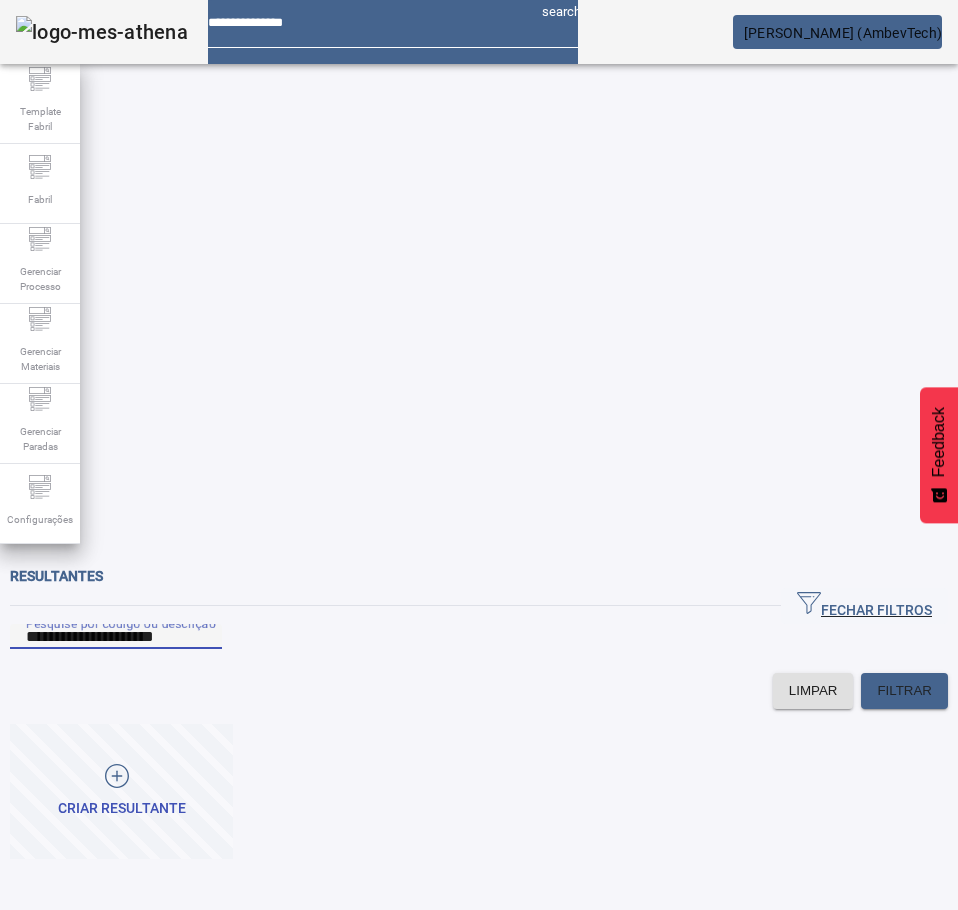 type on "**********" 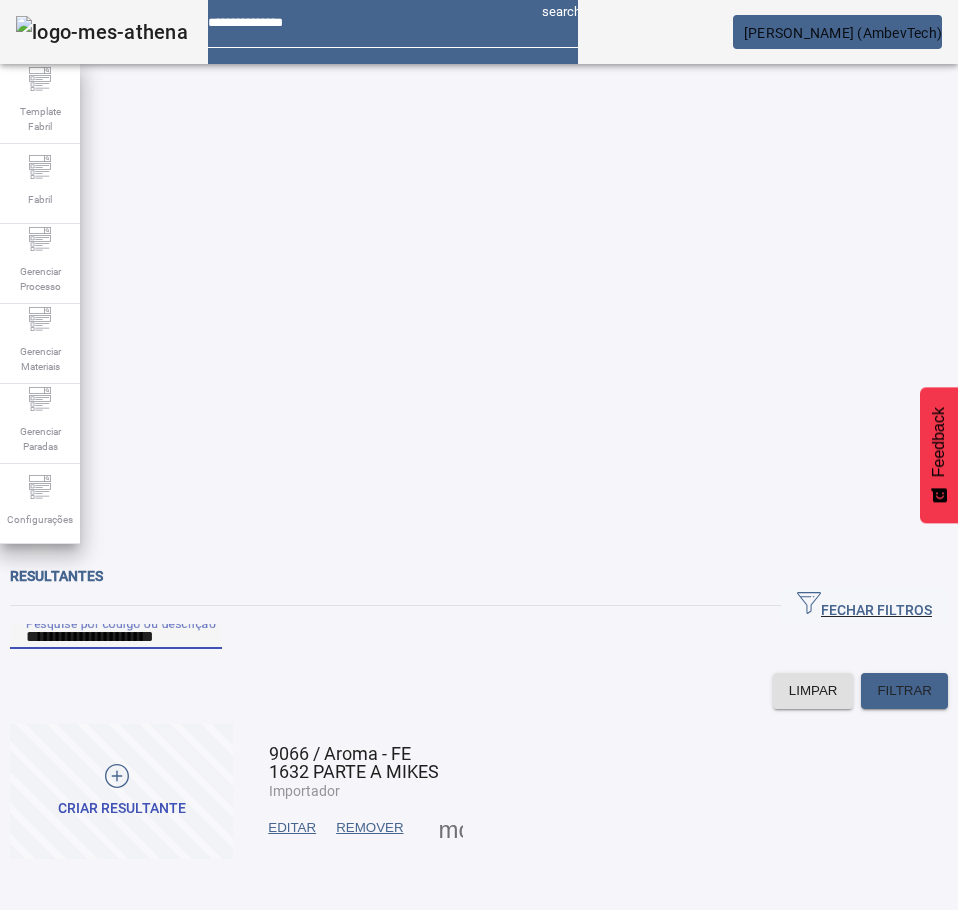 click on "EDITAR" at bounding box center (292, 828) 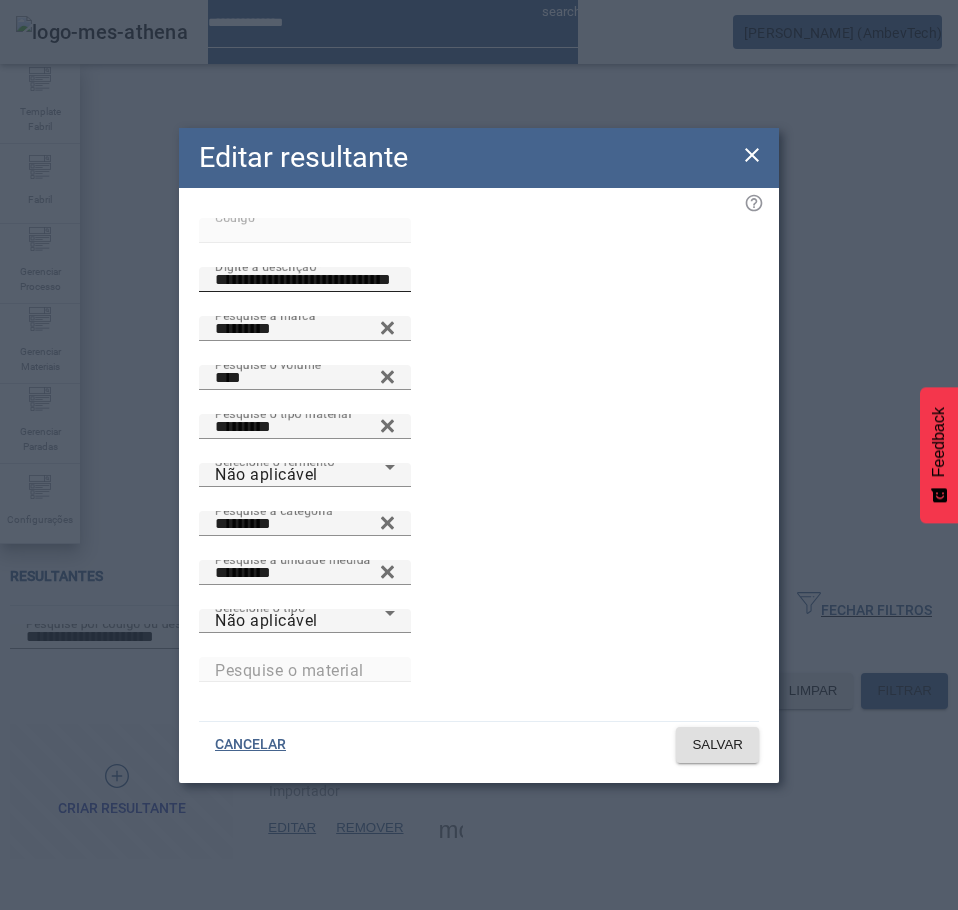 drag, startPoint x: 456, startPoint y: 328, endPoint x: 465, endPoint y: 336, distance: 12.0415945 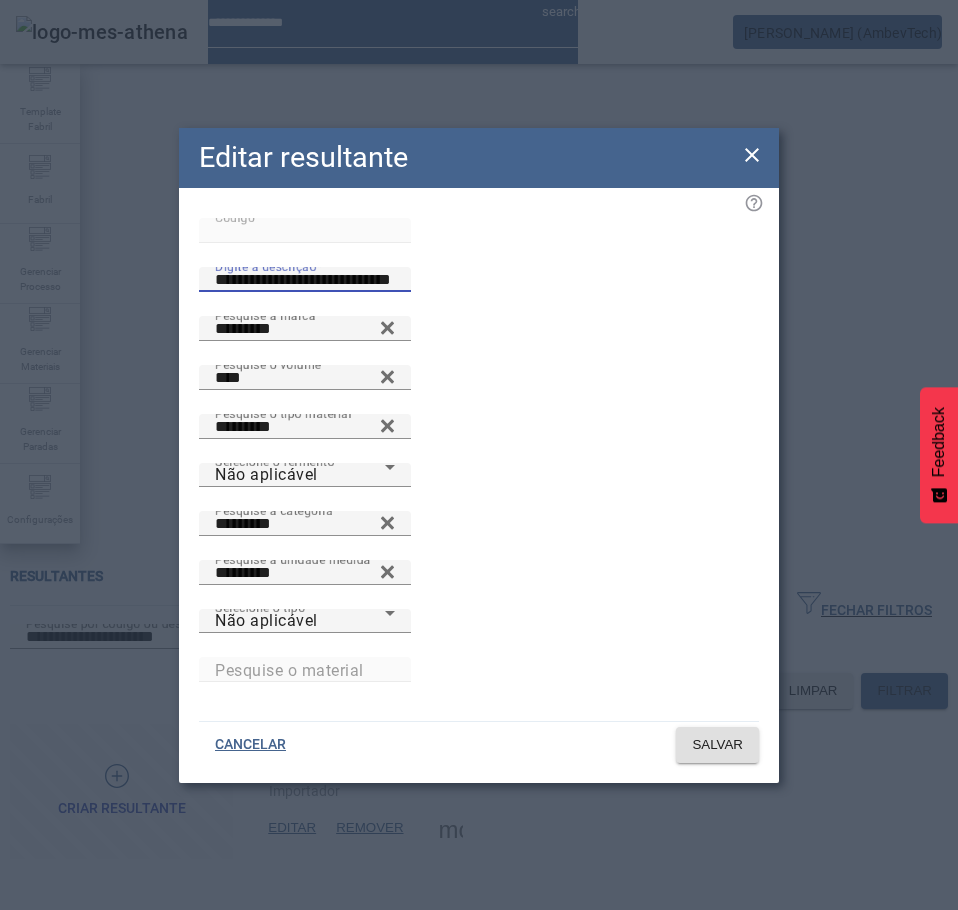 paste 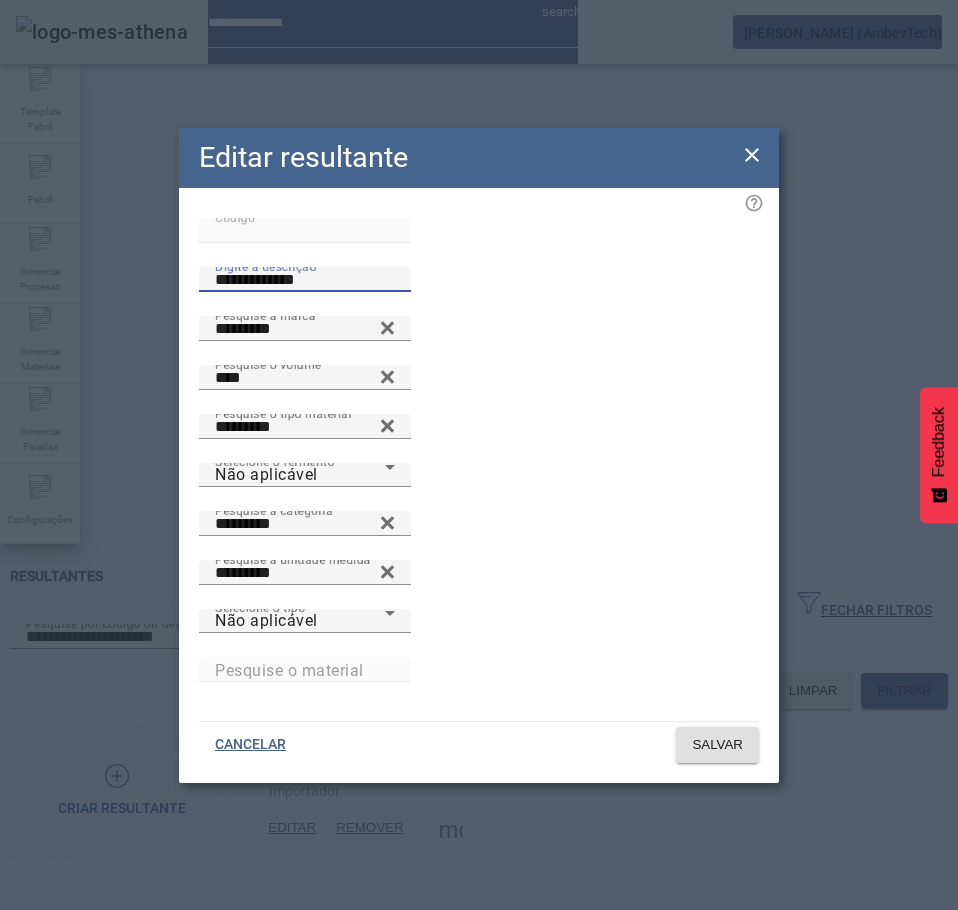 type on "**********" 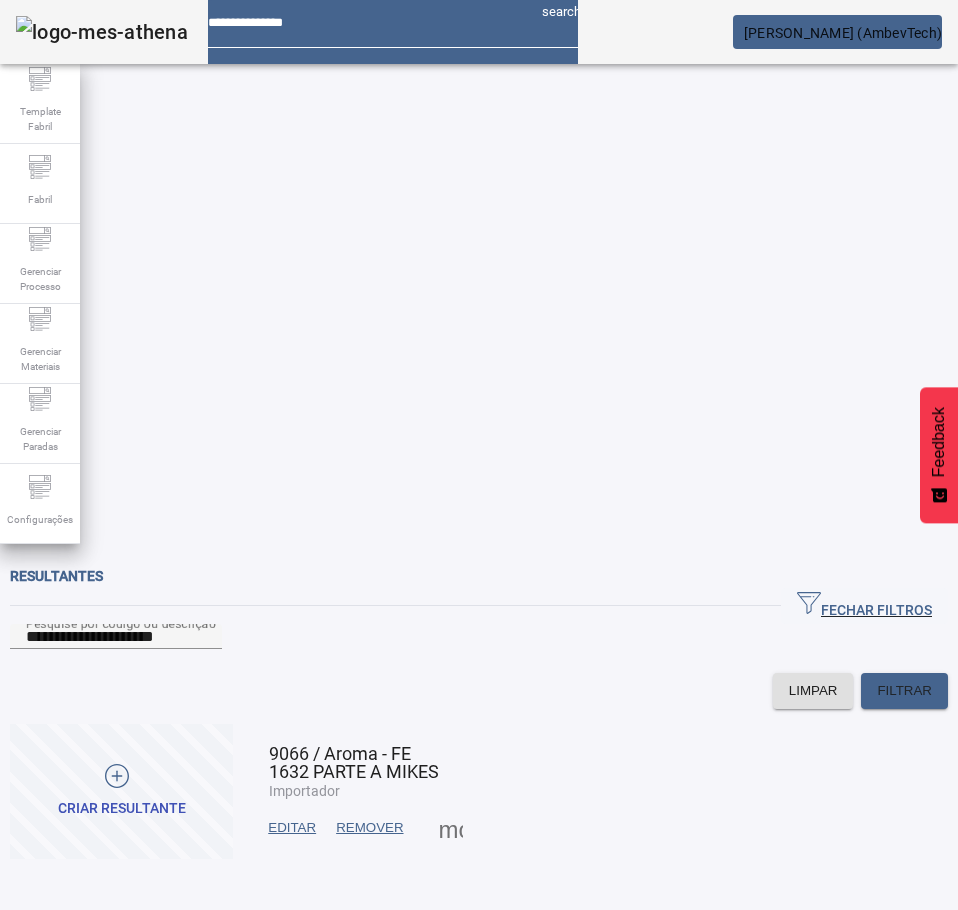 click at bounding box center (292, 828) 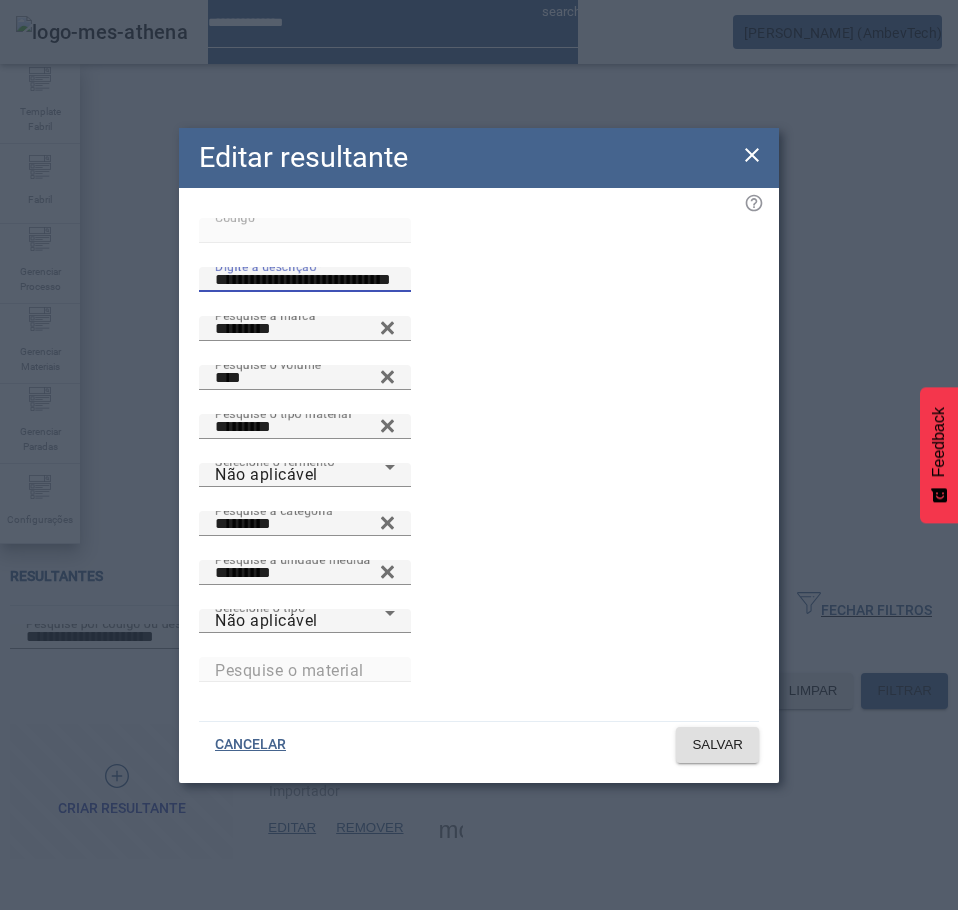 click on "**********" at bounding box center (305, 280) 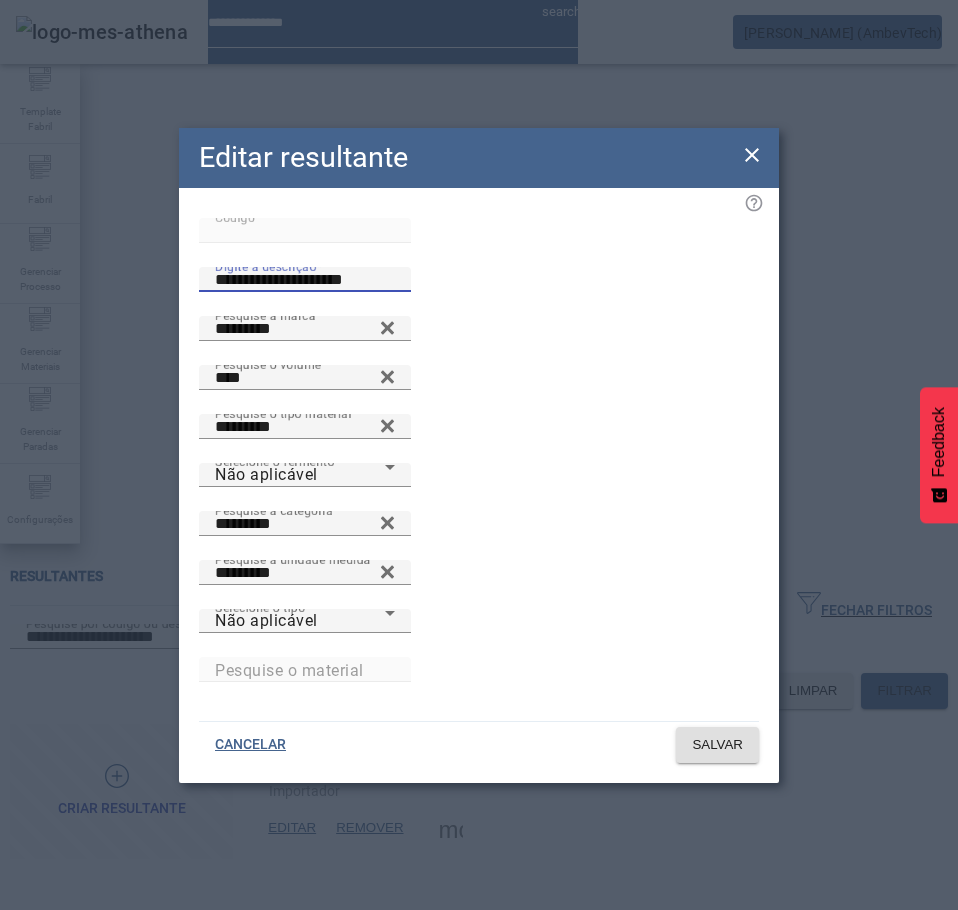 type on "**********" 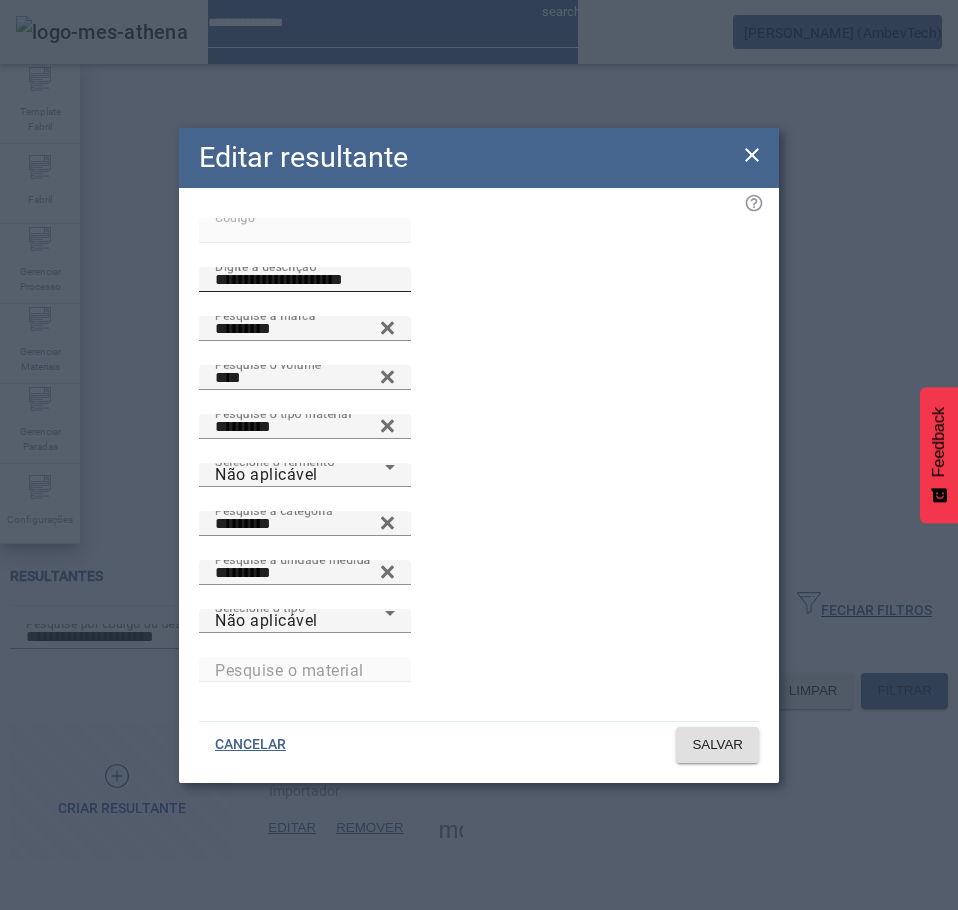 click on "**********" at bounding box center [305, 280] 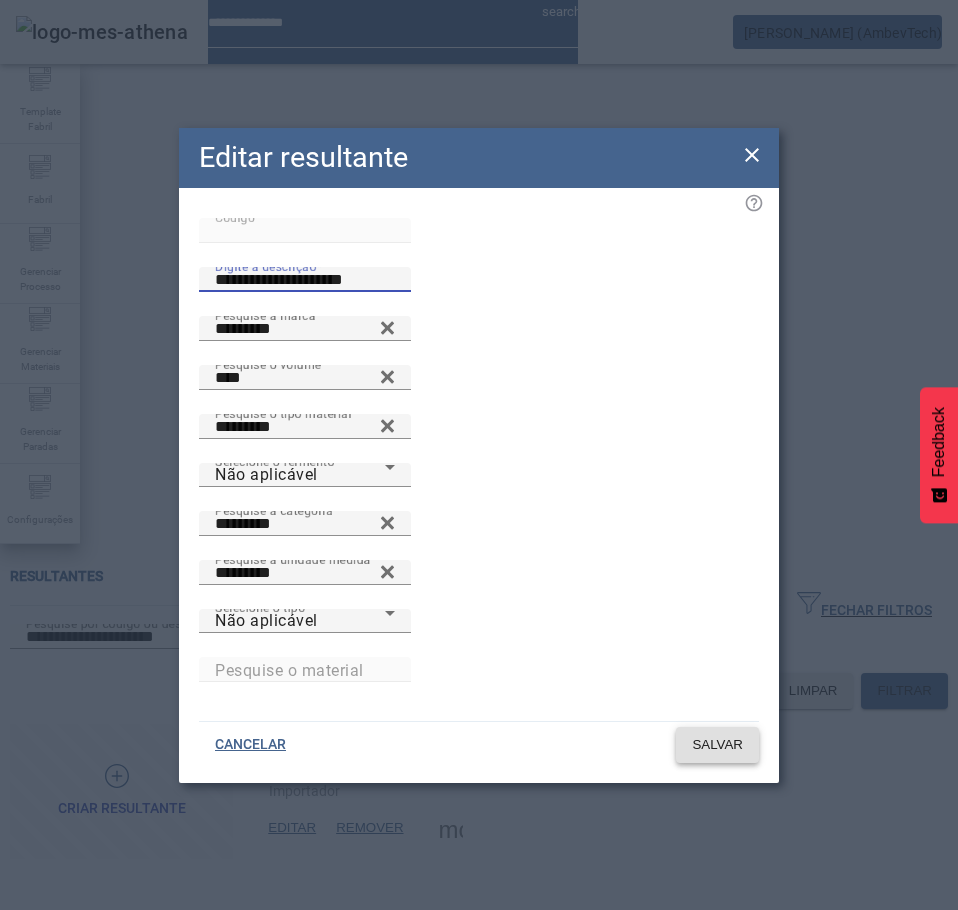 click on "SALVAR" 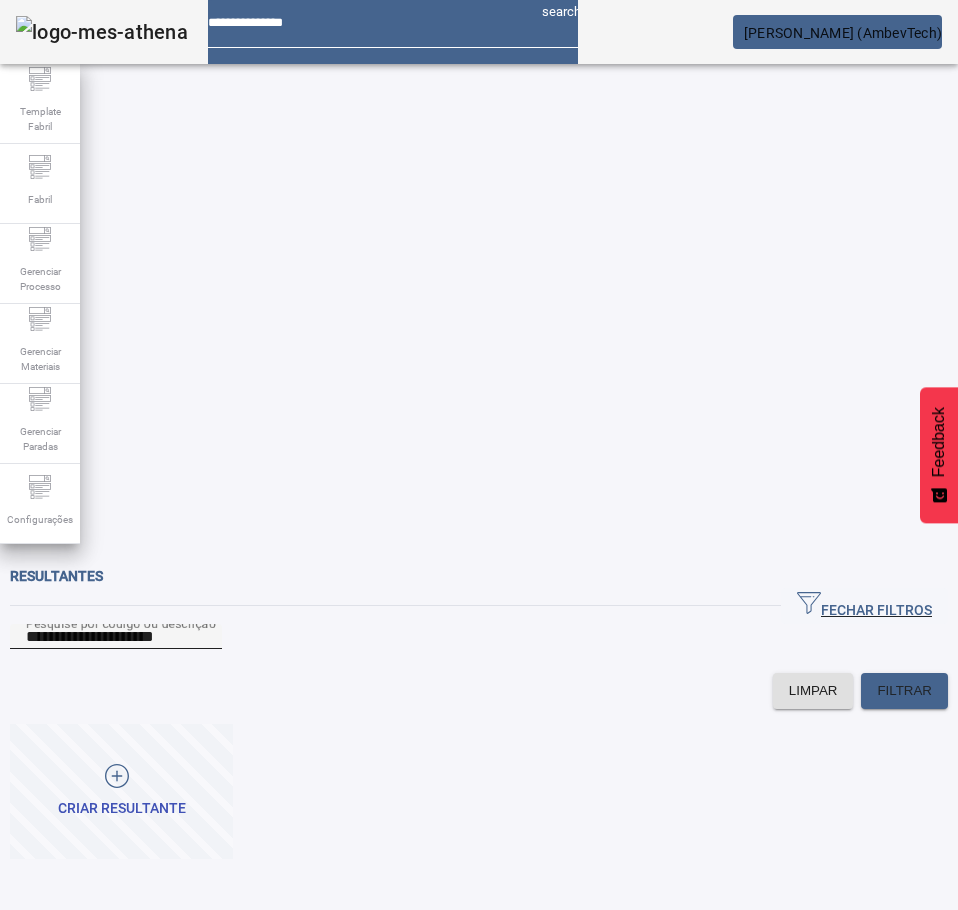 click on "**********" at bounding box center (116, 637) 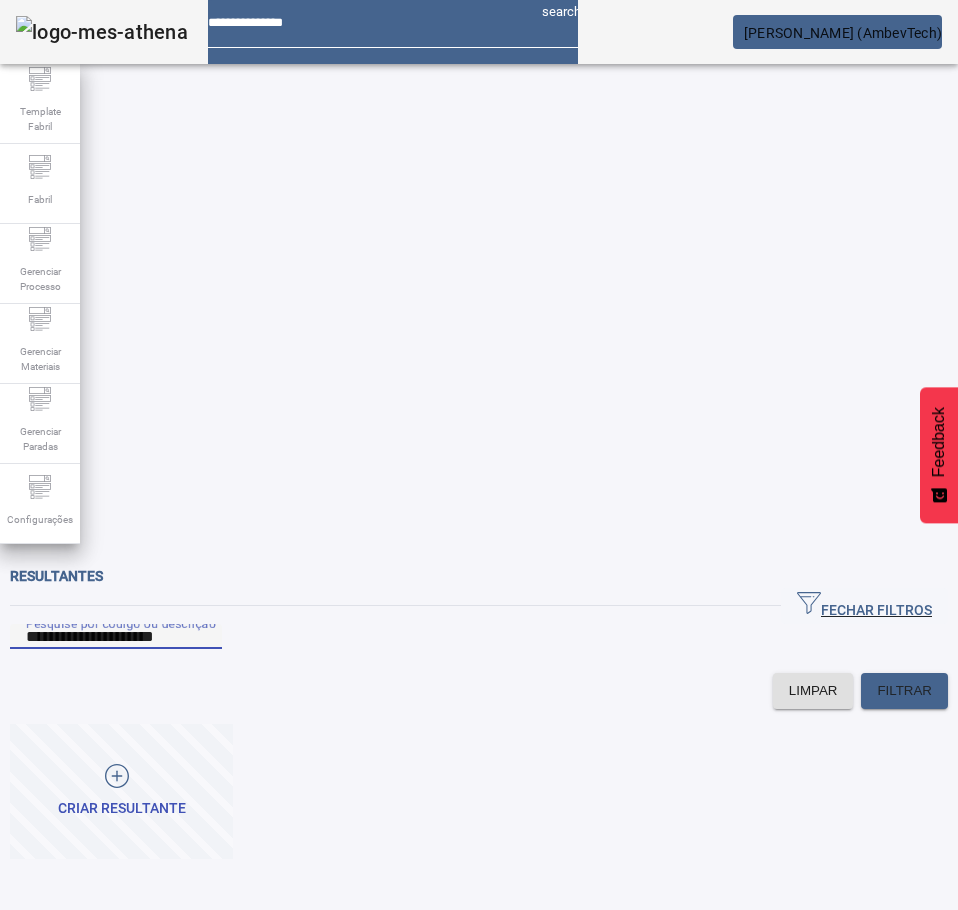 paste 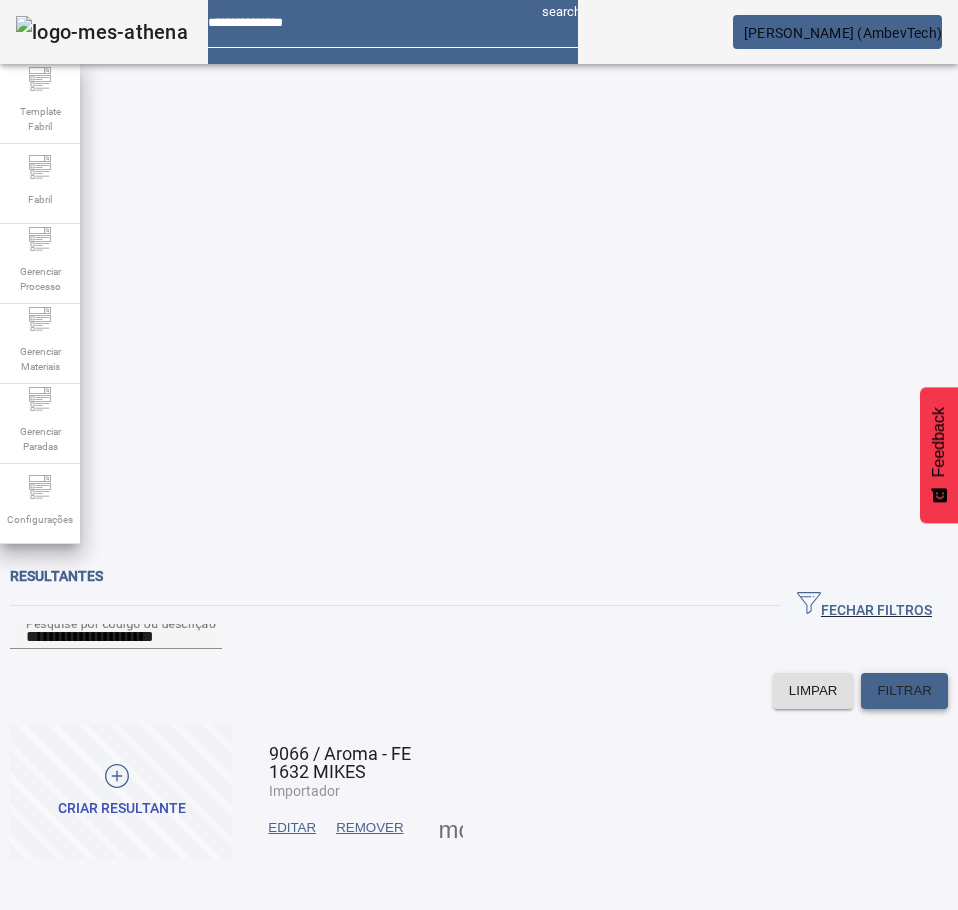 click 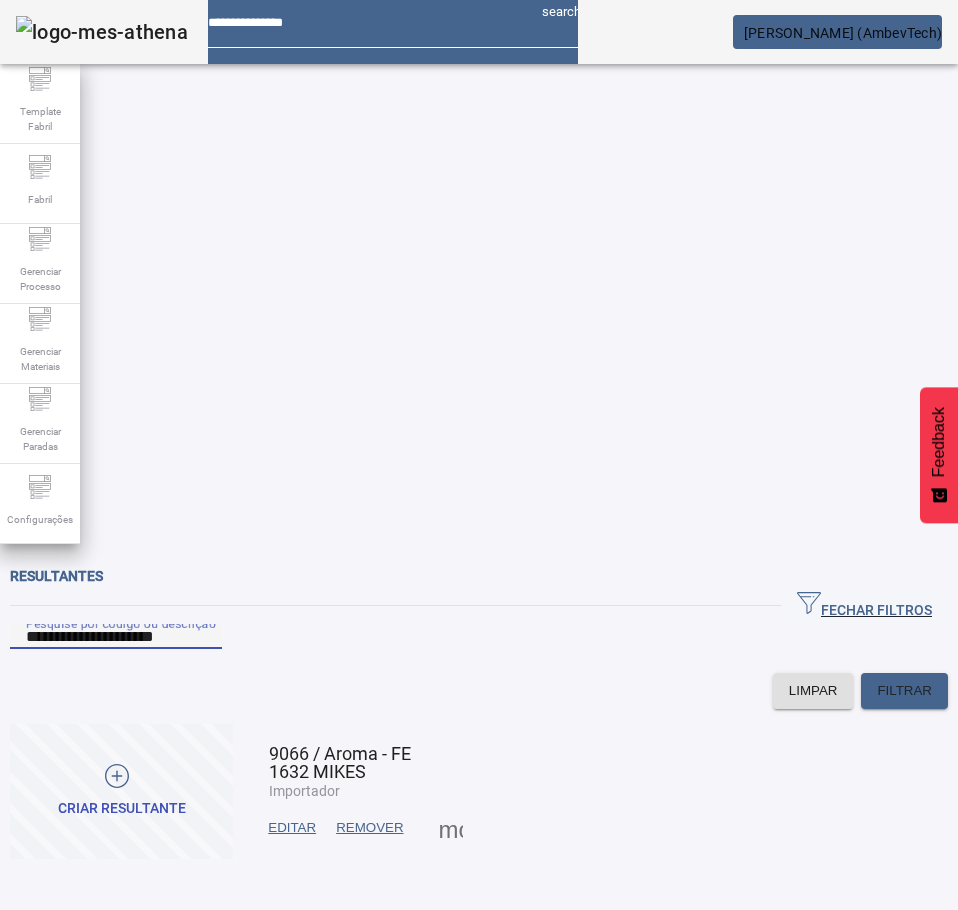 click on "**********" at bounding box center [116, 637] 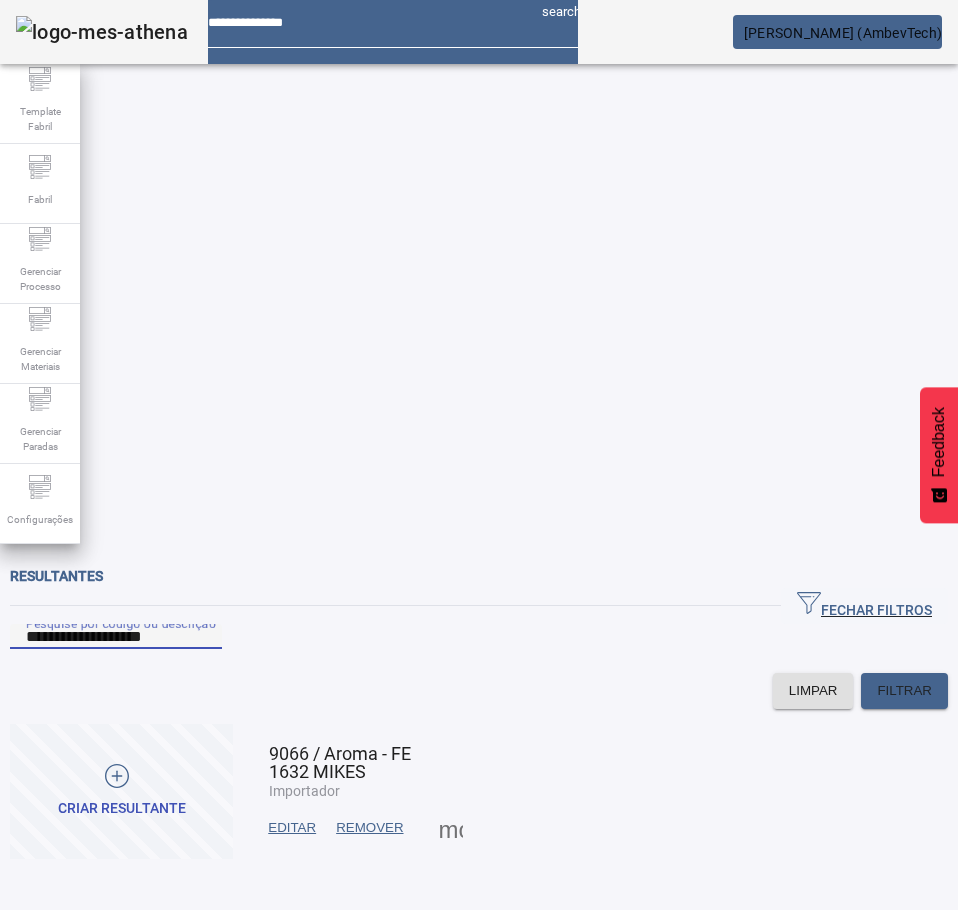 type on "**********" 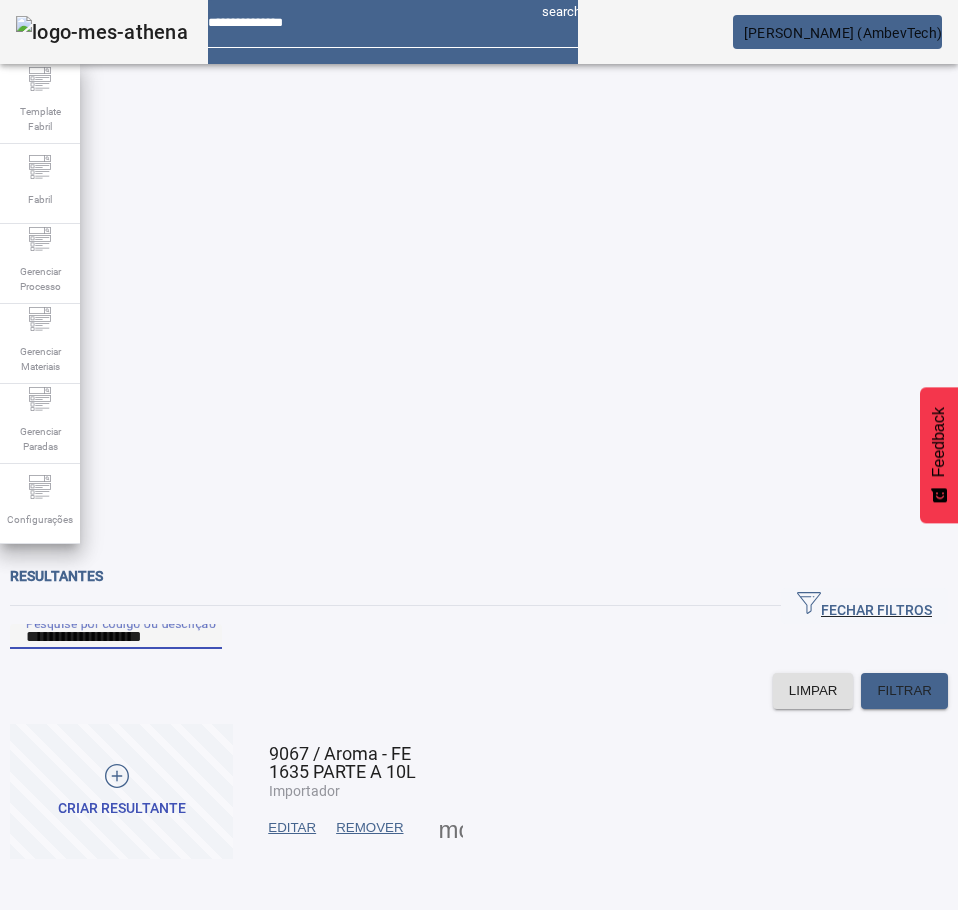 click on "EDITAR REMOVER  more_vert" at bounding box center [359, 828] 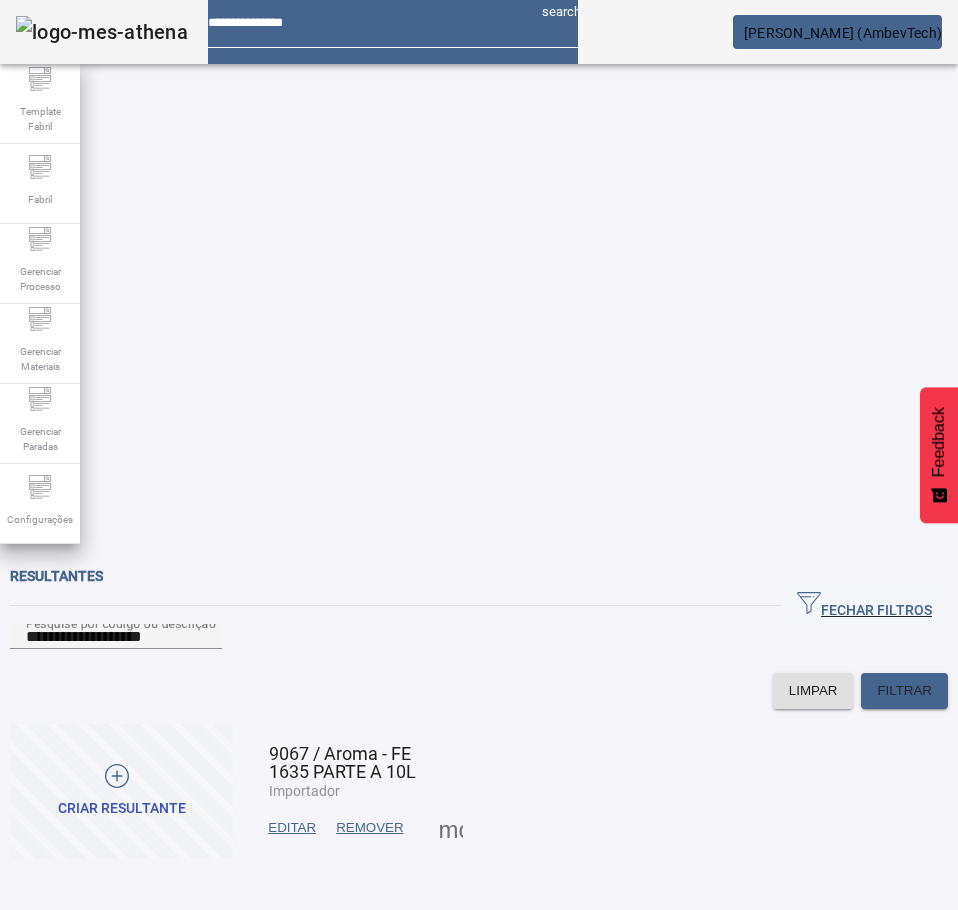 click on "EDITAR" at bounding box center (292, 828) 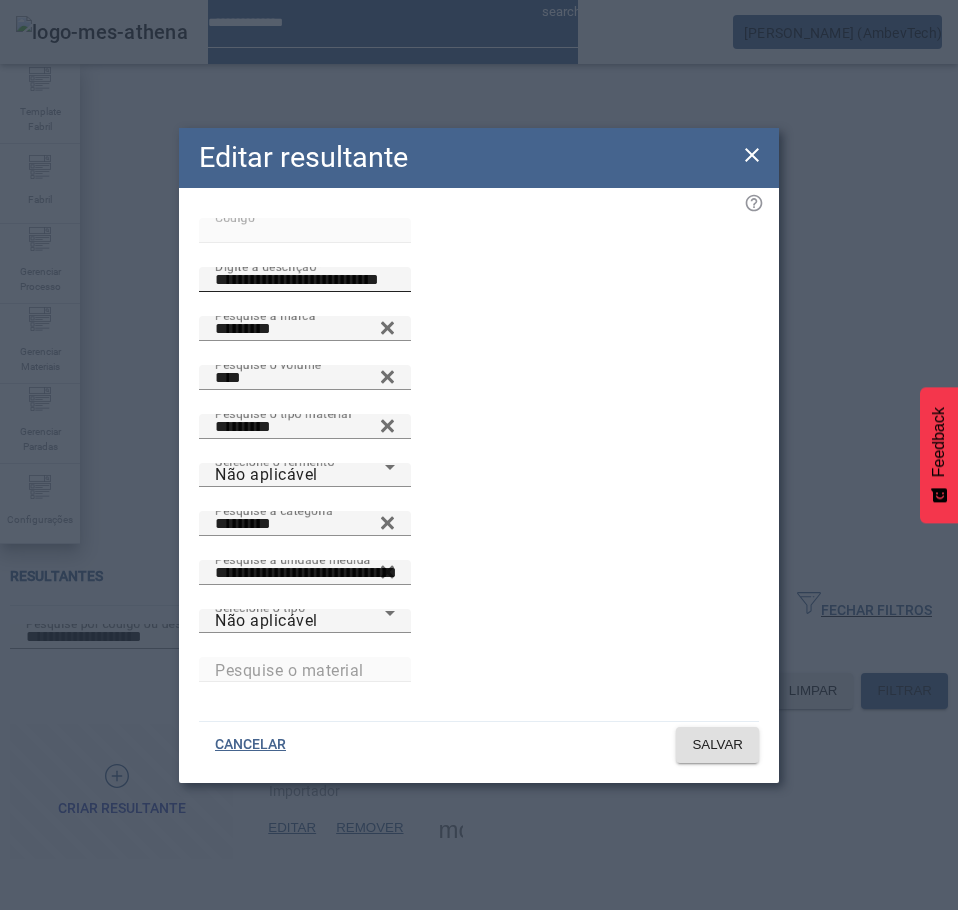 click on "**********" at bounding box center (305, 280) 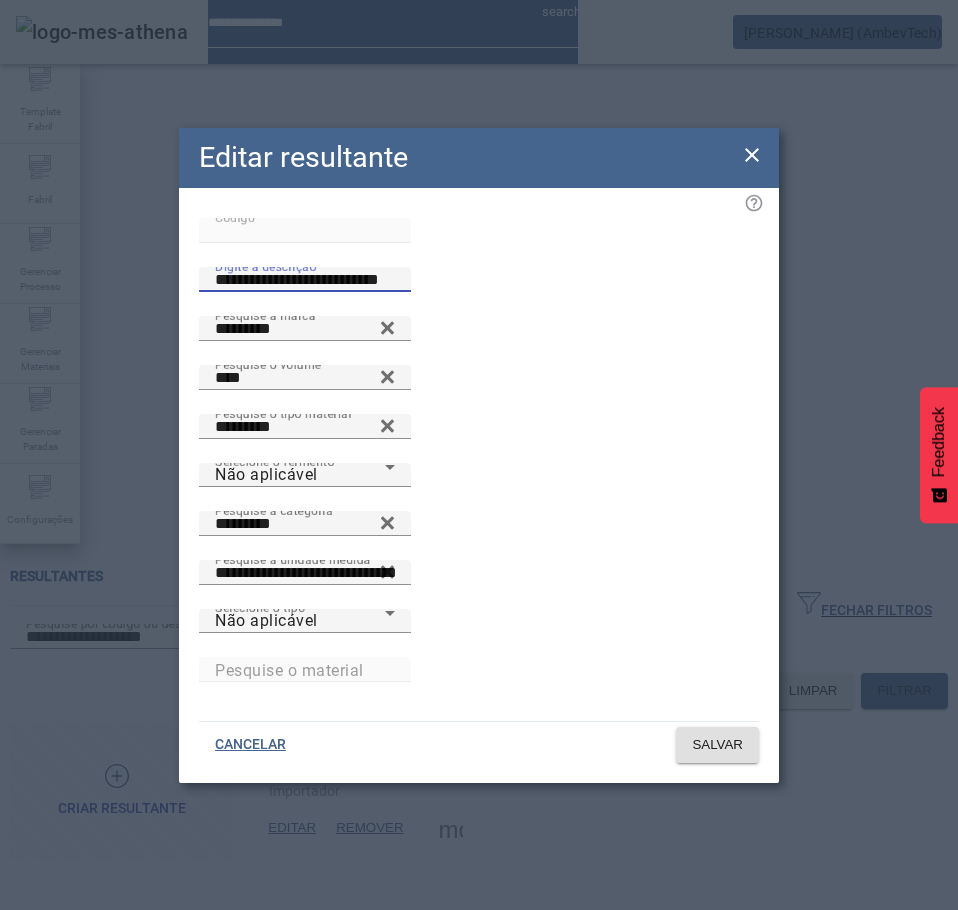 drag, startPoint x: 451, startPoint y: 336, endPoint x: 262, endPoint y: 337, distance: 189.00264 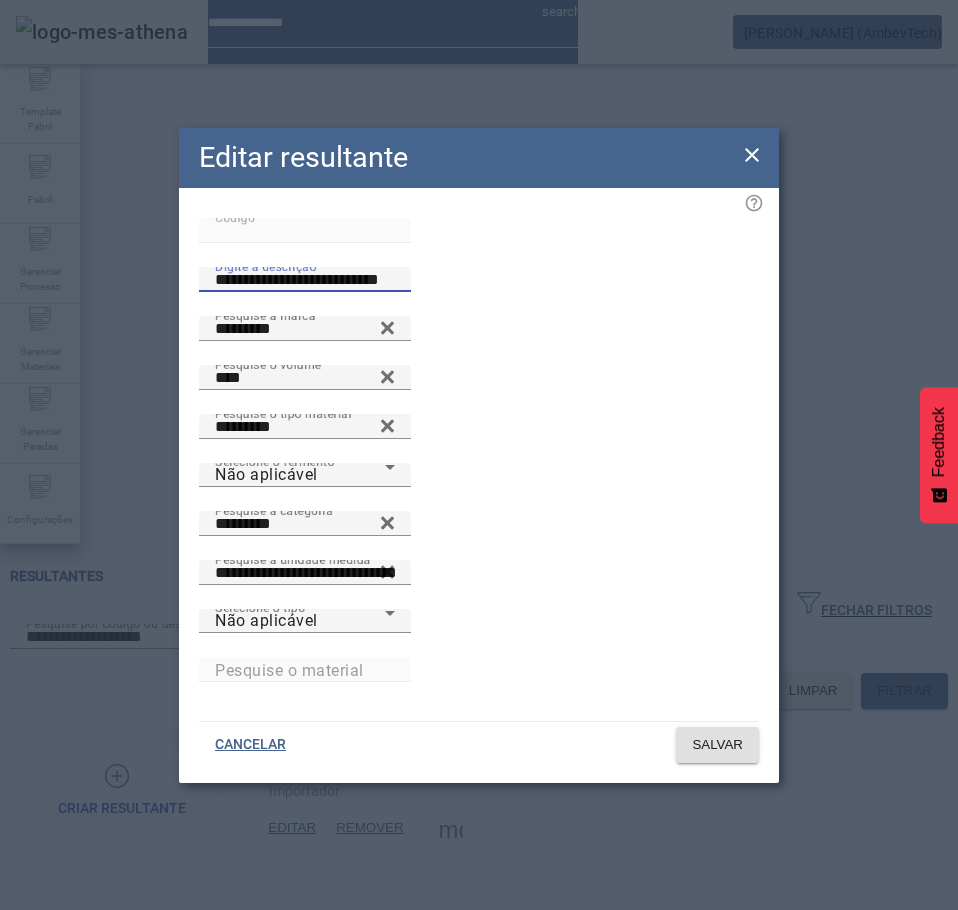 click on "**********" at bounding box center [305, 280] 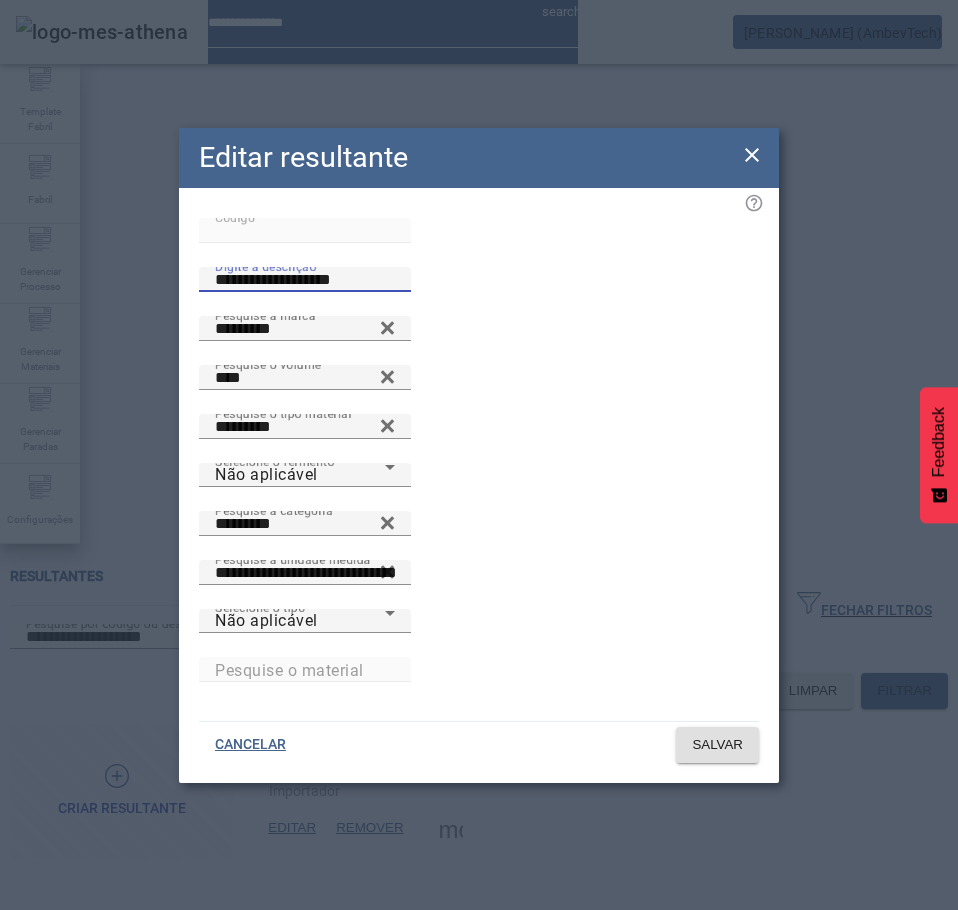 click on "**********" at bounding box center [305, 280] 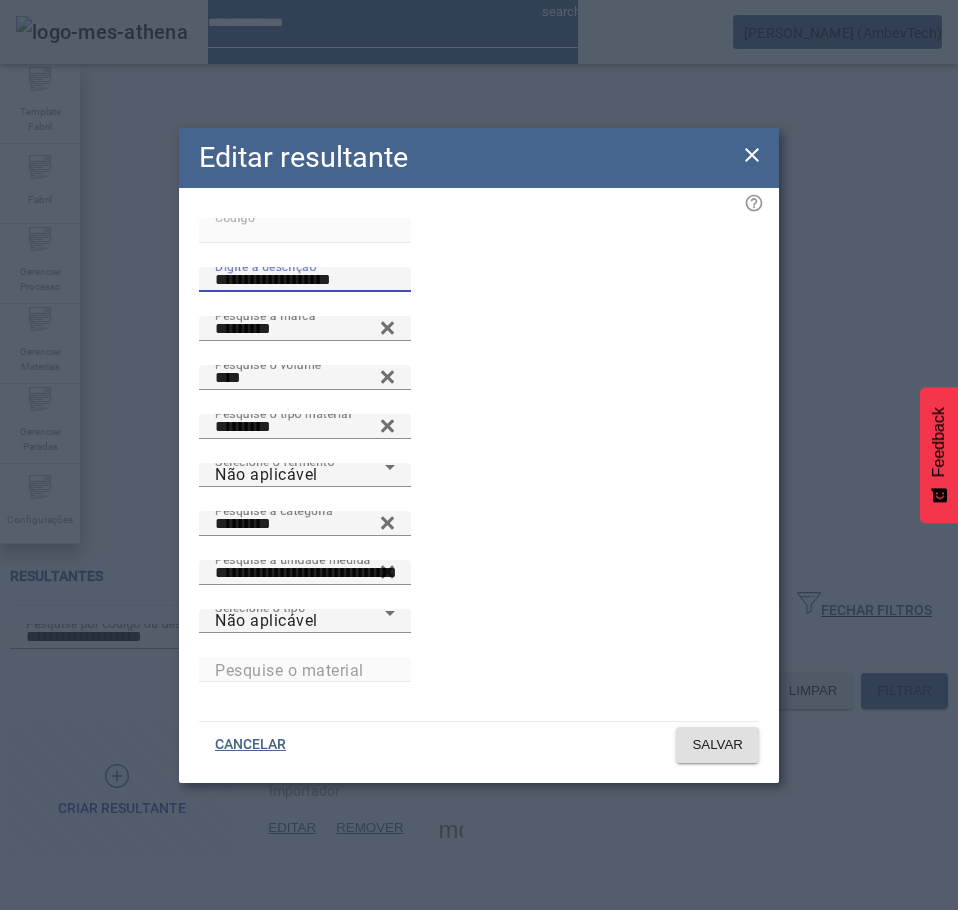 type on "**********" 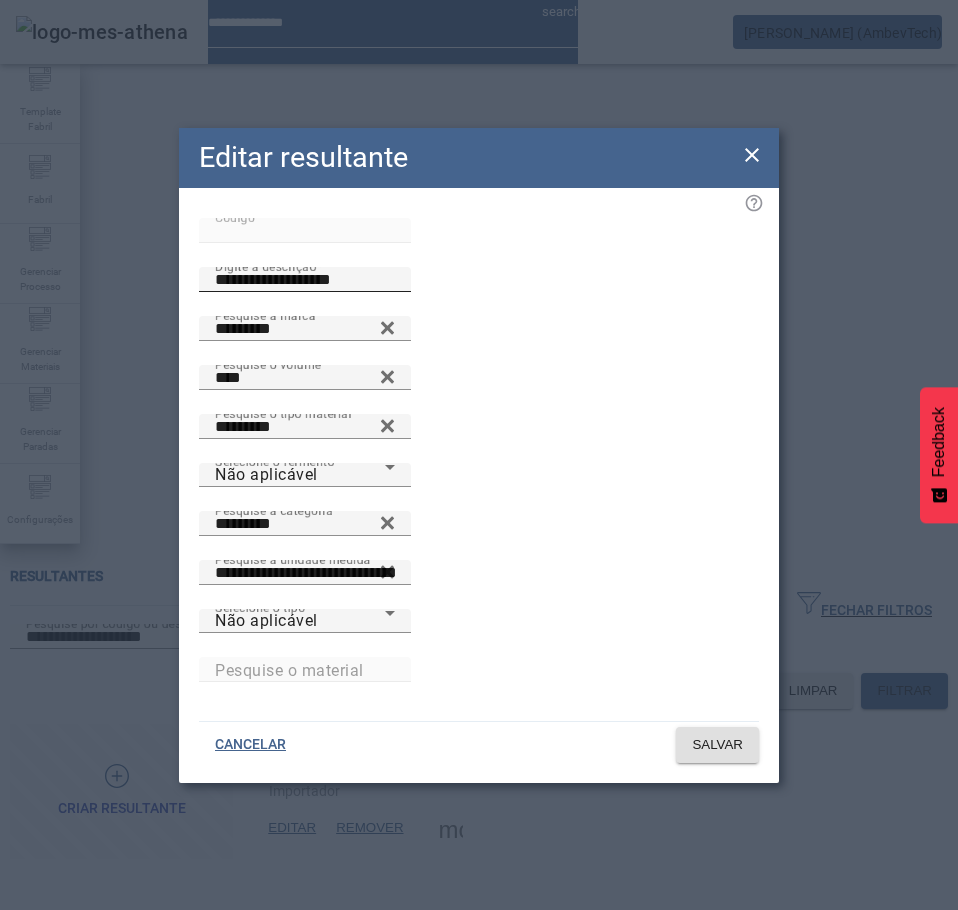 click on "**********" at bounding box center [305, 280] 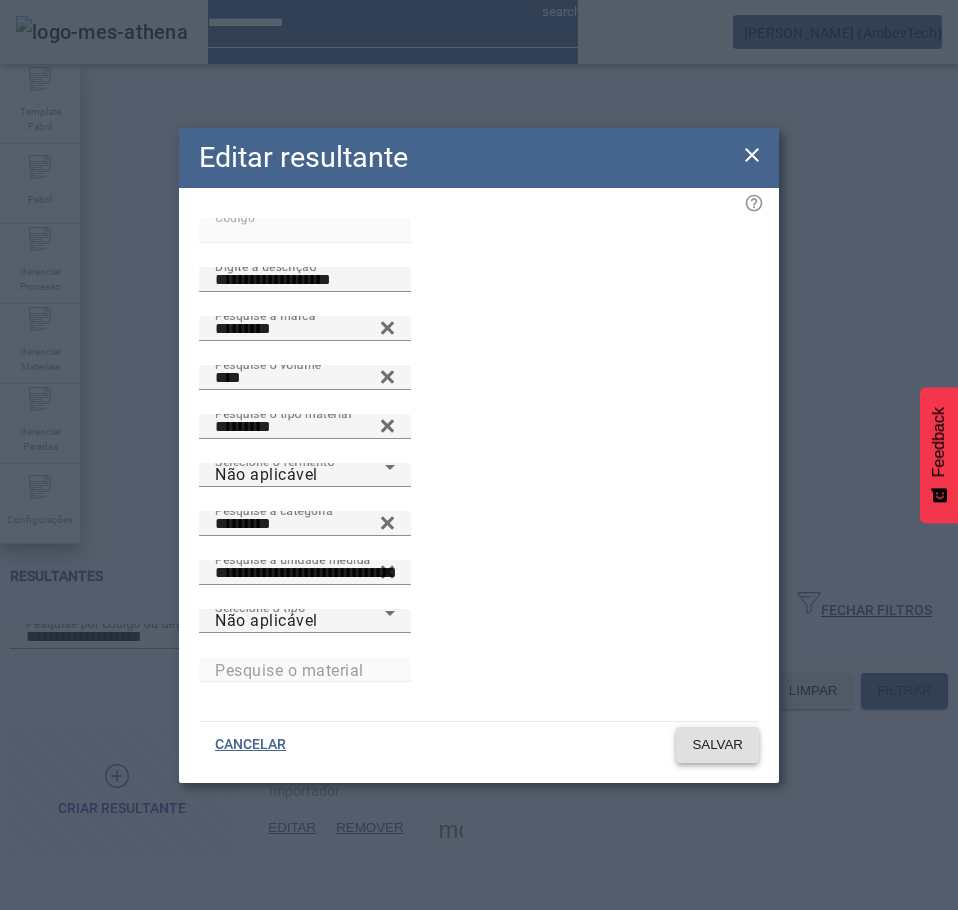 click on "SALVAR" 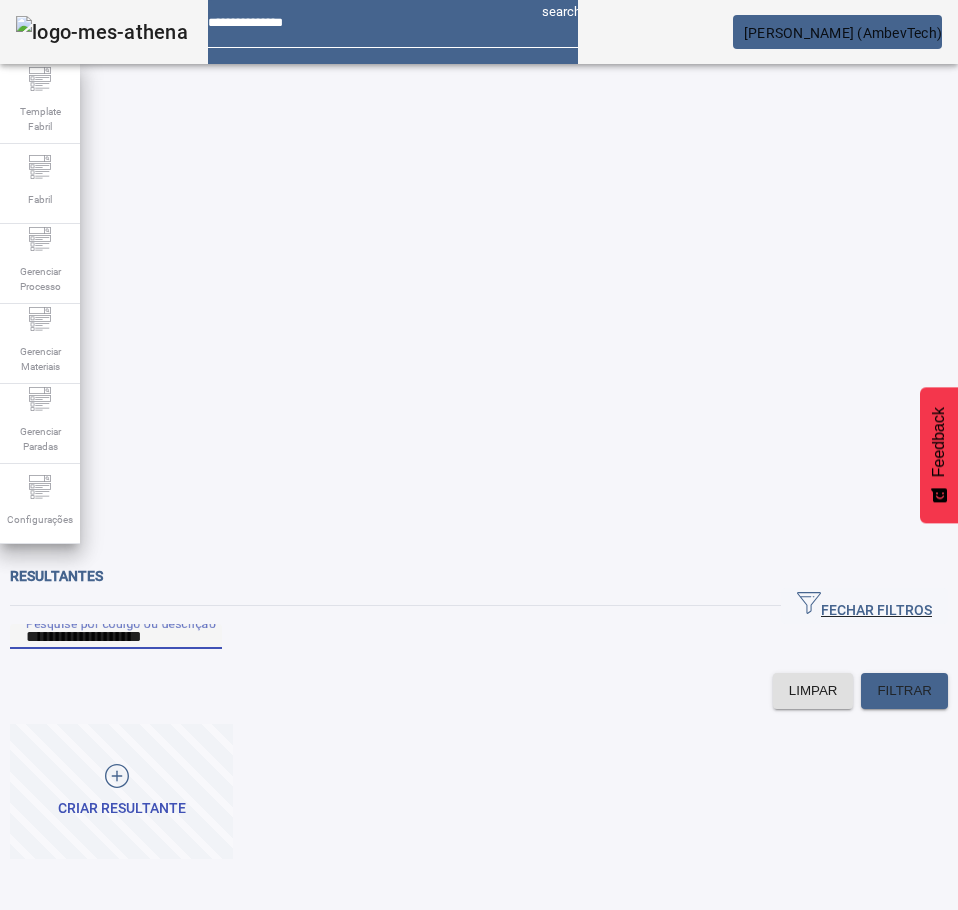 click on "**********" at bounding box center [116, 637] 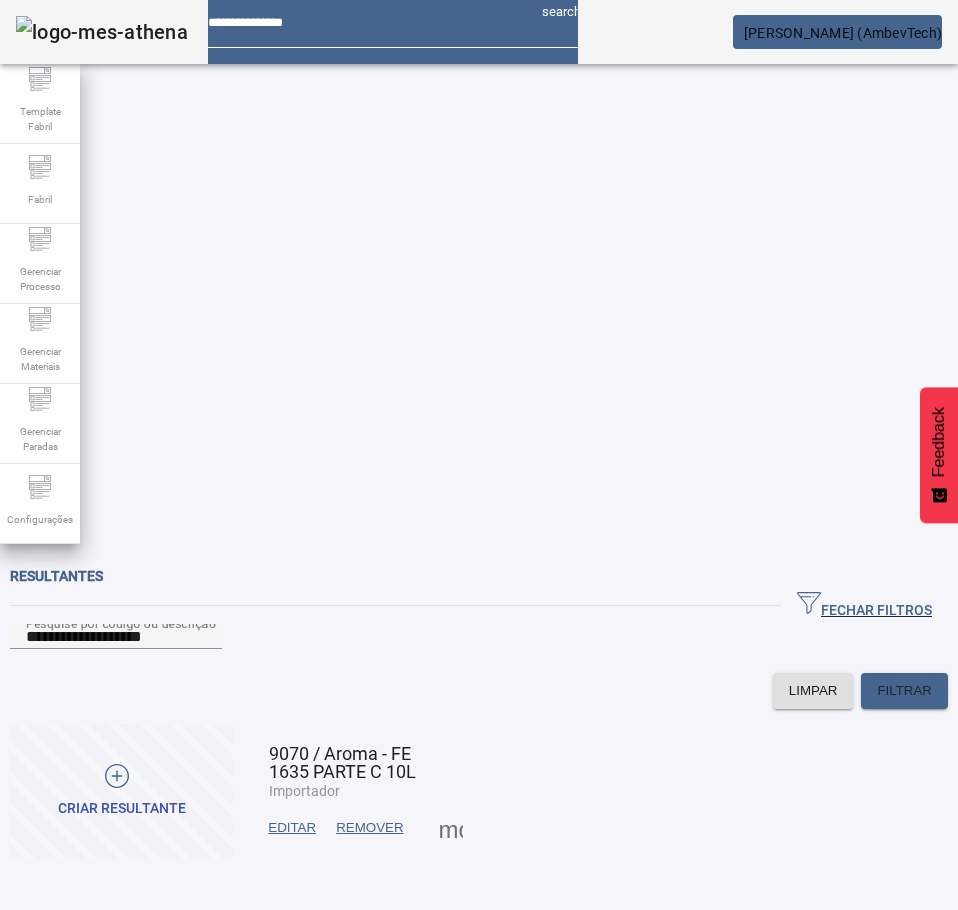 click on "EDITAR" at bounding box center (292, 828) 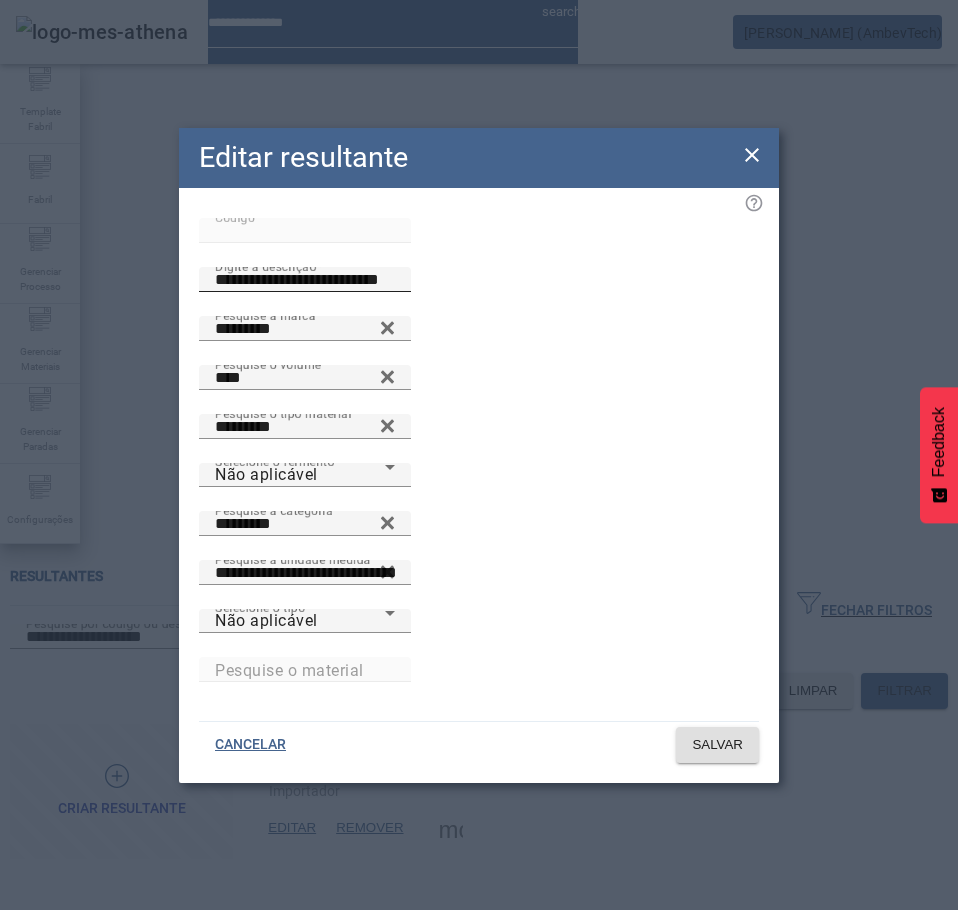 click on "**********" at bounding box center (305, 280) 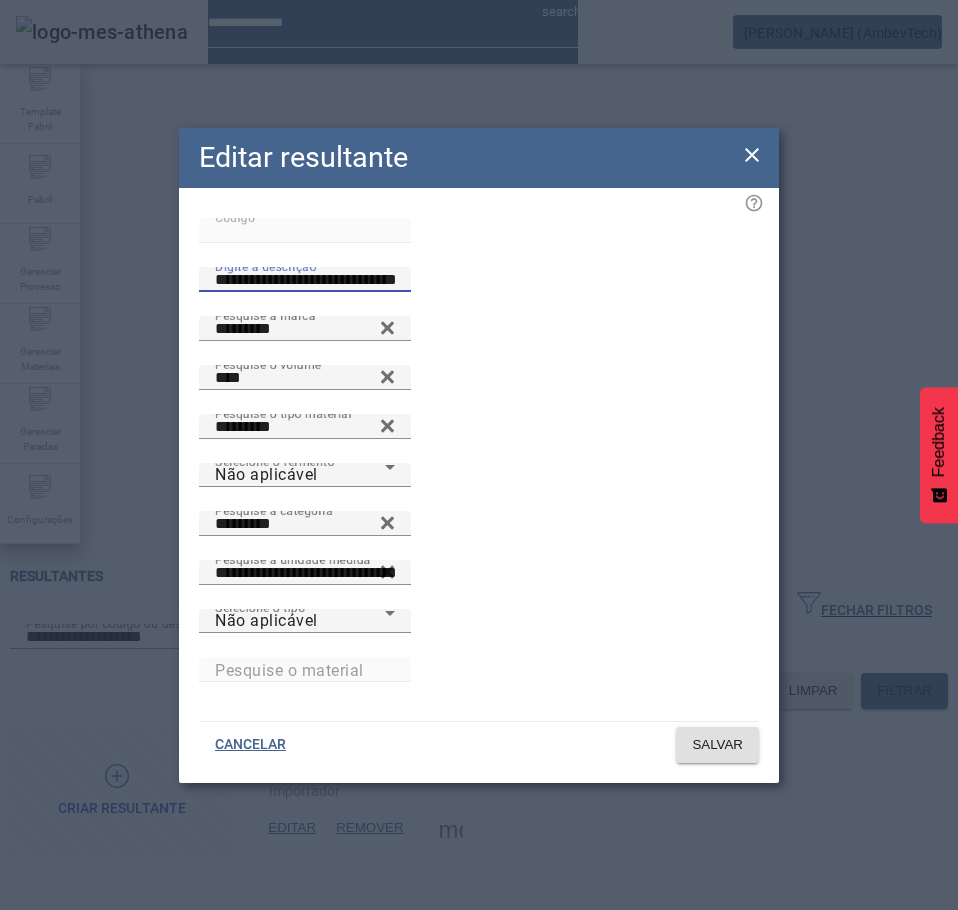 type on "**********" 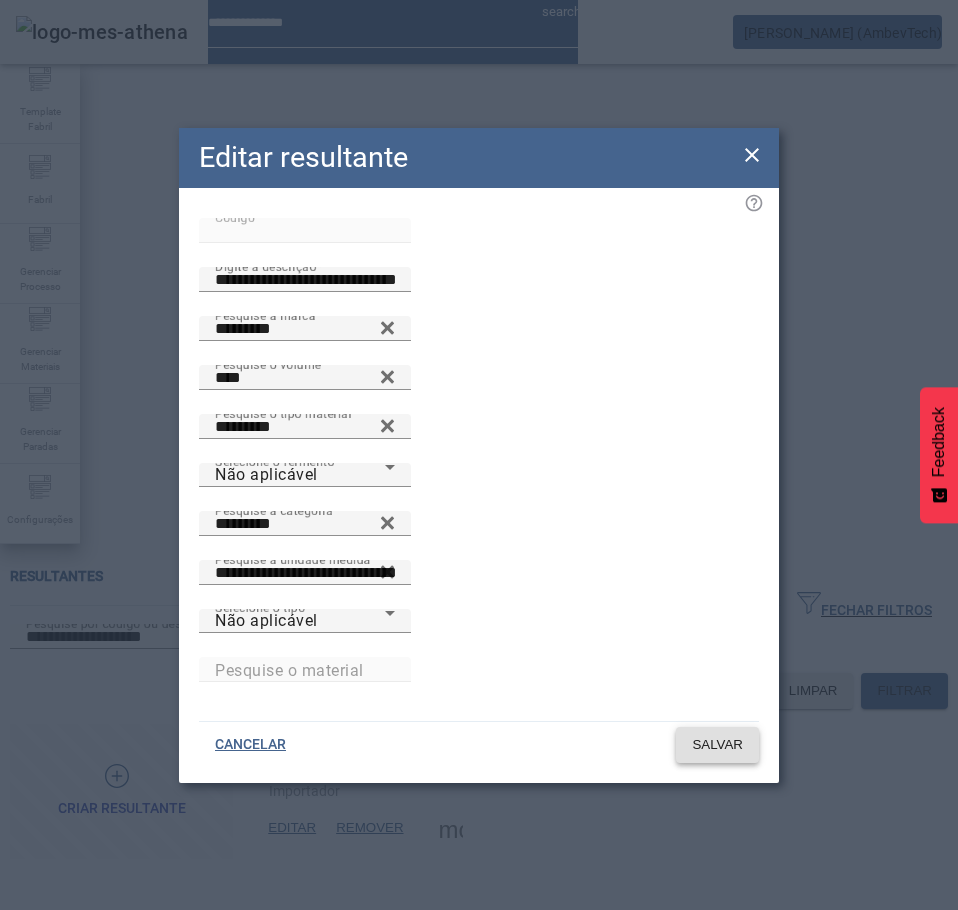 click 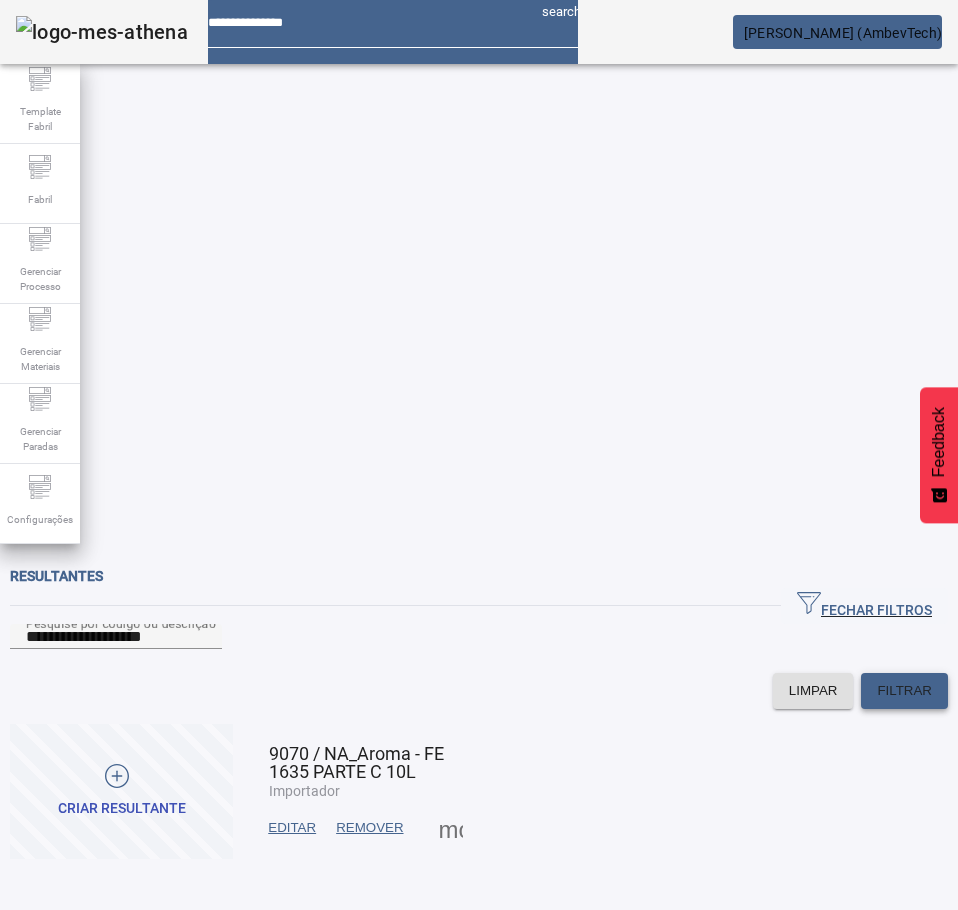 click on "FILTRAR" 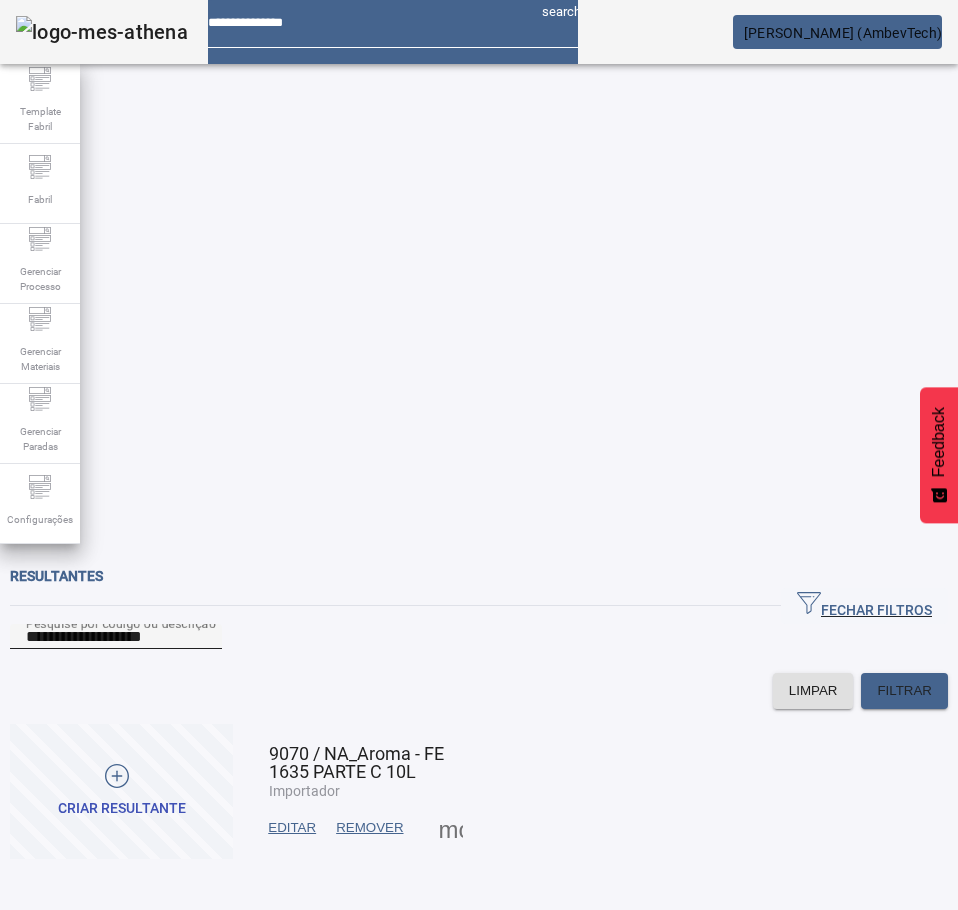 click on "**********" at bounding box center [116, 637] 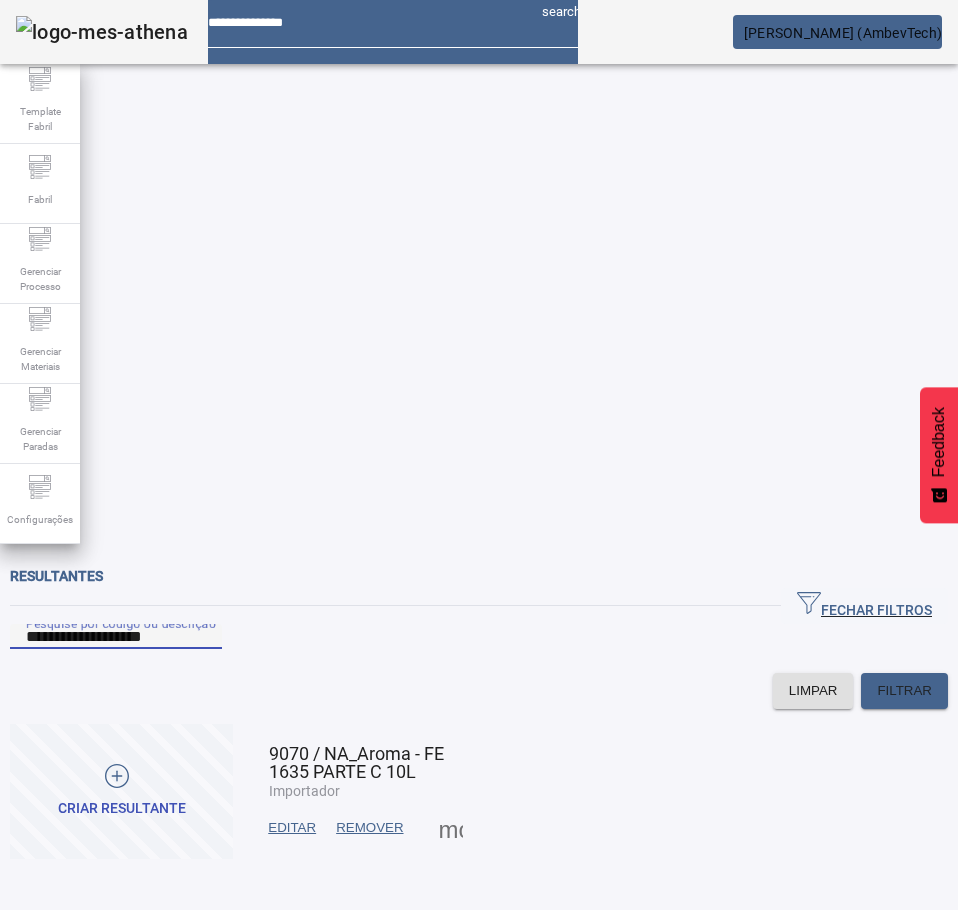 paste 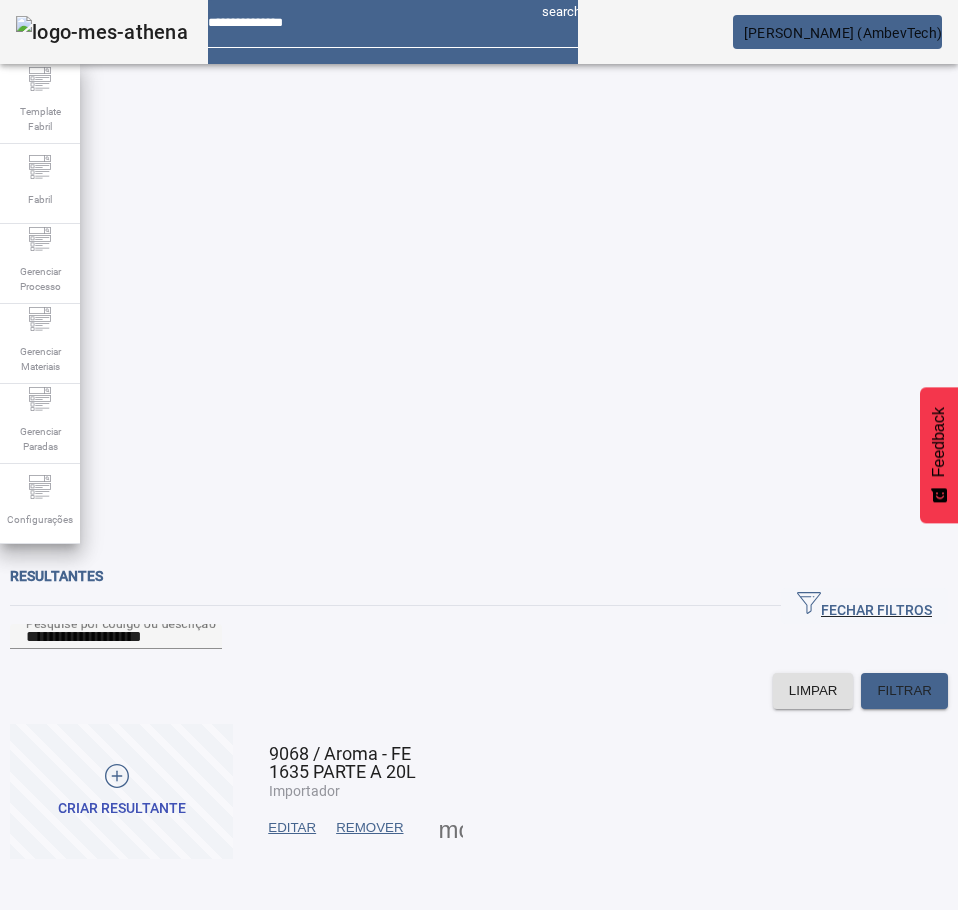 click at bounding box center (292, 828) 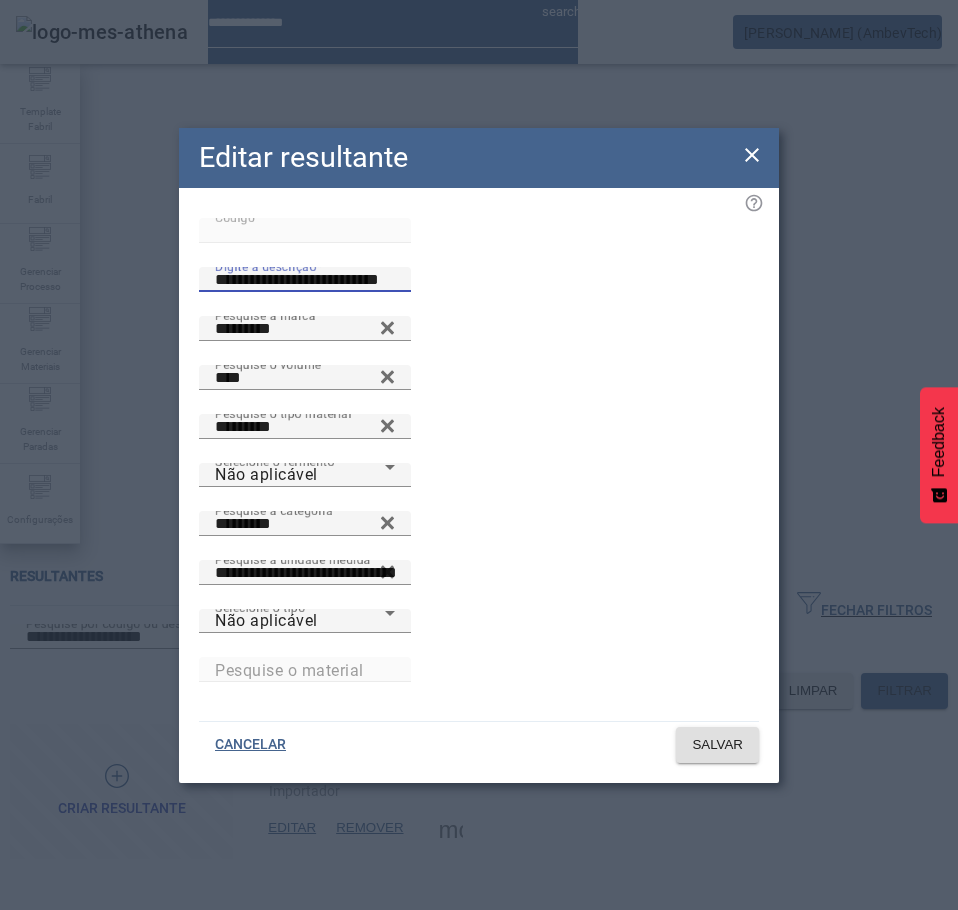 click on "**********" at bounding box center [305, 280] 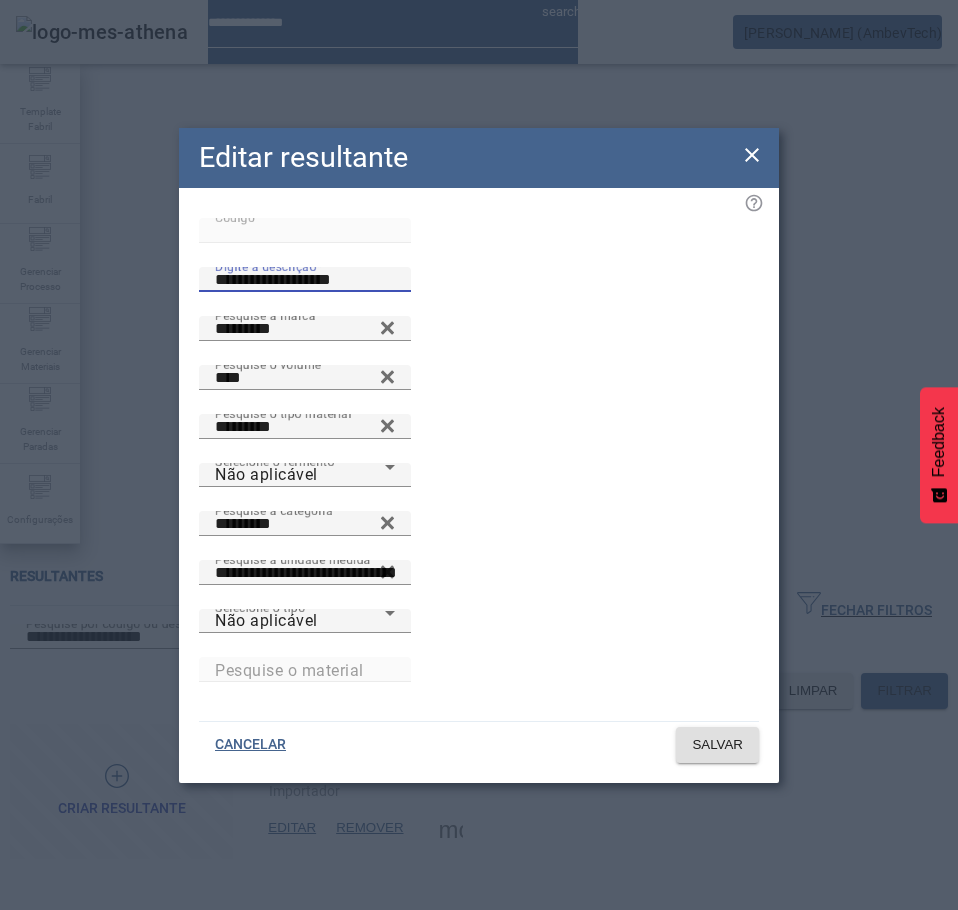 type on "**********" 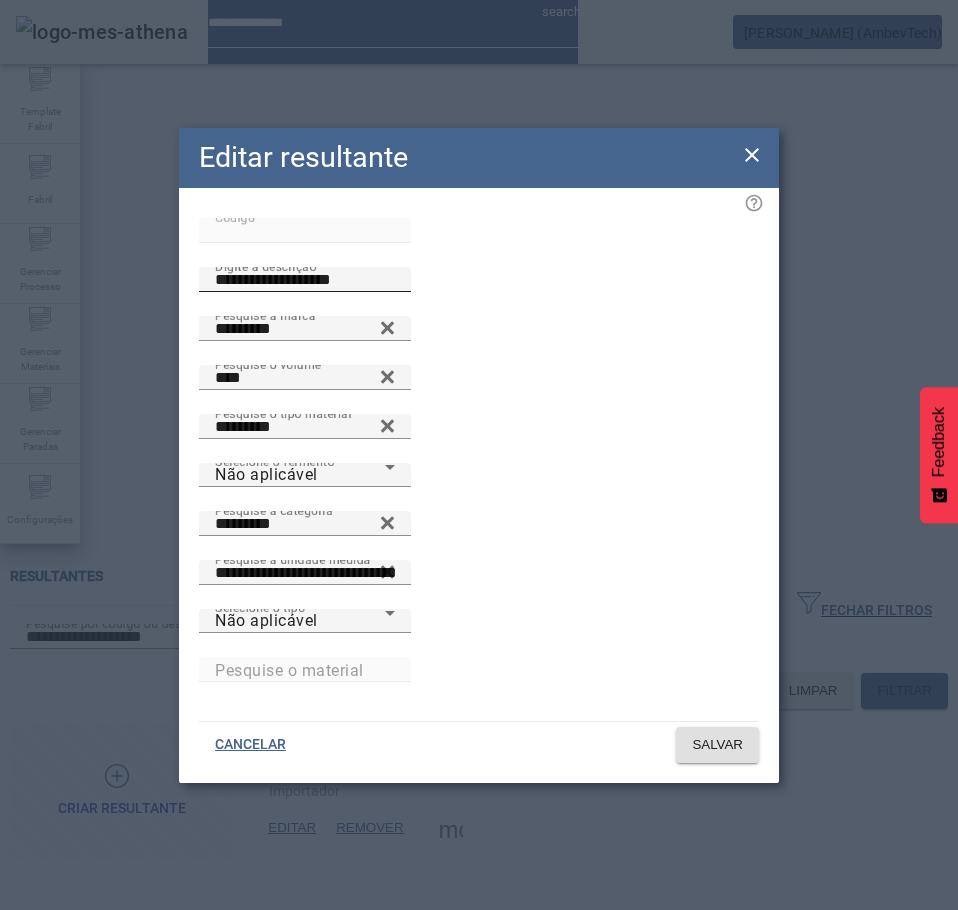 click on "**********" at bounding box center (305, 280) 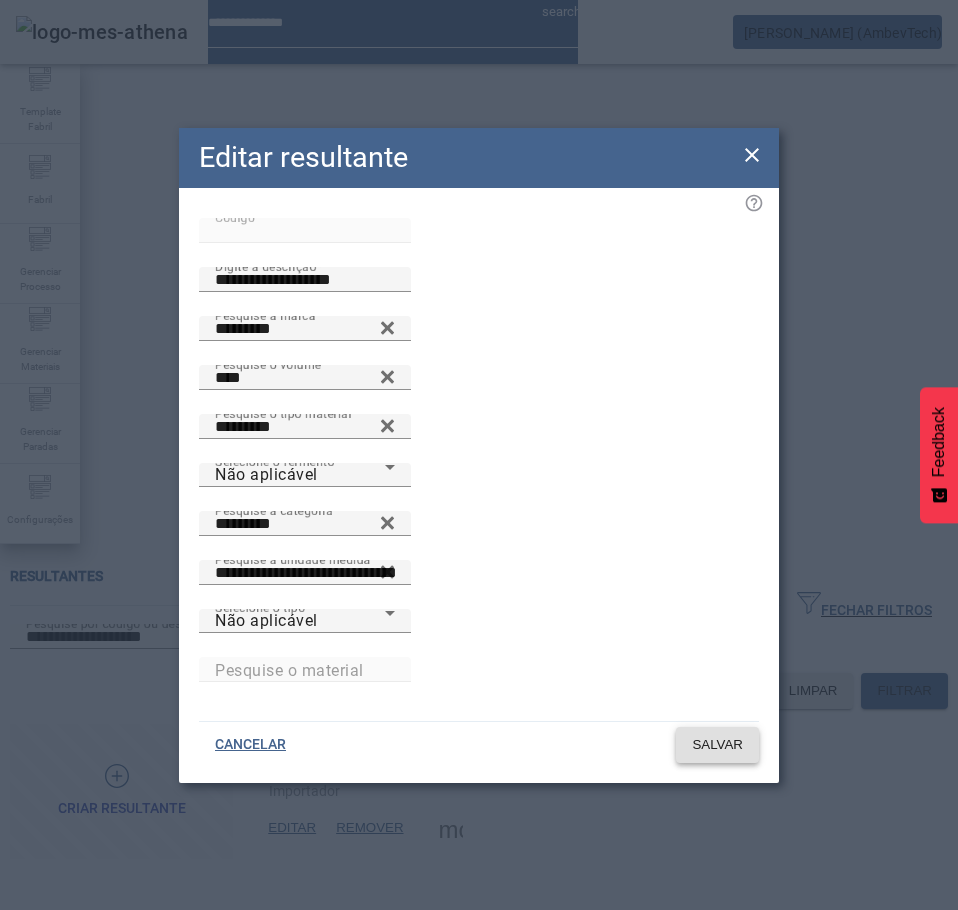 click on "SALVAR" 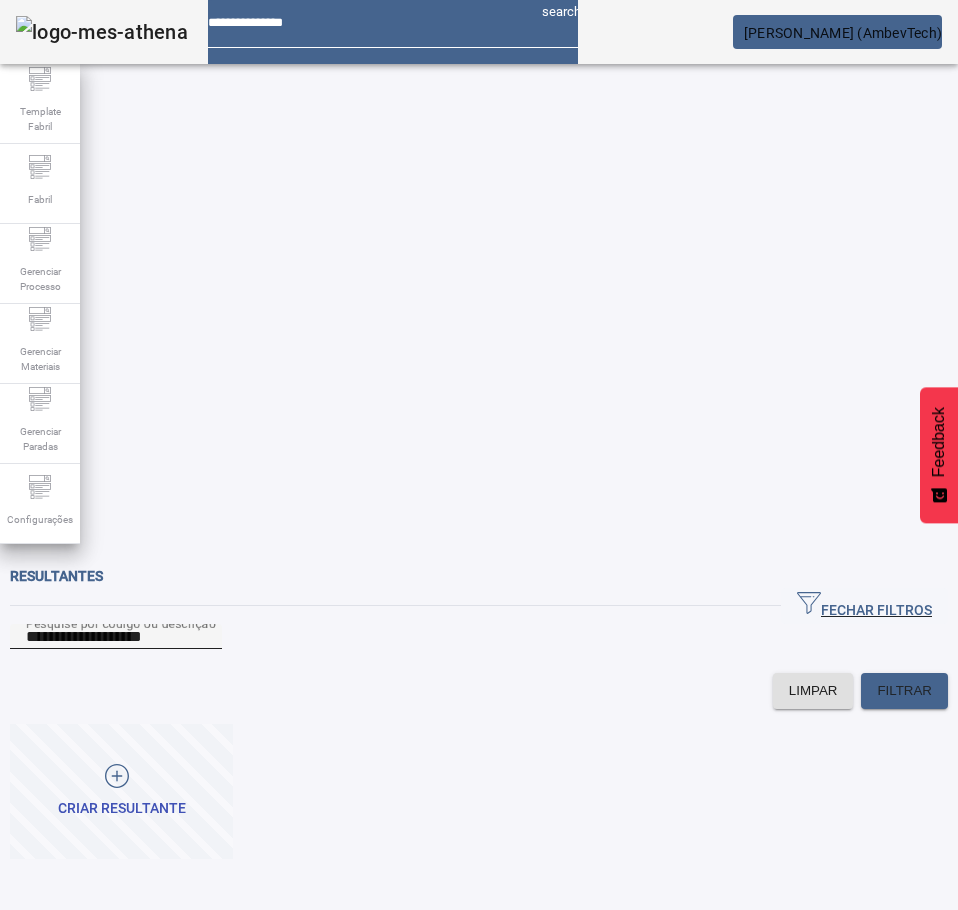 click on "**********" at bounding box center (116, 637) 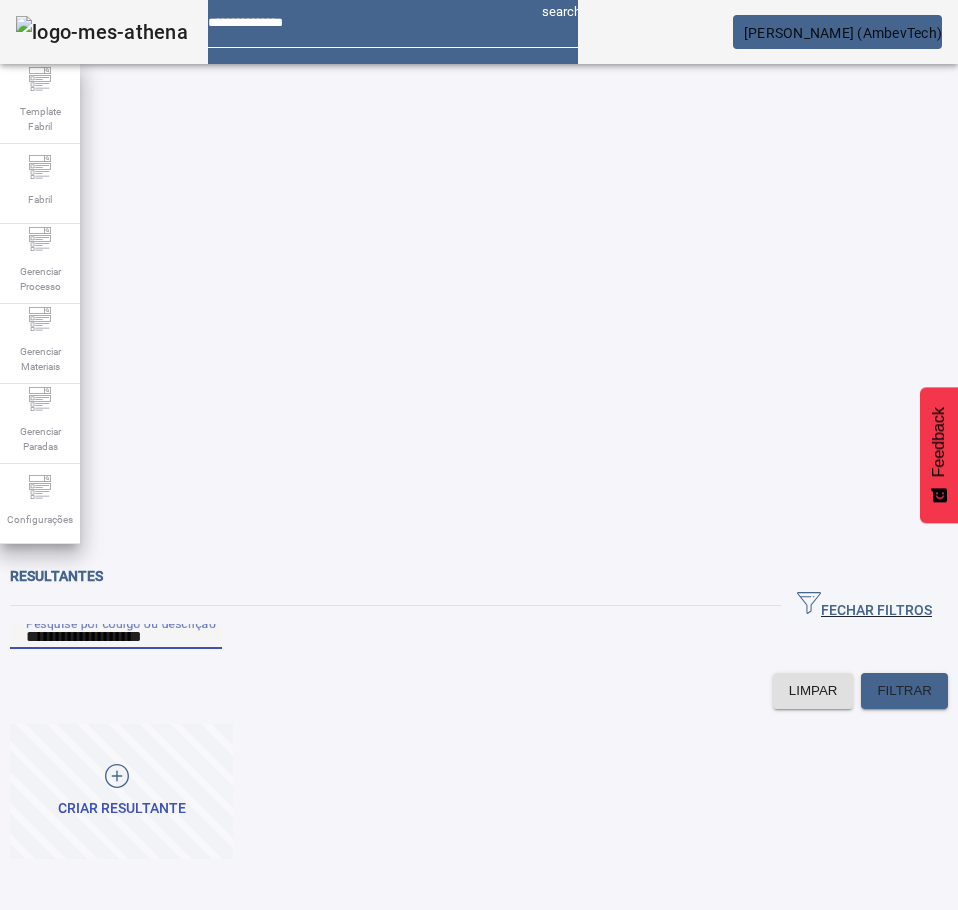 drag, startPoint x: 358, startPoint y: 178, endPoint x: -88, endPoint y: 186, distance: 446.07175 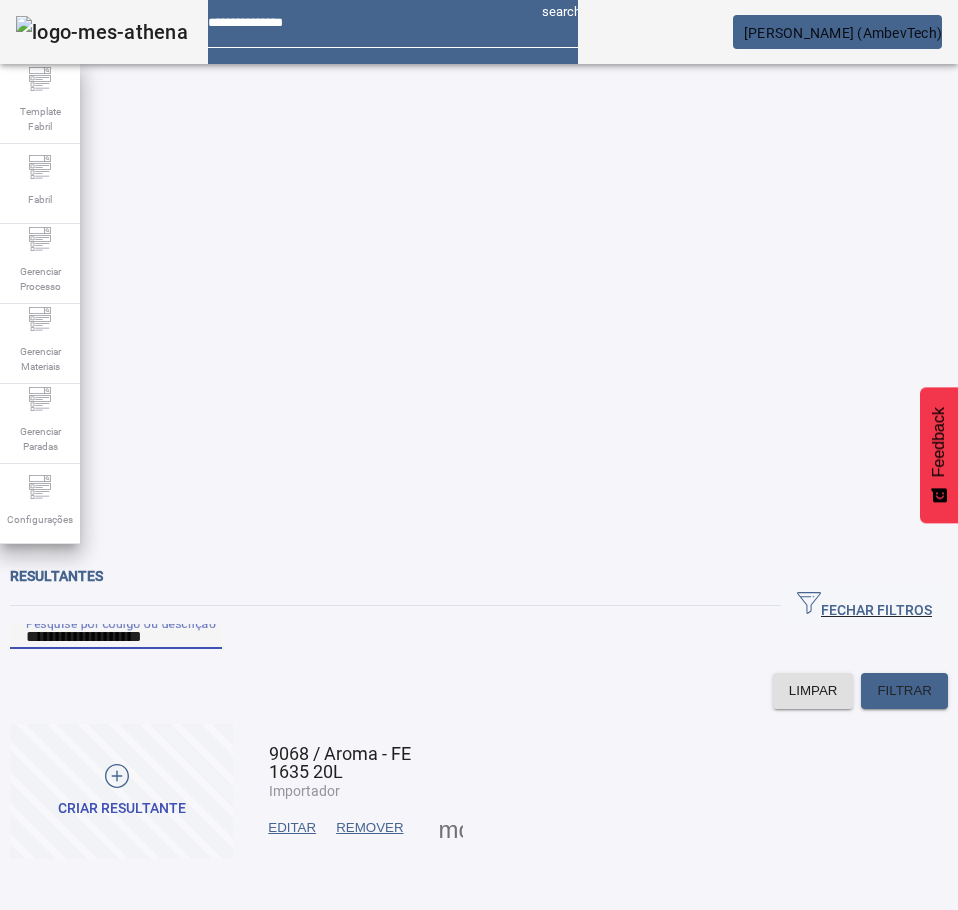 click on "EDITAR" at bounding box center (292, 828) 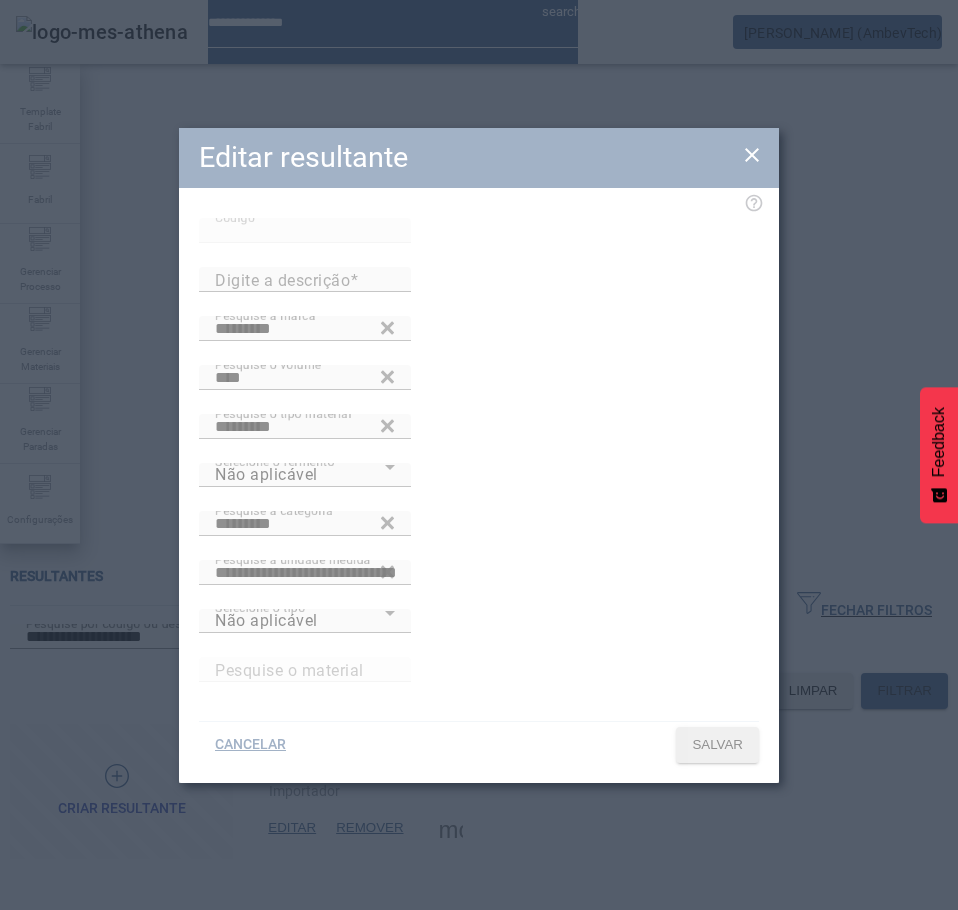 type on "**********" 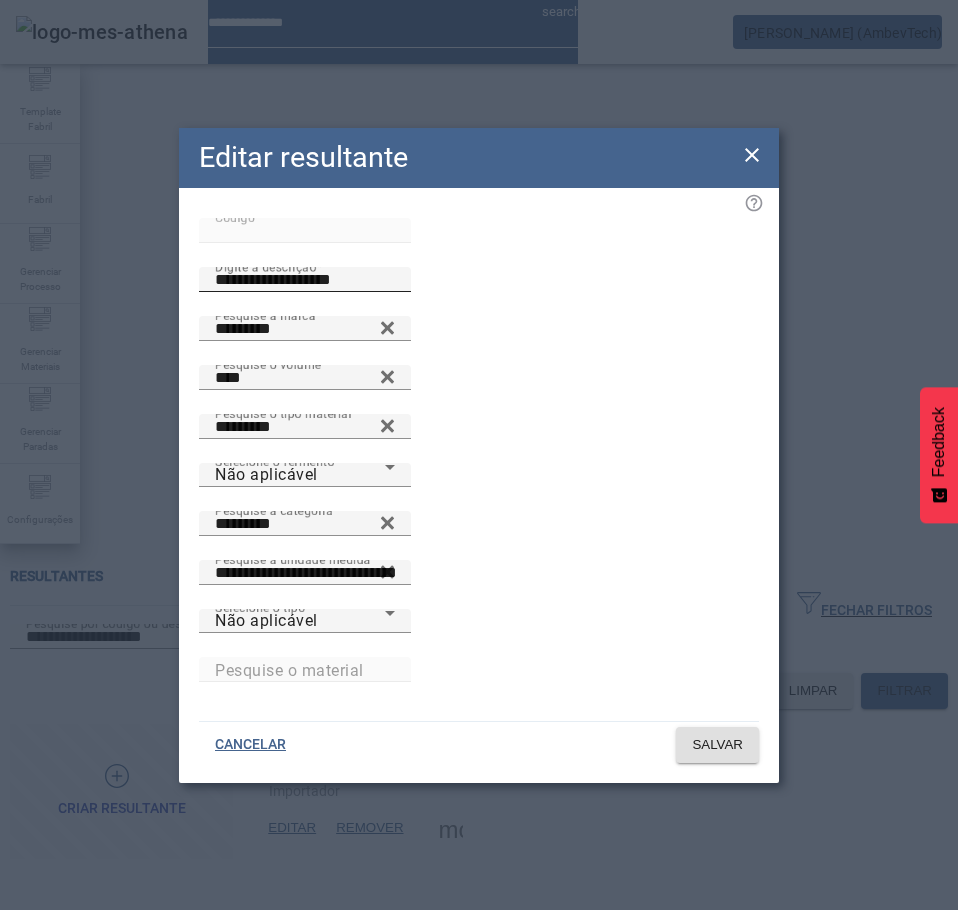 click on "**********" at bounding box center [305, 280] 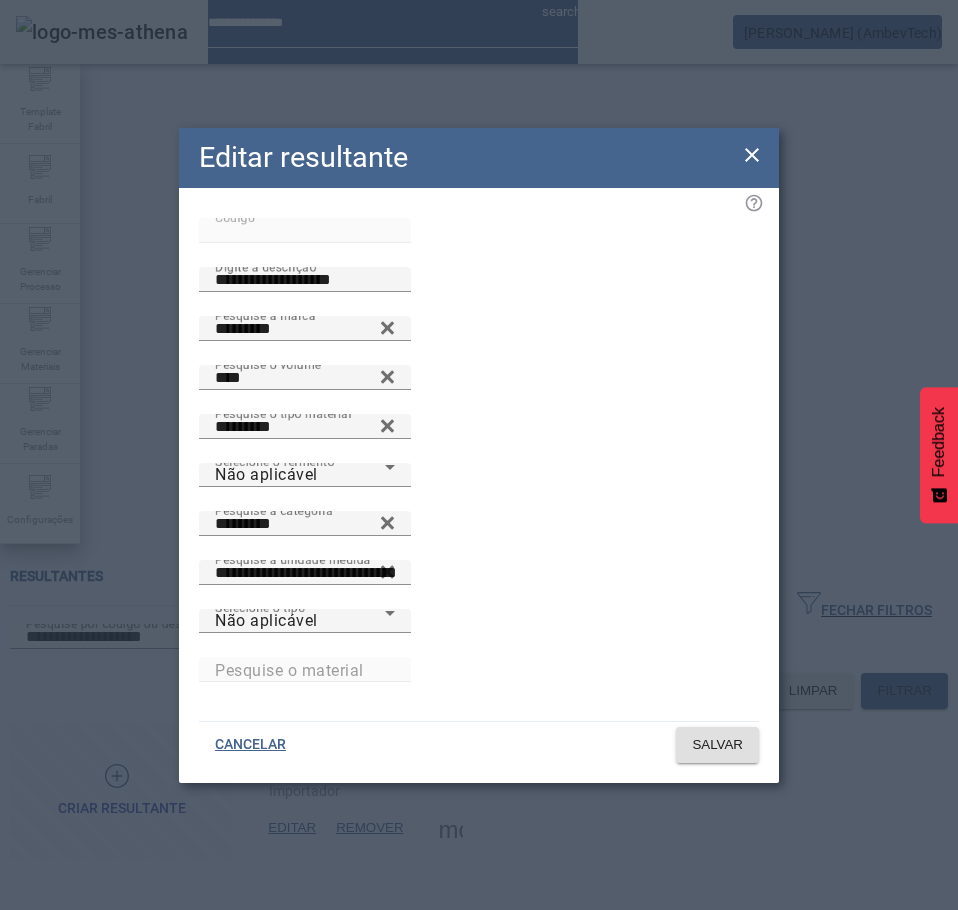 click 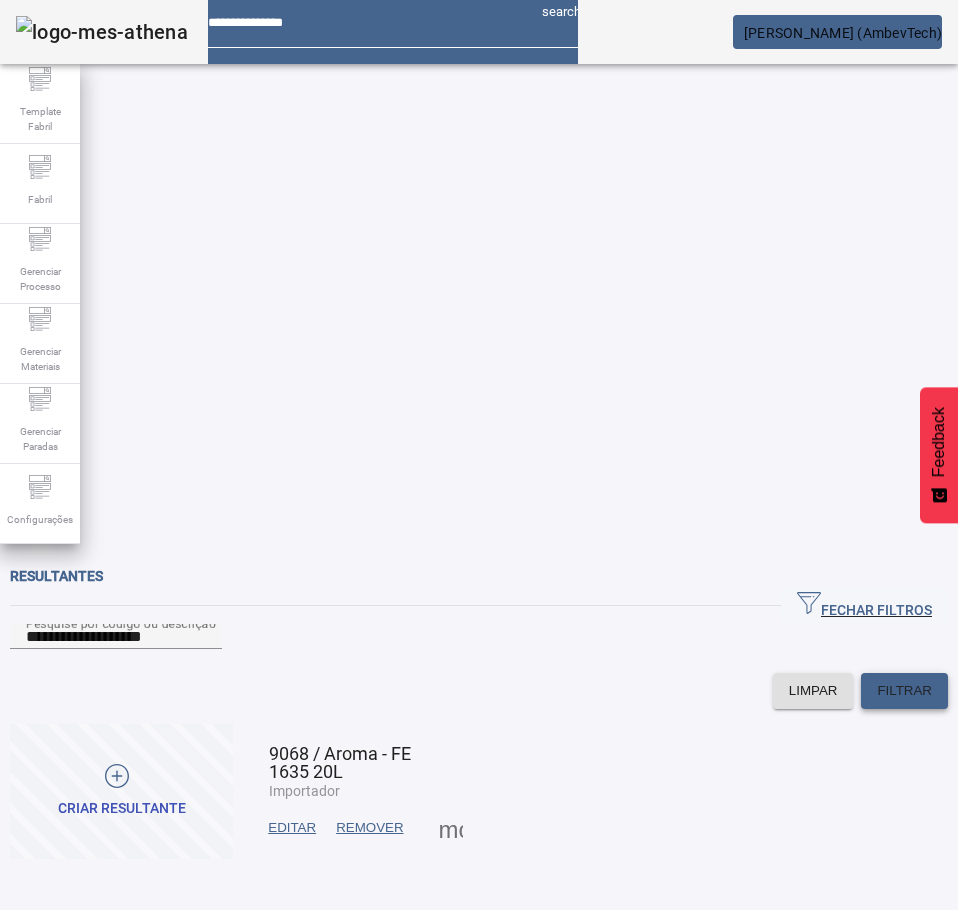 click 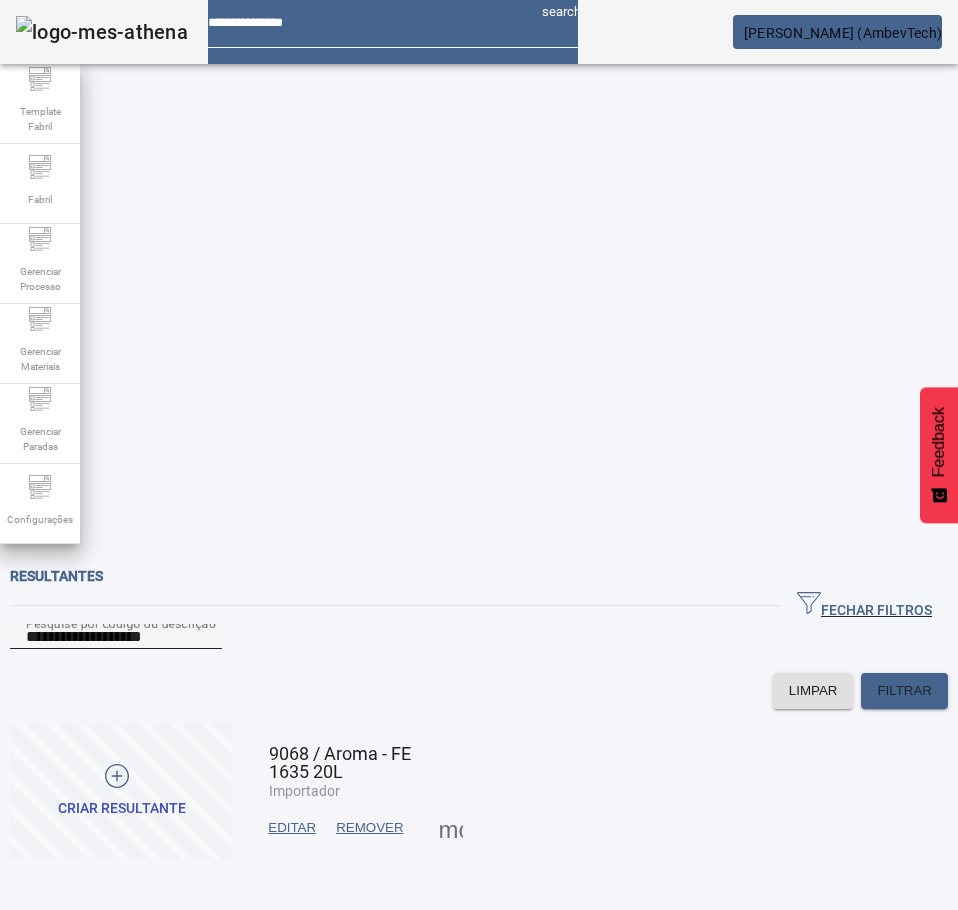 click on "**********" at bounding box center [116, 637] 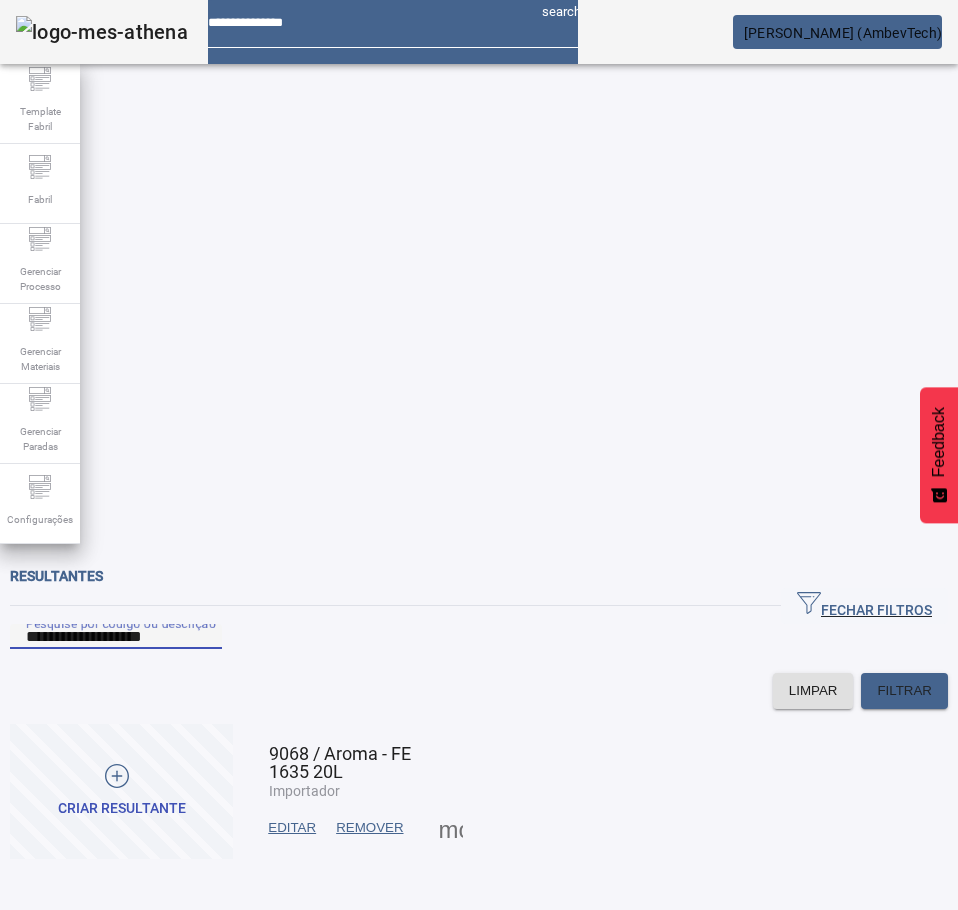 paste on "***" 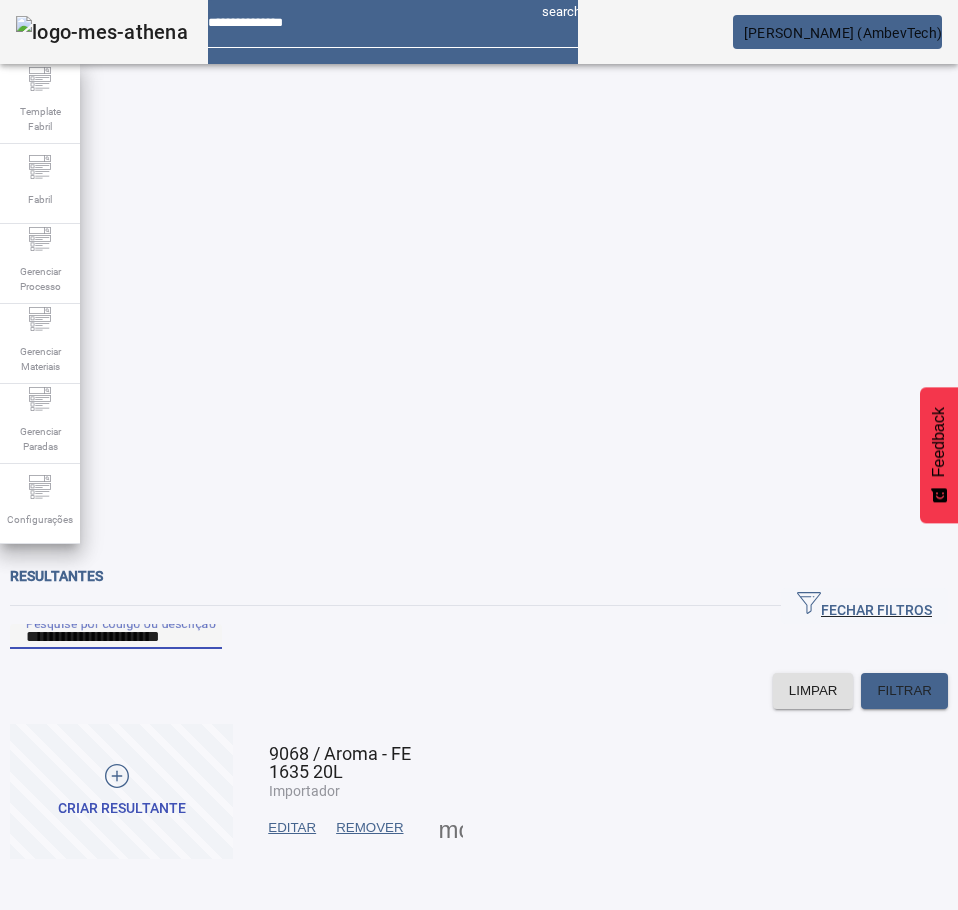 type on "**********" 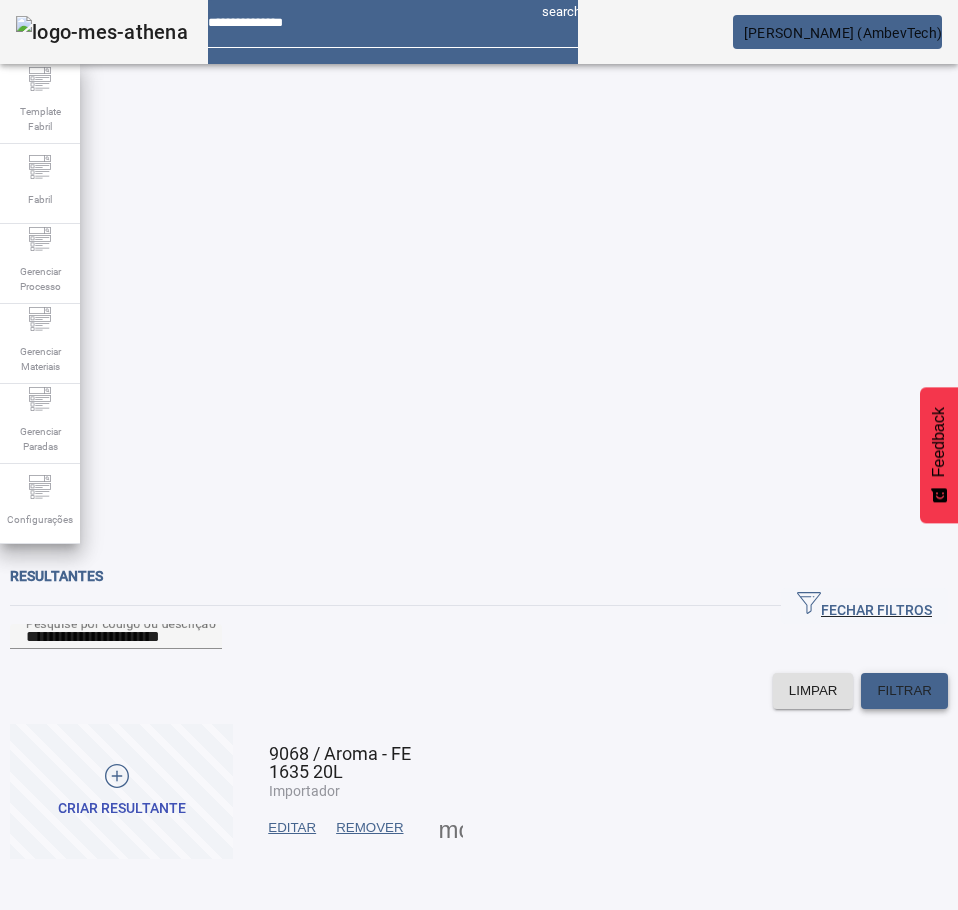 click on "FILTRAR" 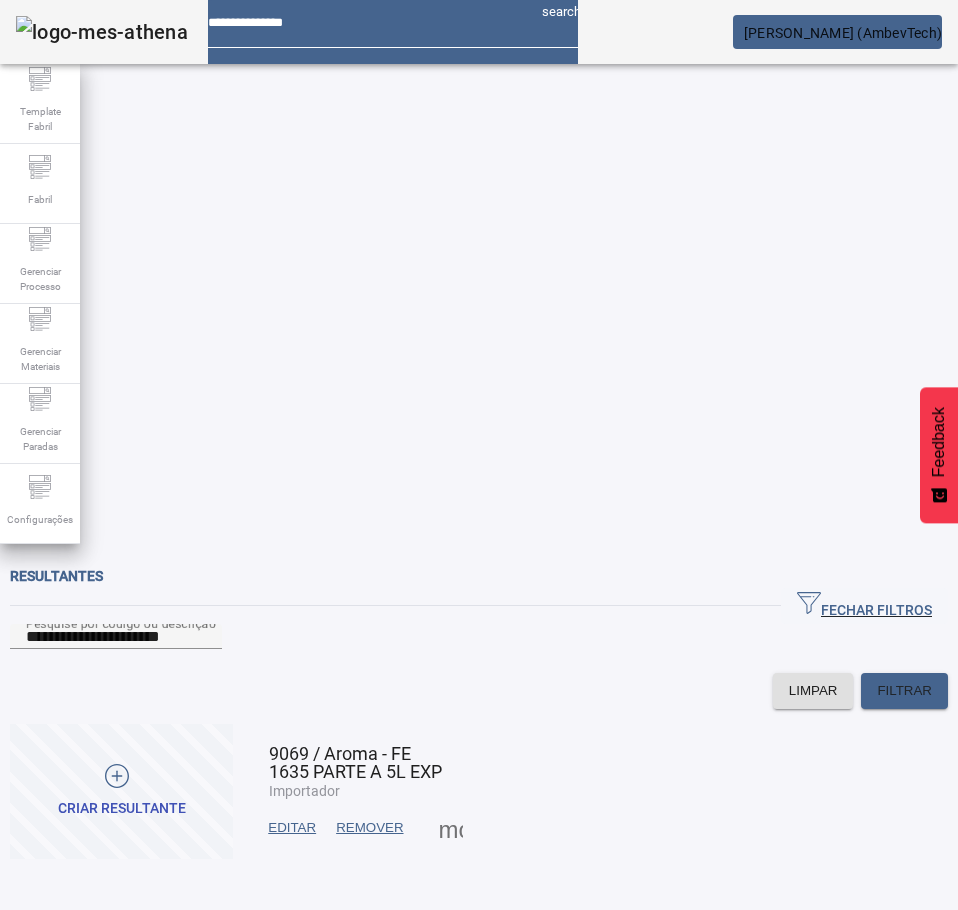 click on "EDITAR" at bounding box center [292, 828] 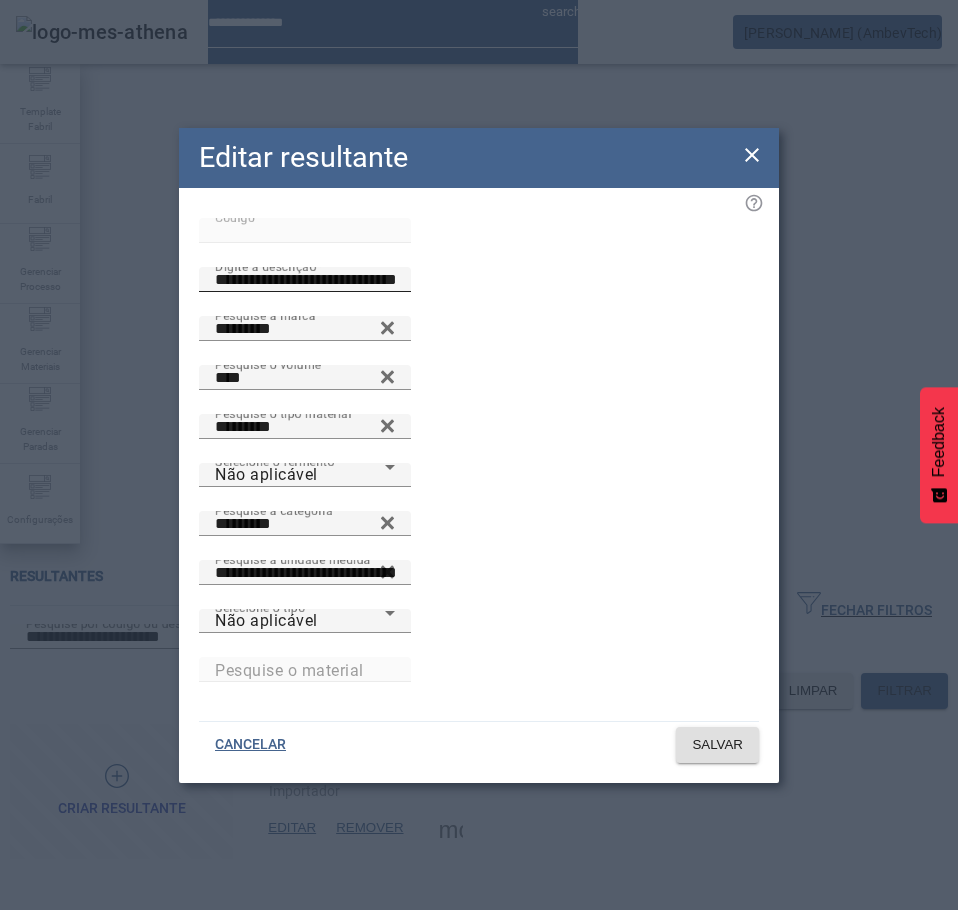 click on "**********" 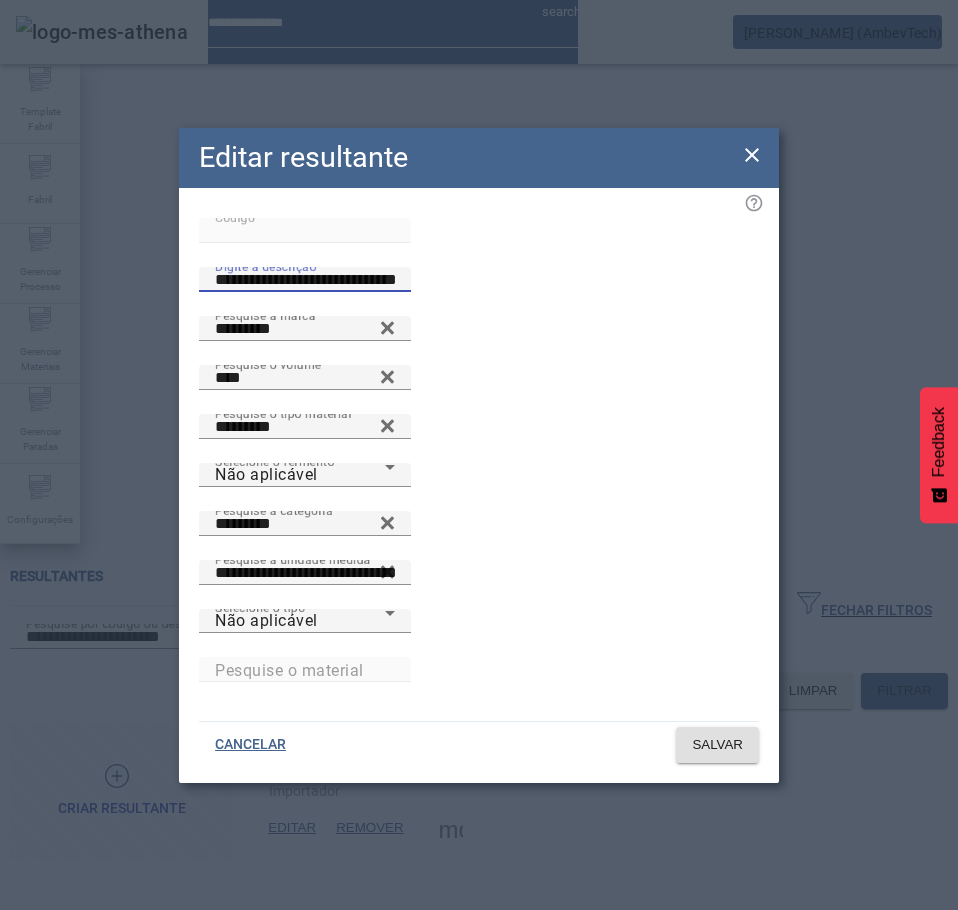 drag, startPoint x: 488, startPoint y: 348, endPoint x: 266, endPoint y: 369, distance: 222.99103 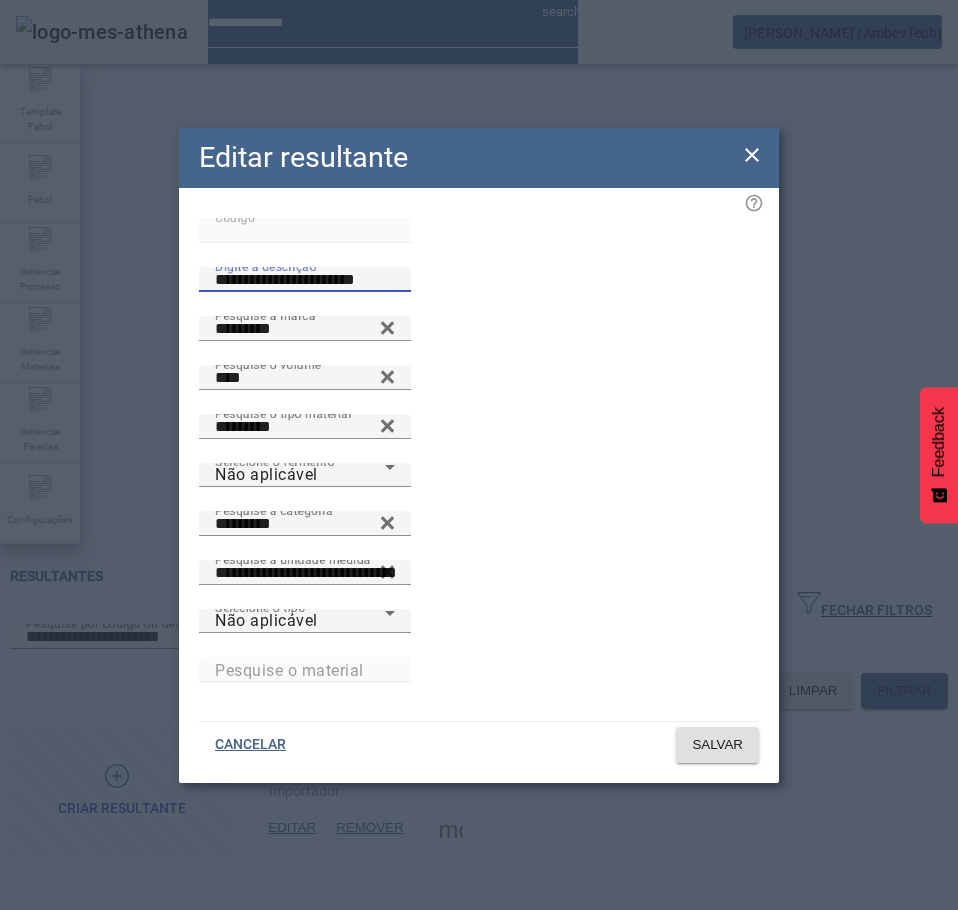 type on "**********" 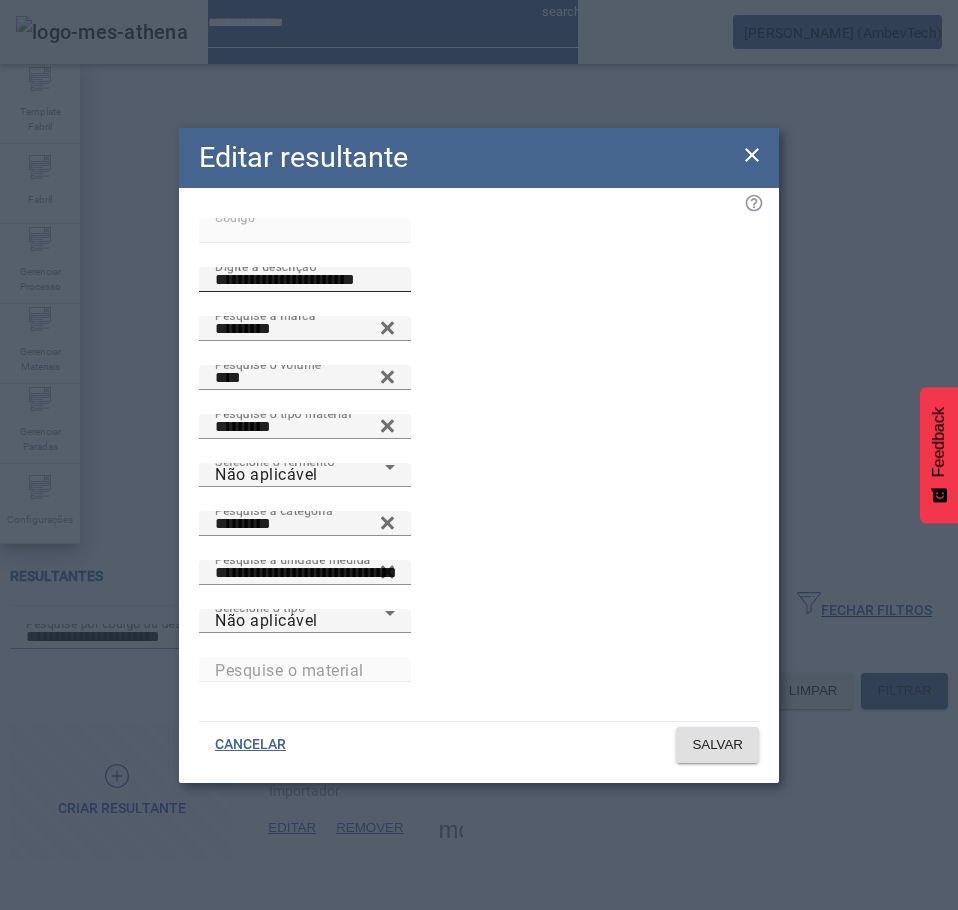 click on "**********" at bounding box center [305, 280] 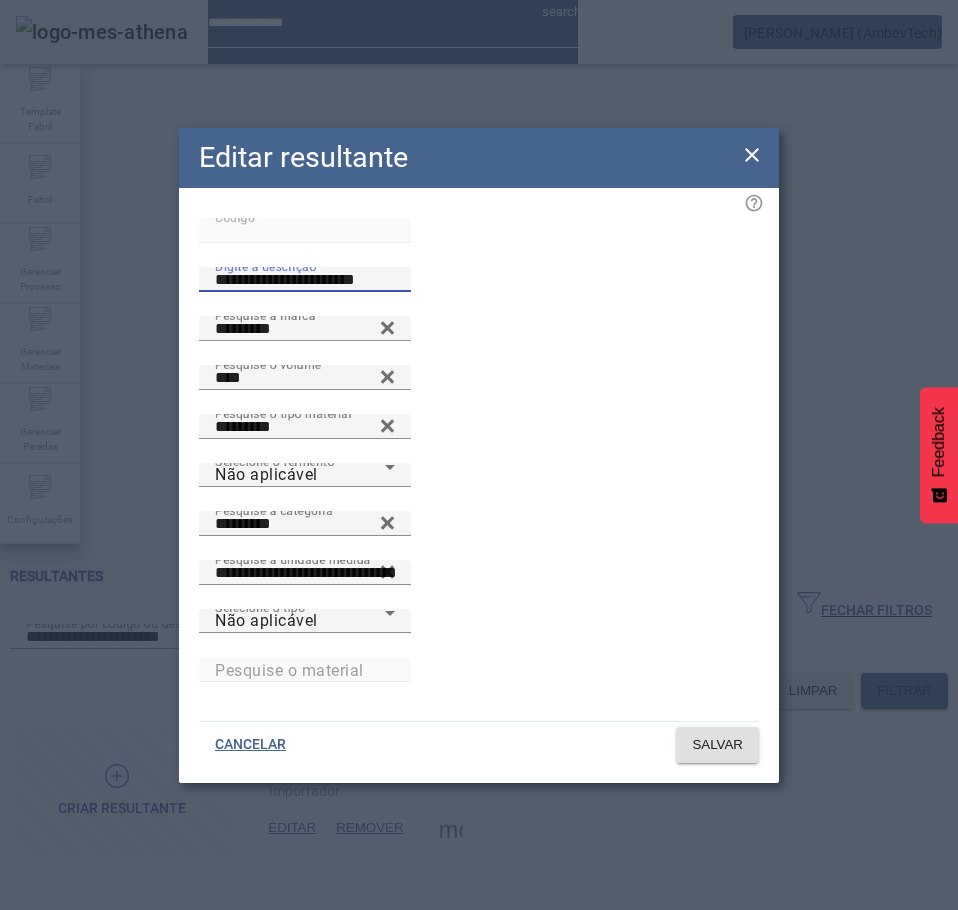 click on "**********" at bounding box center [305, 280] 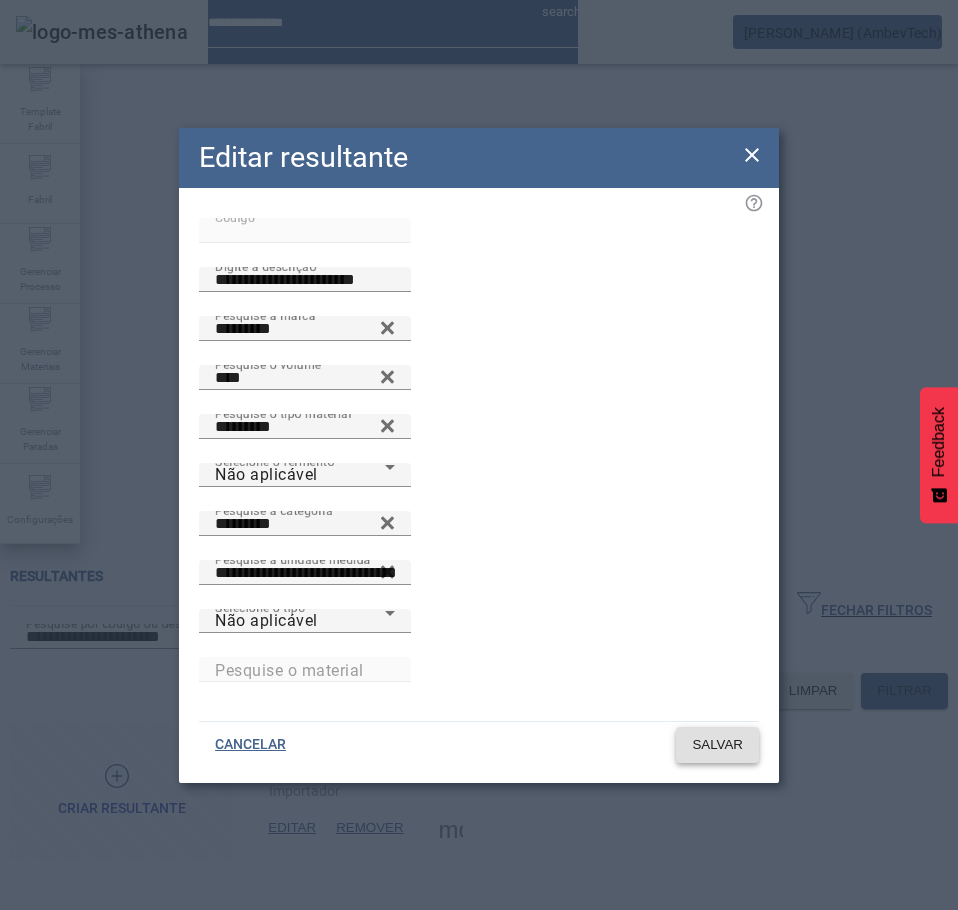 click on "SALVAR" 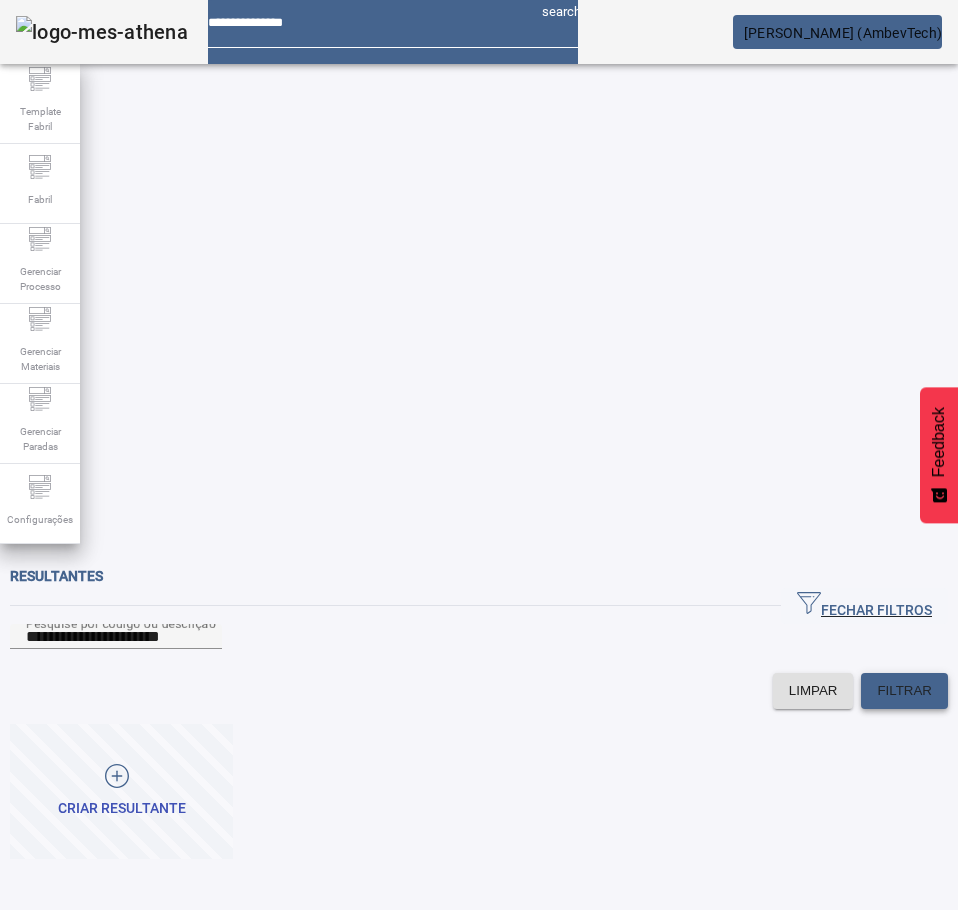 click on "FILTRAR" 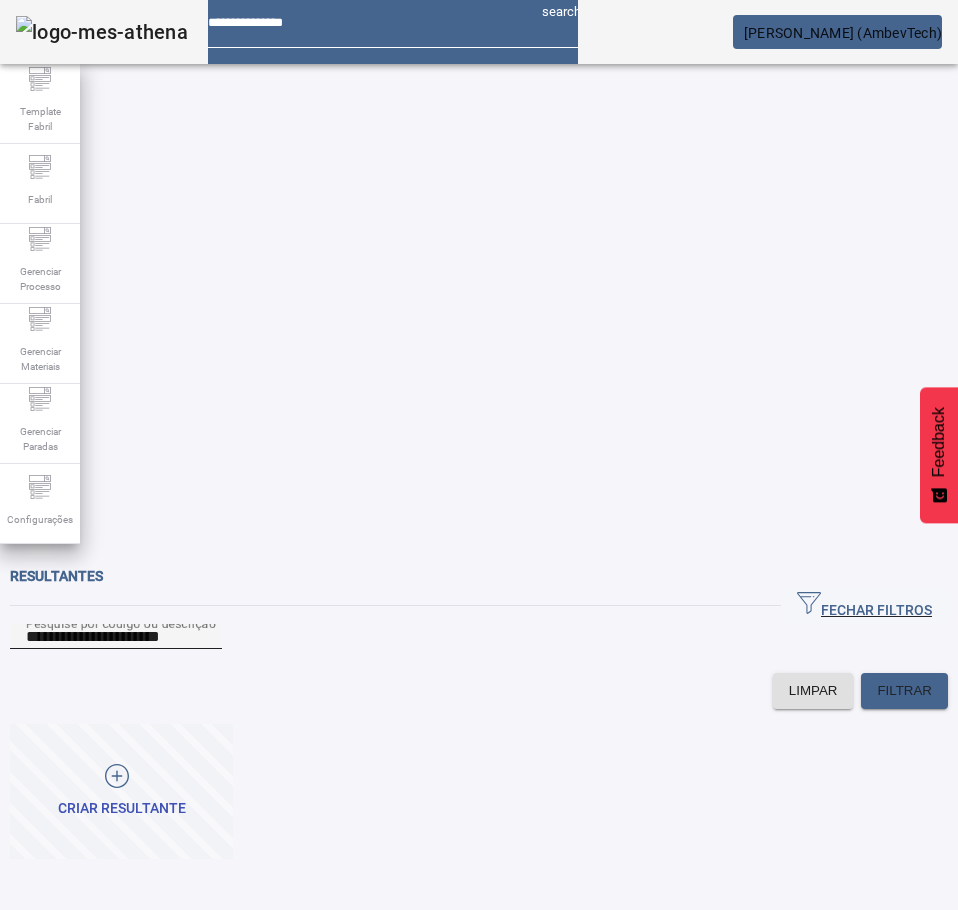 click on "**********" at bounding box center (116, 637) 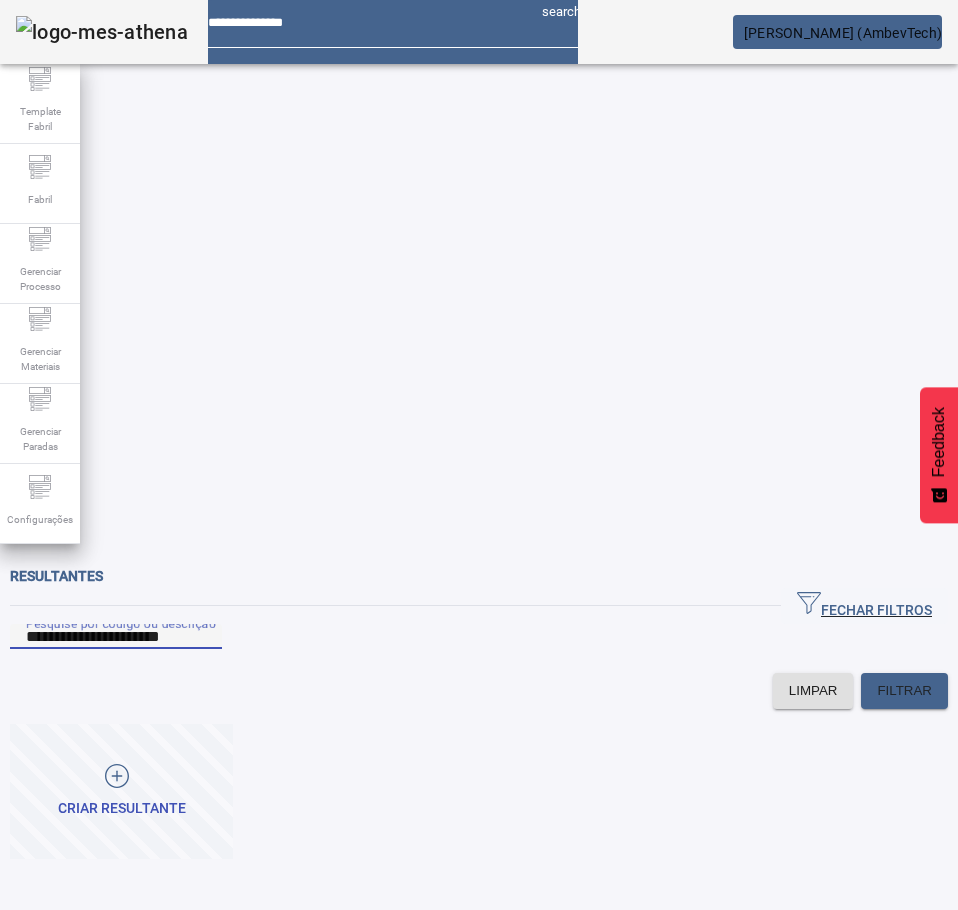 paste 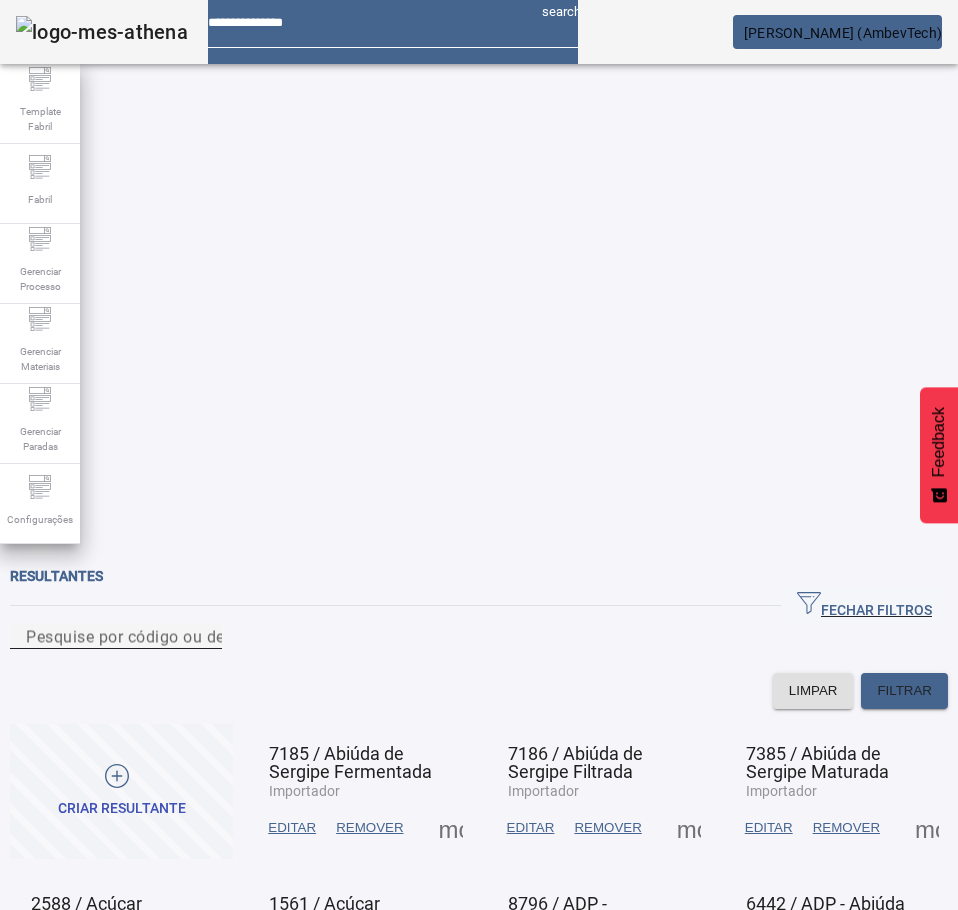 click on "Pesquise por código ou descrição" at bounding box center (152, 636) 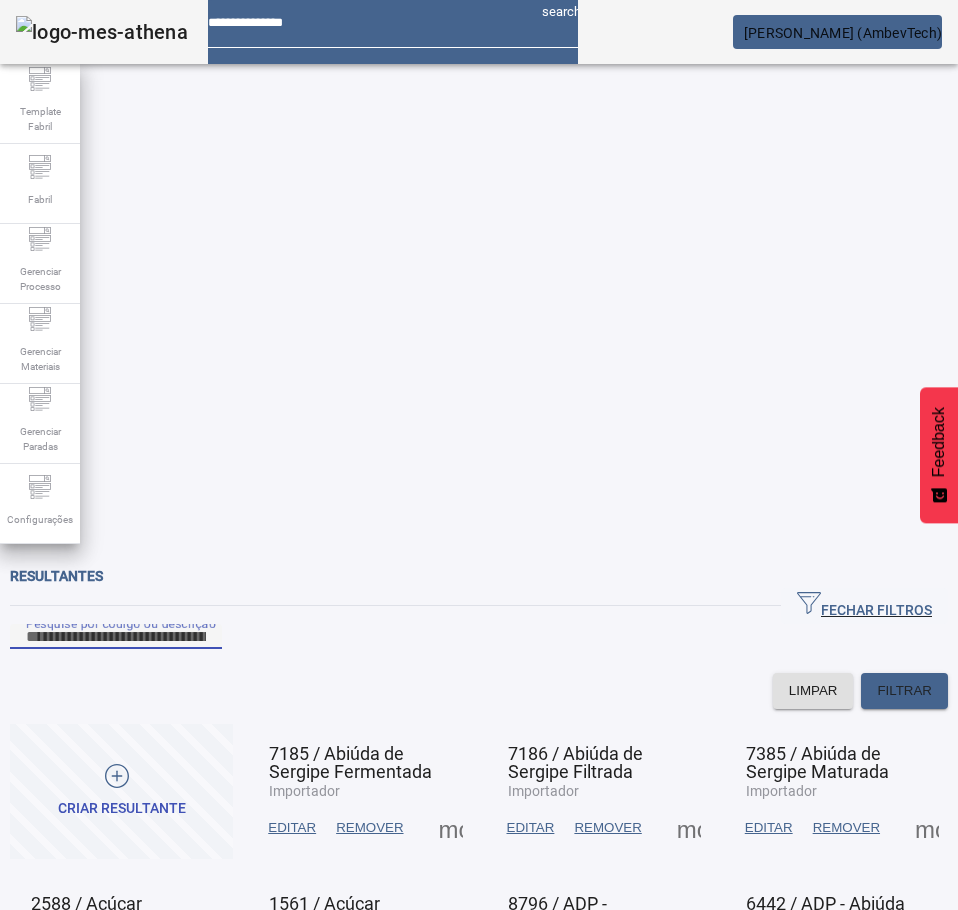 paste on "**********" 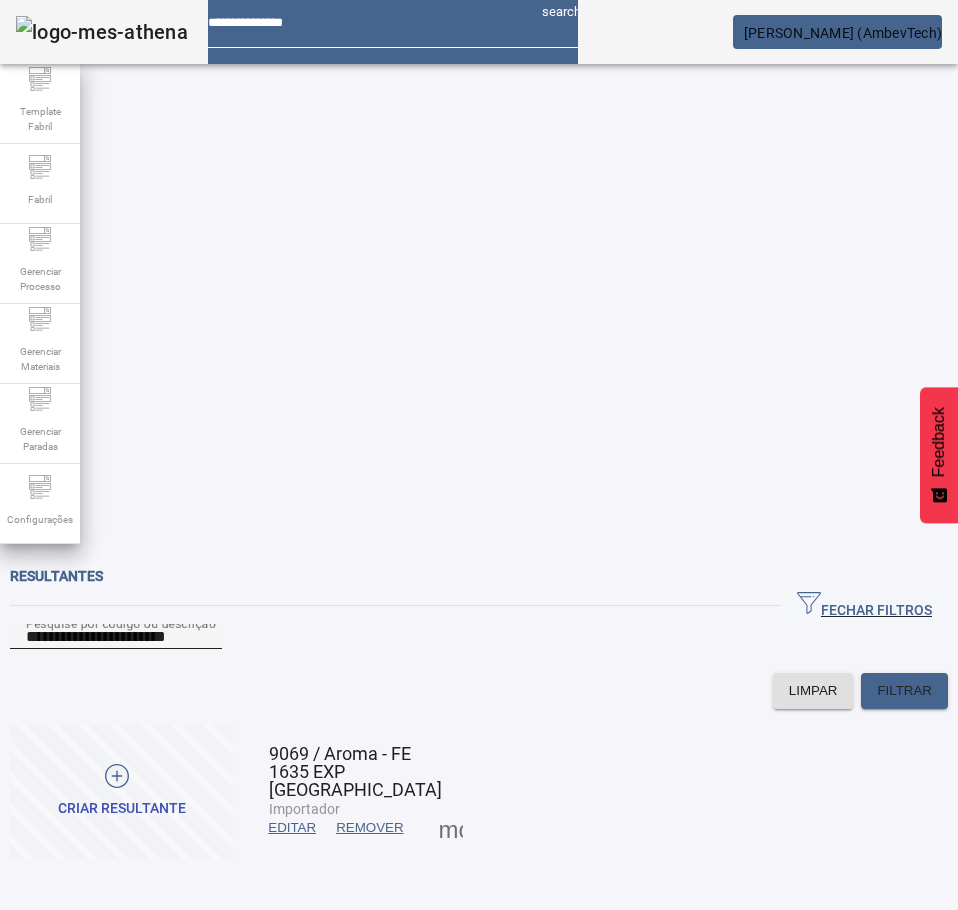 click on "**********" at bounding box center [116, 637] 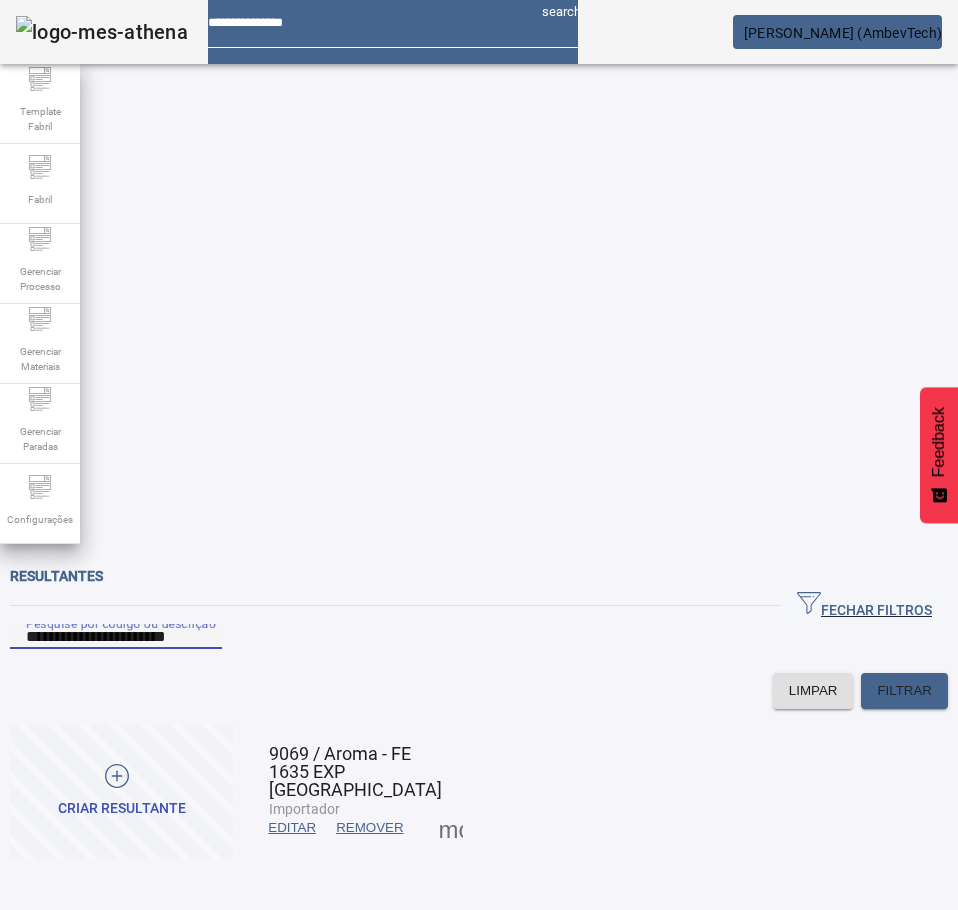 paste 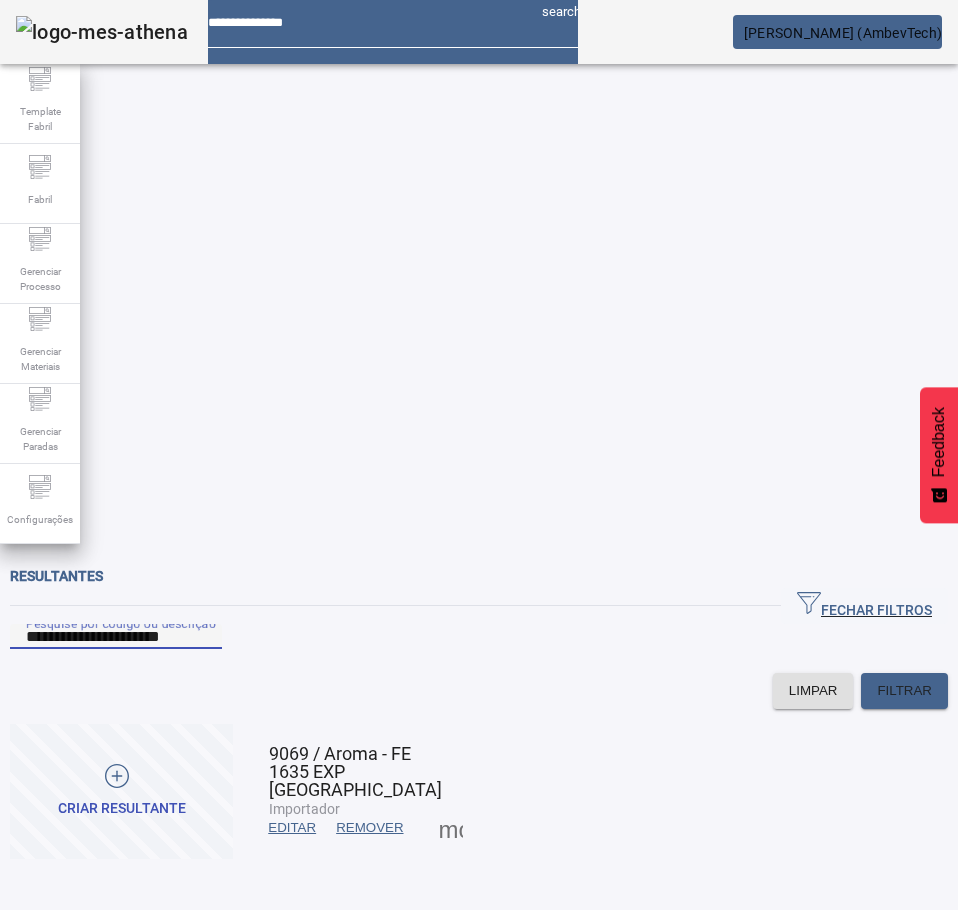 type on "**********" 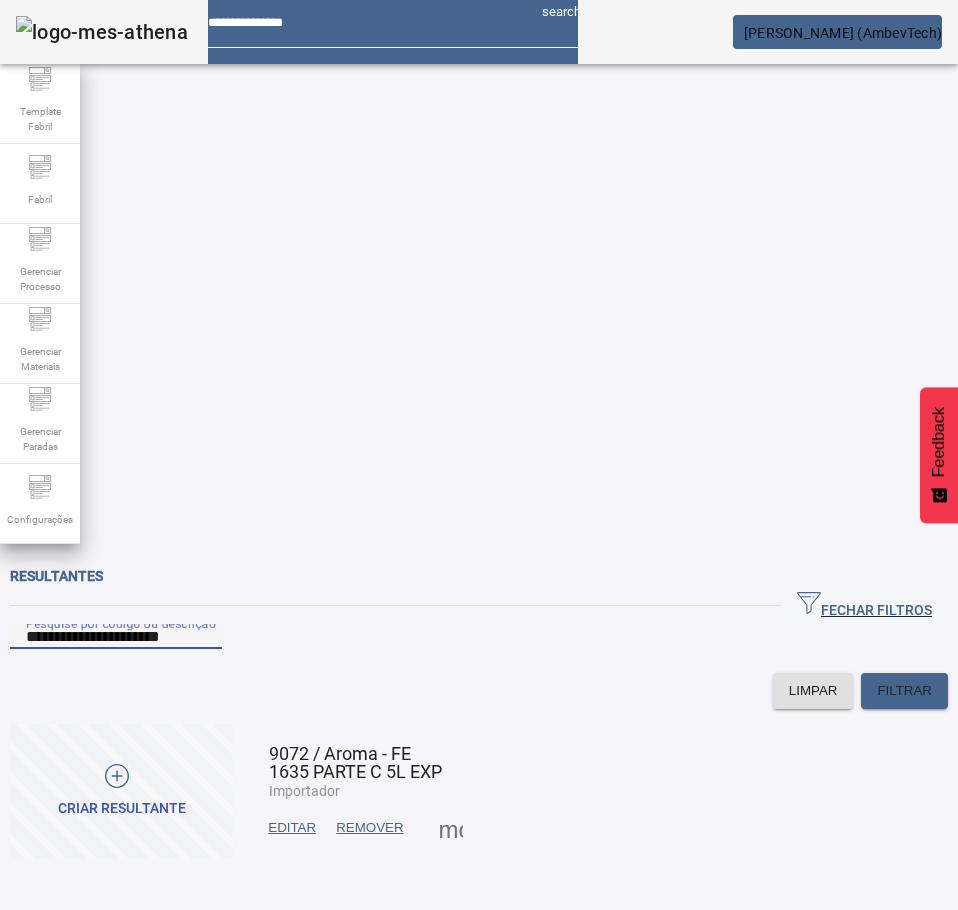 click on "EDITAR" at bounding box center (292, 828) 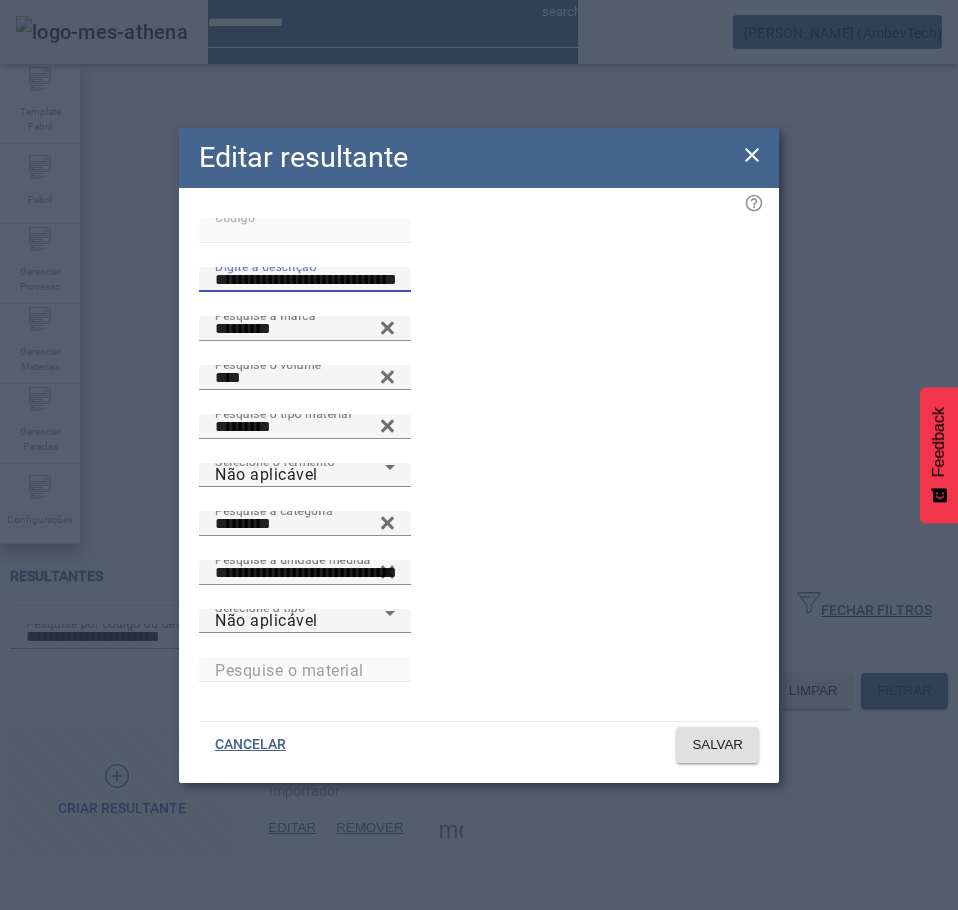 click on "**********" at bounding box center [305, 280] 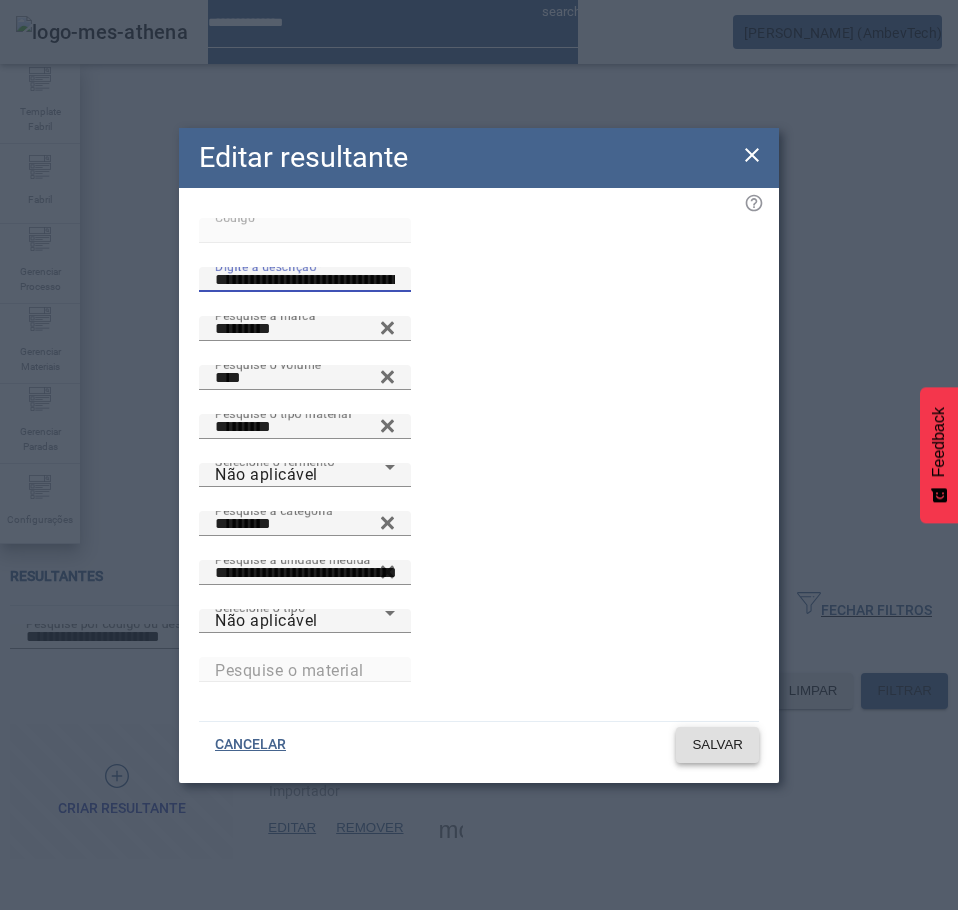 type on "**********" 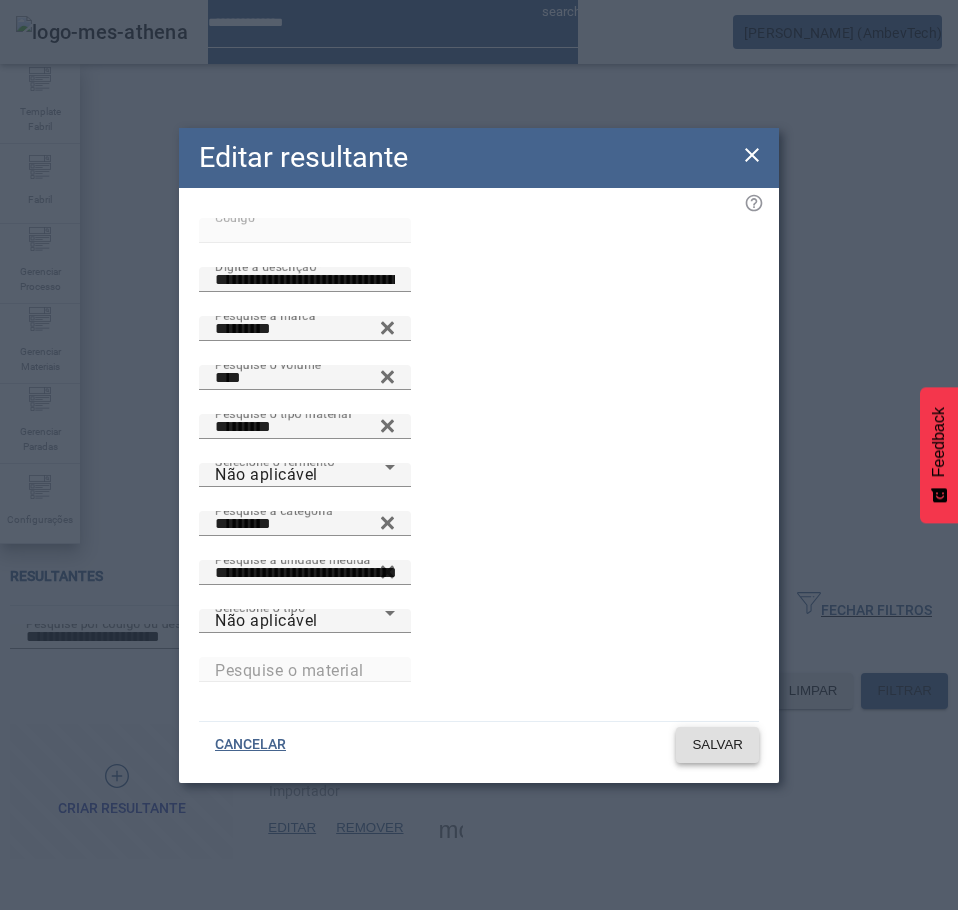 click on "SALVAR" 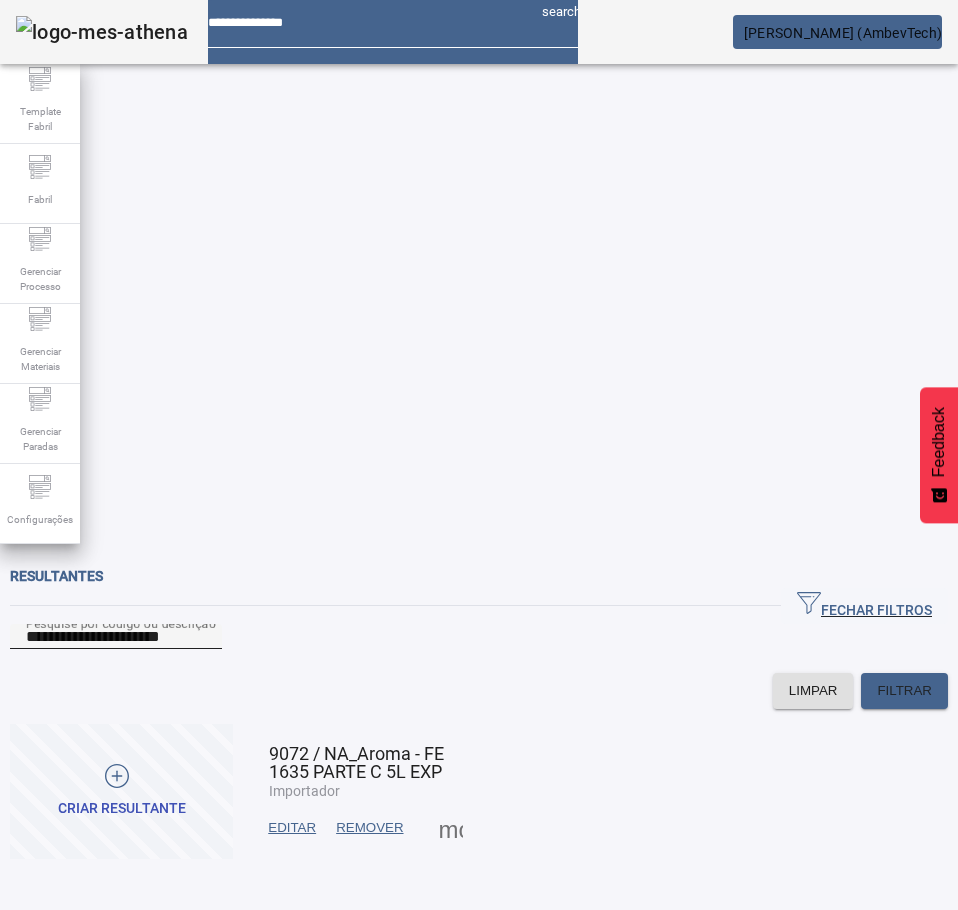 click on "**********" at bounding box center [116, 637] 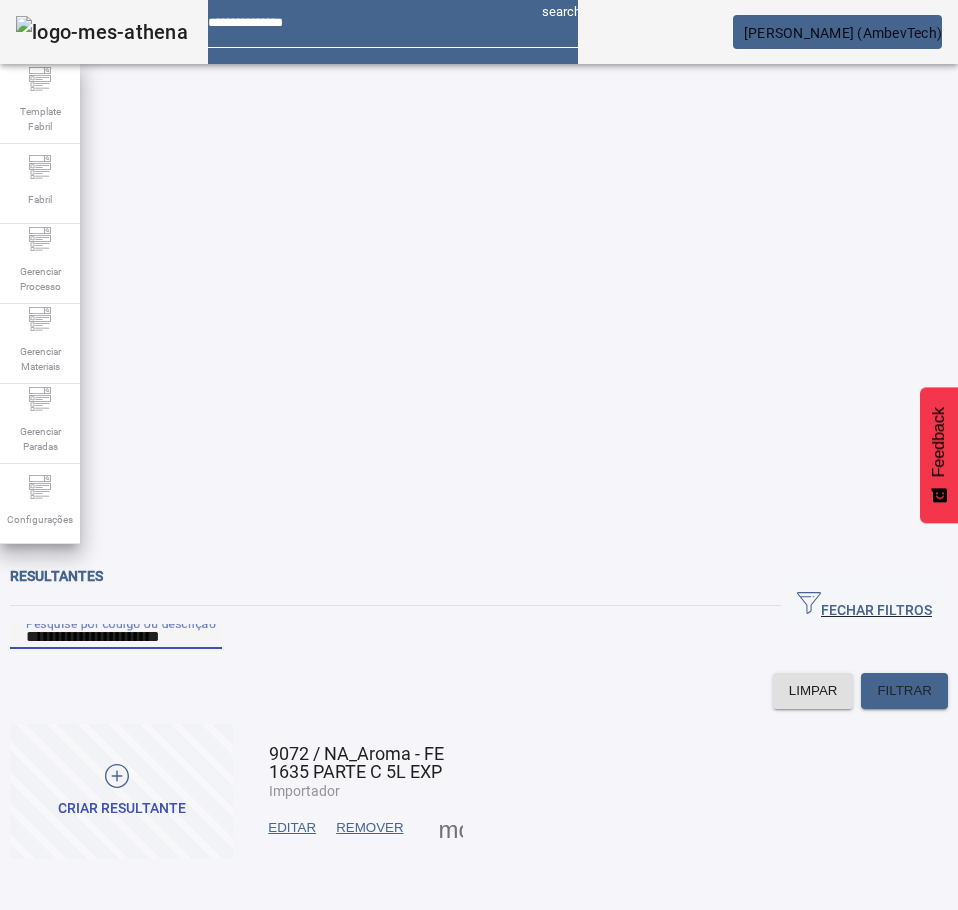 paste on "********" 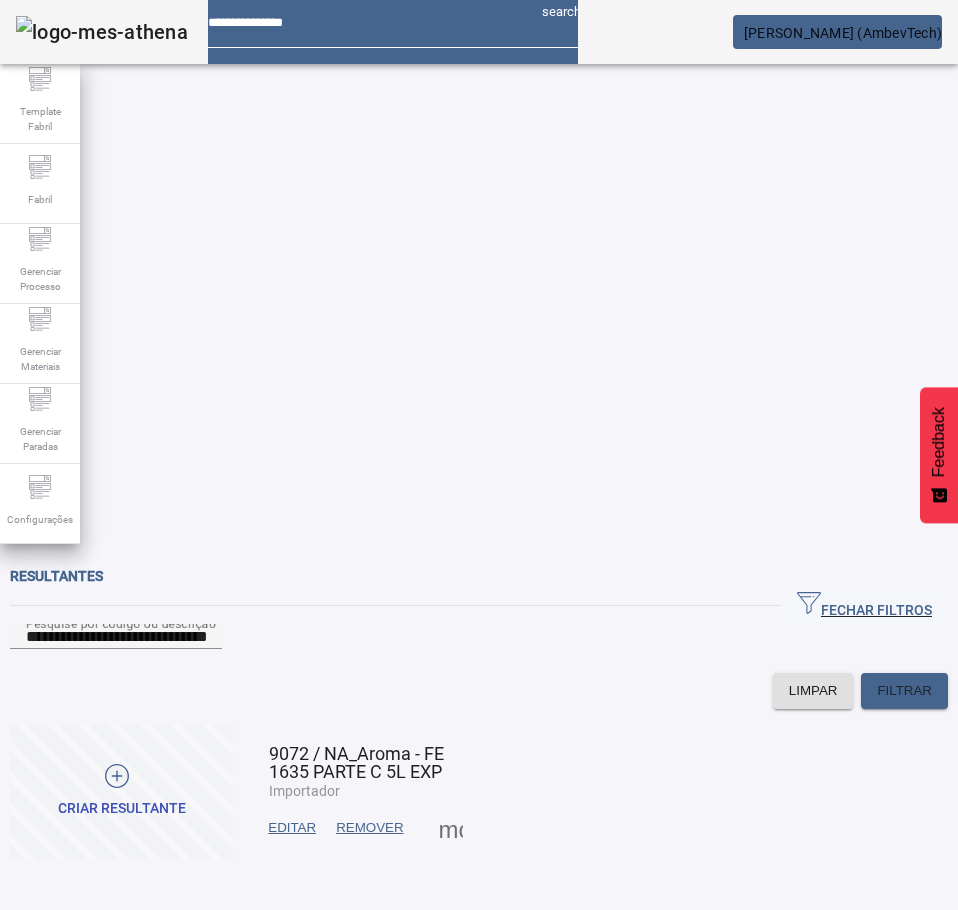 click at bounding box center [292, 828] 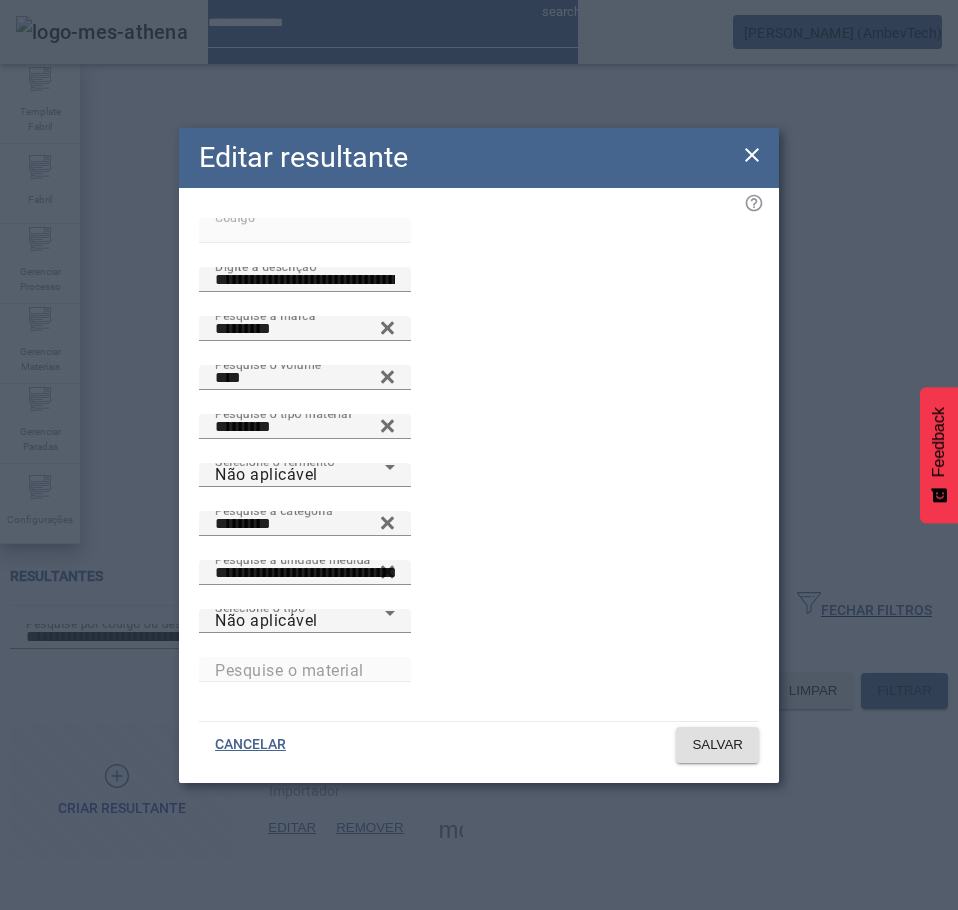 click 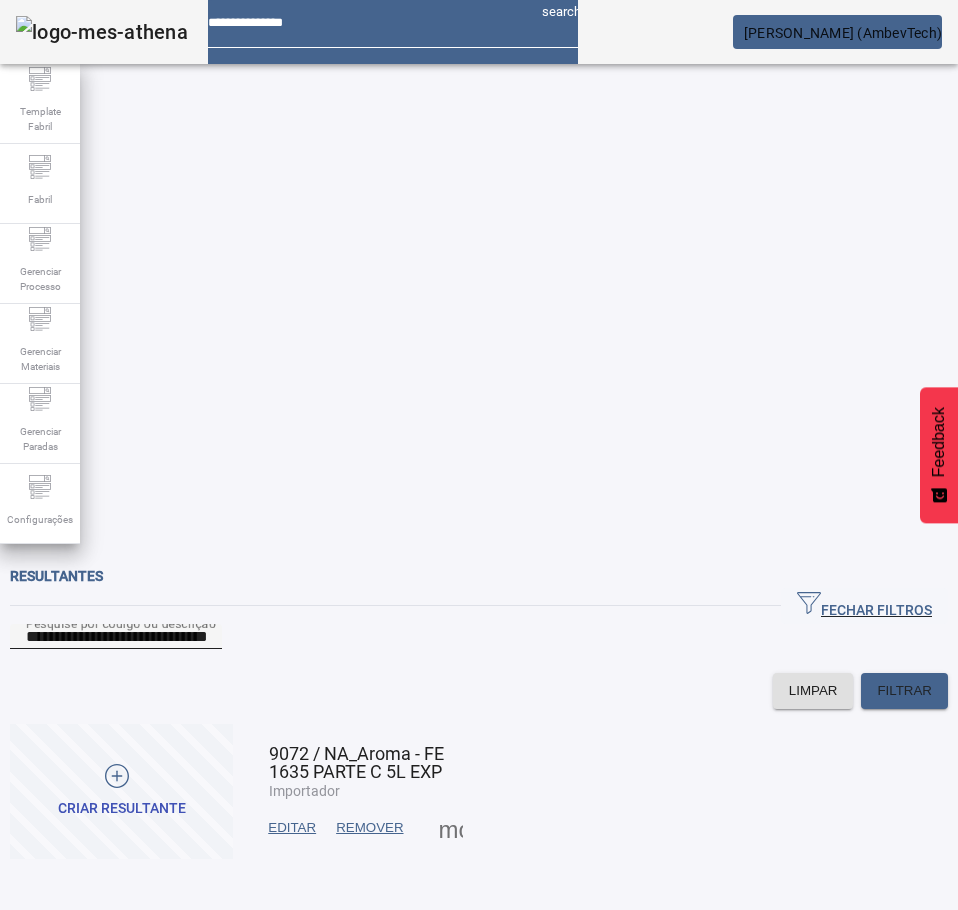 click on "**********" at bounding box center (116, 637) 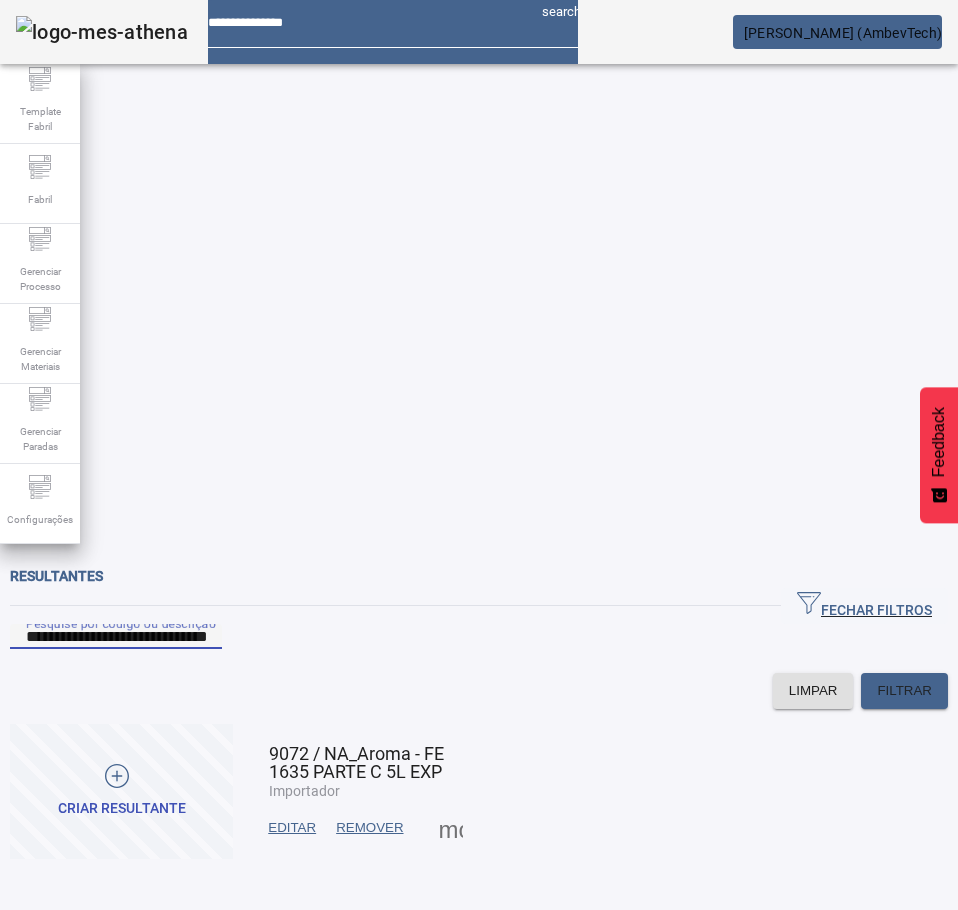 paste 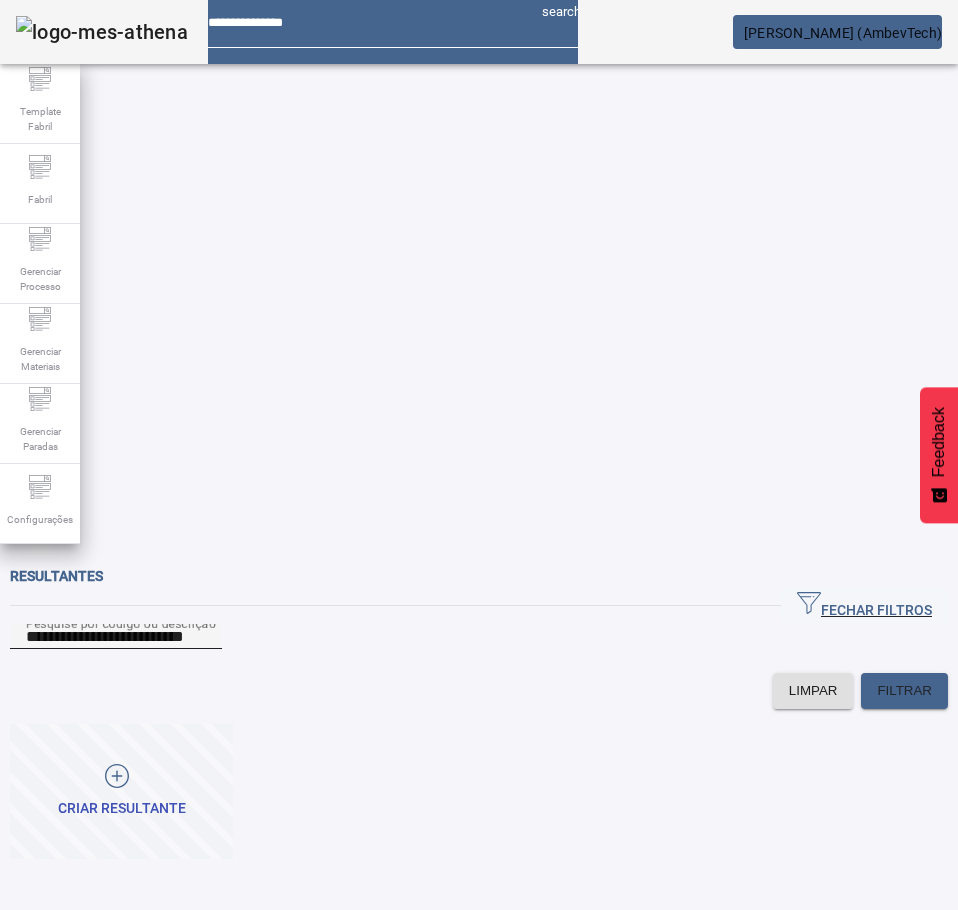 click on "**********" at bounding box center (116, 637) 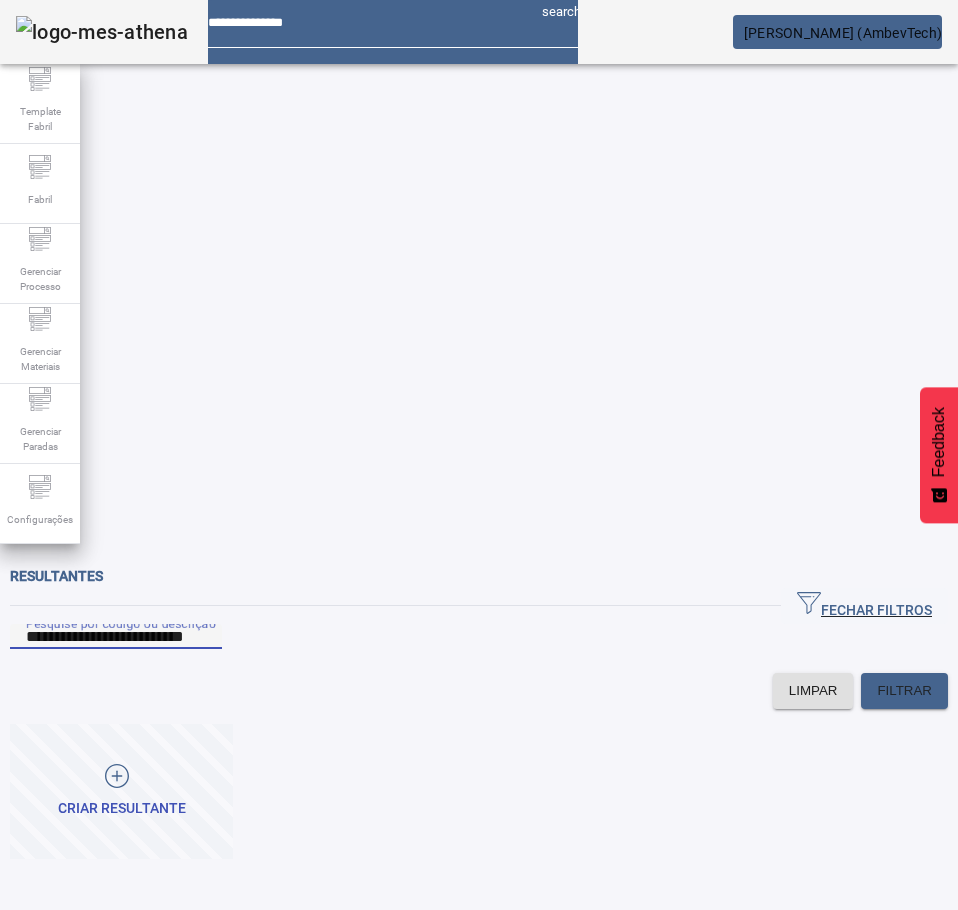 paste 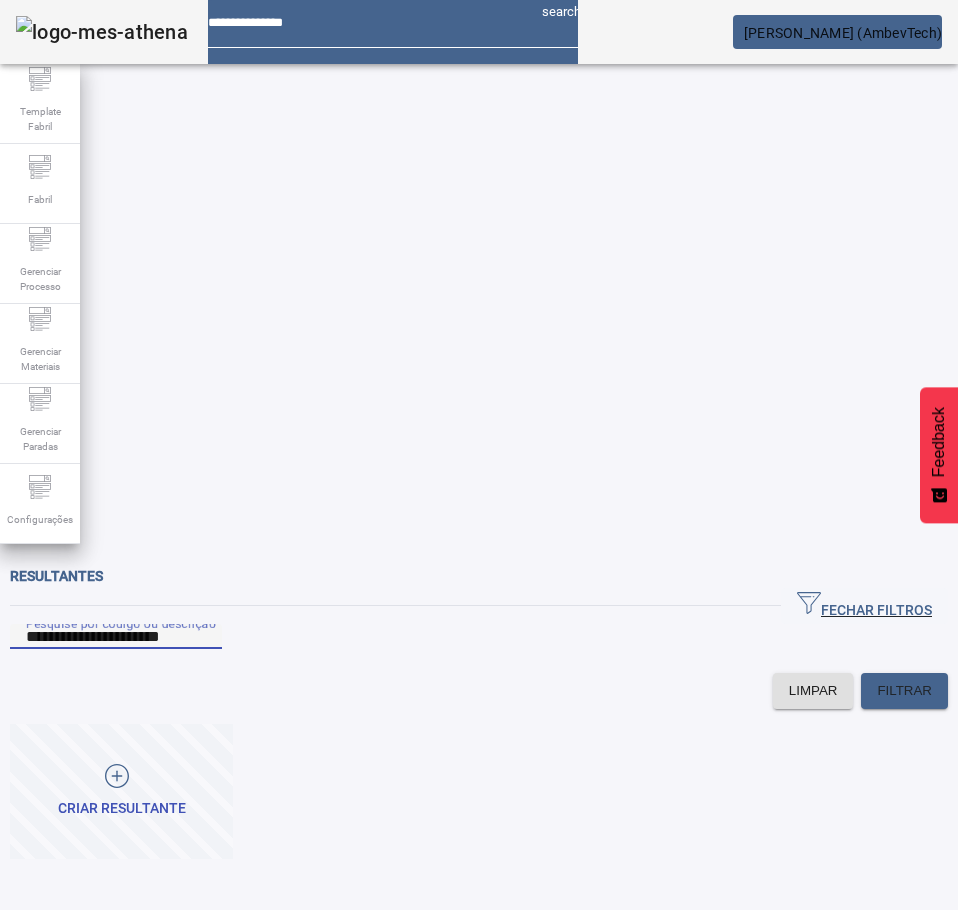 click on "**********" at bounding box center (116, 637) 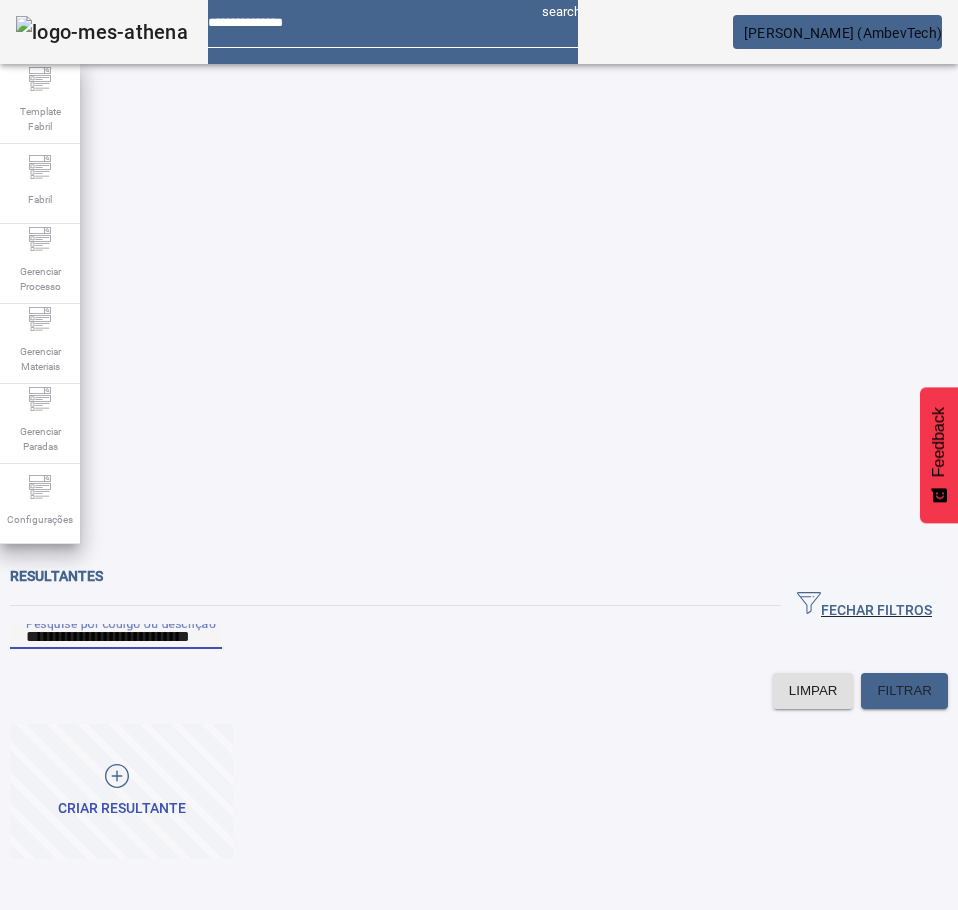 click on "**********" at bounding box center [116, 637] 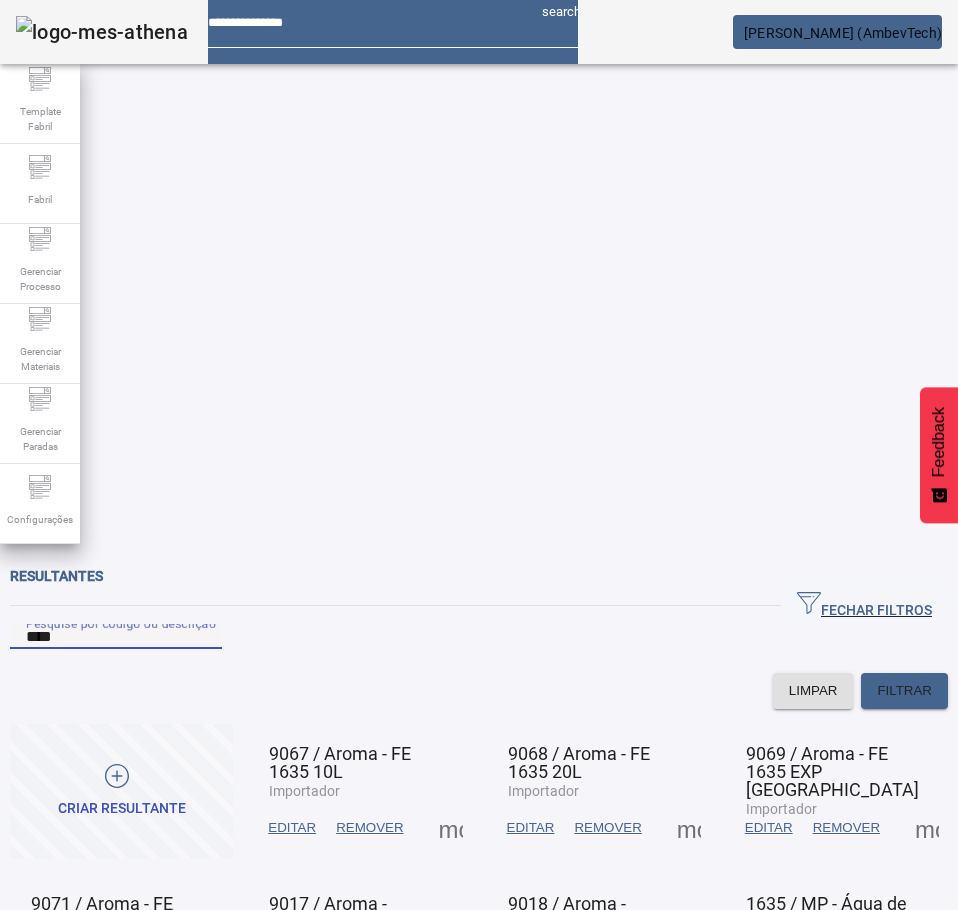 click on "2" 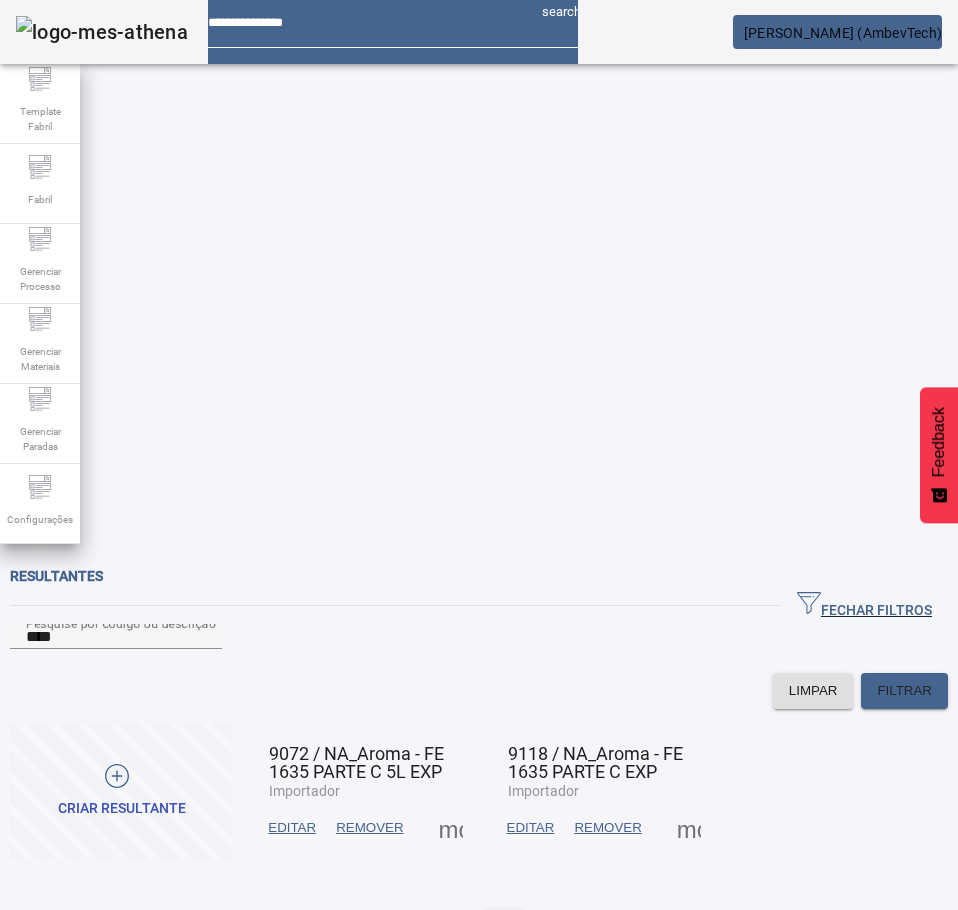 click on "1" 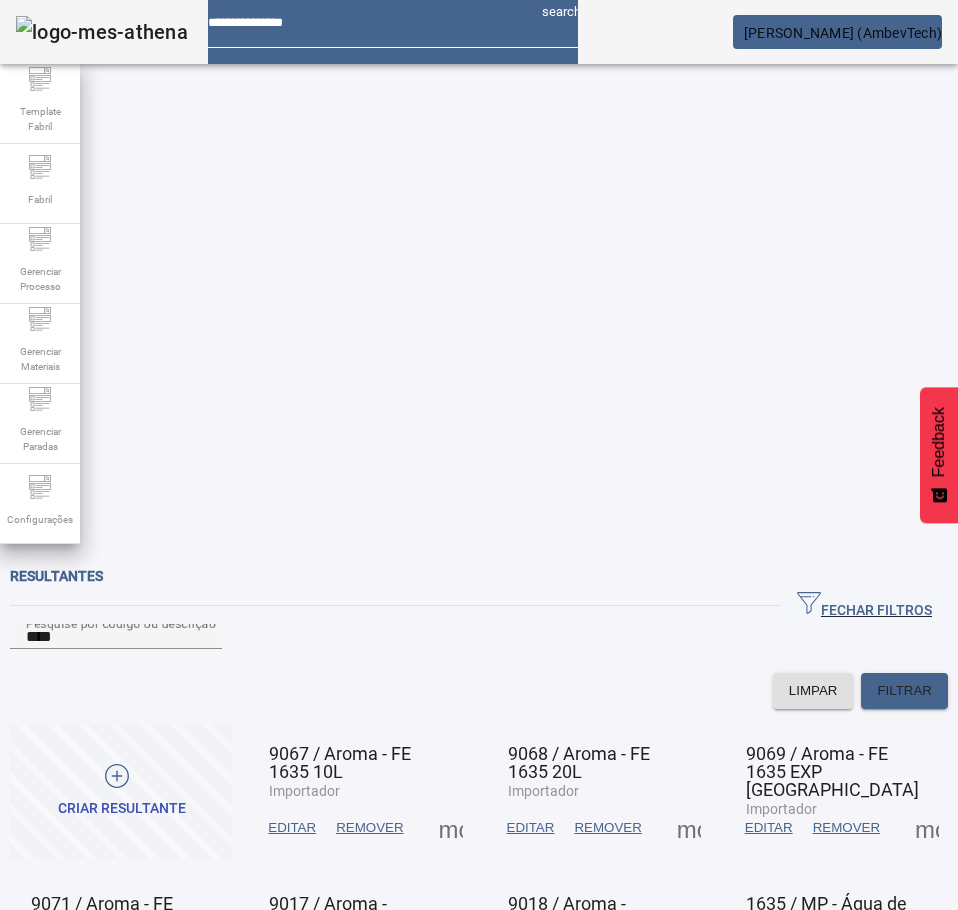click on "EDITAR" at bounding box center [292, 828] 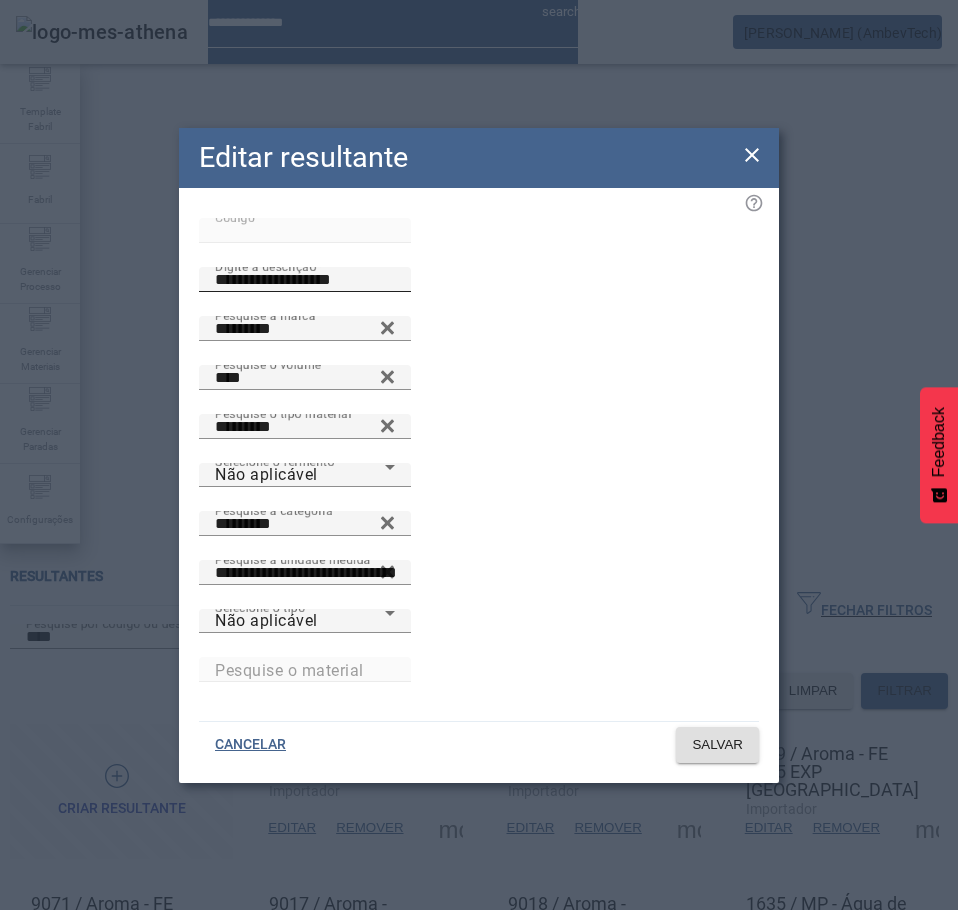 click on "**********" at bounding box center (305, 280) 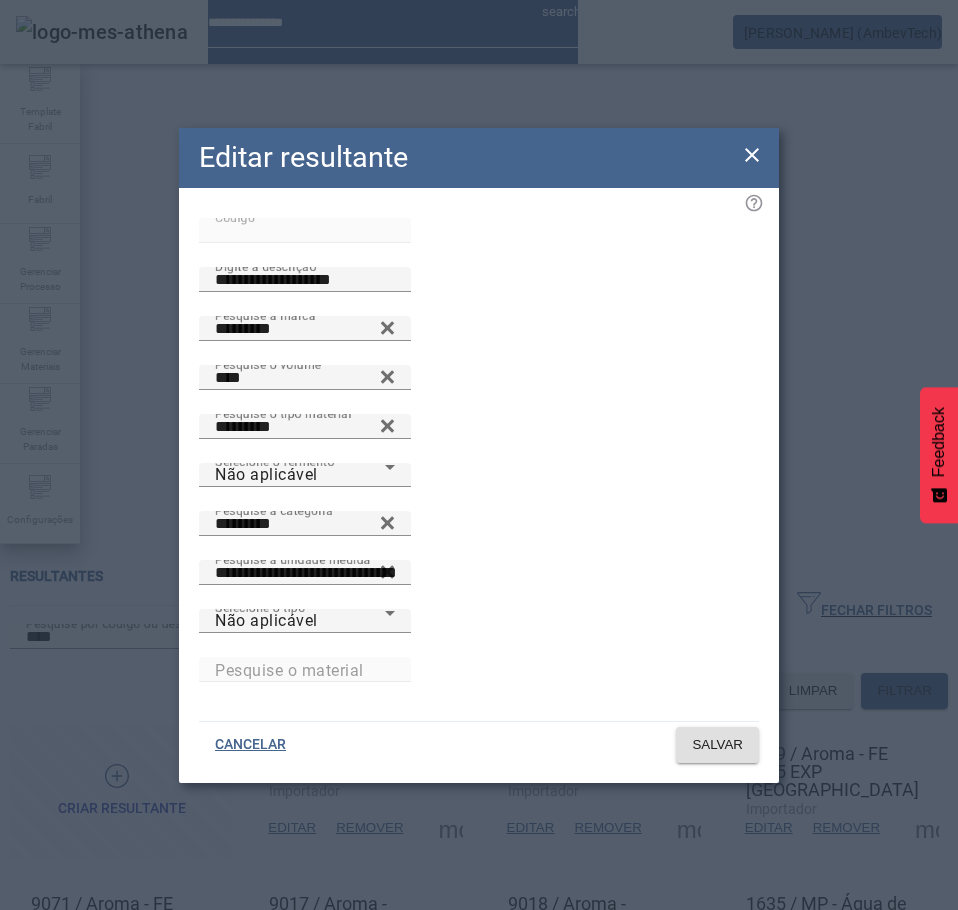 click 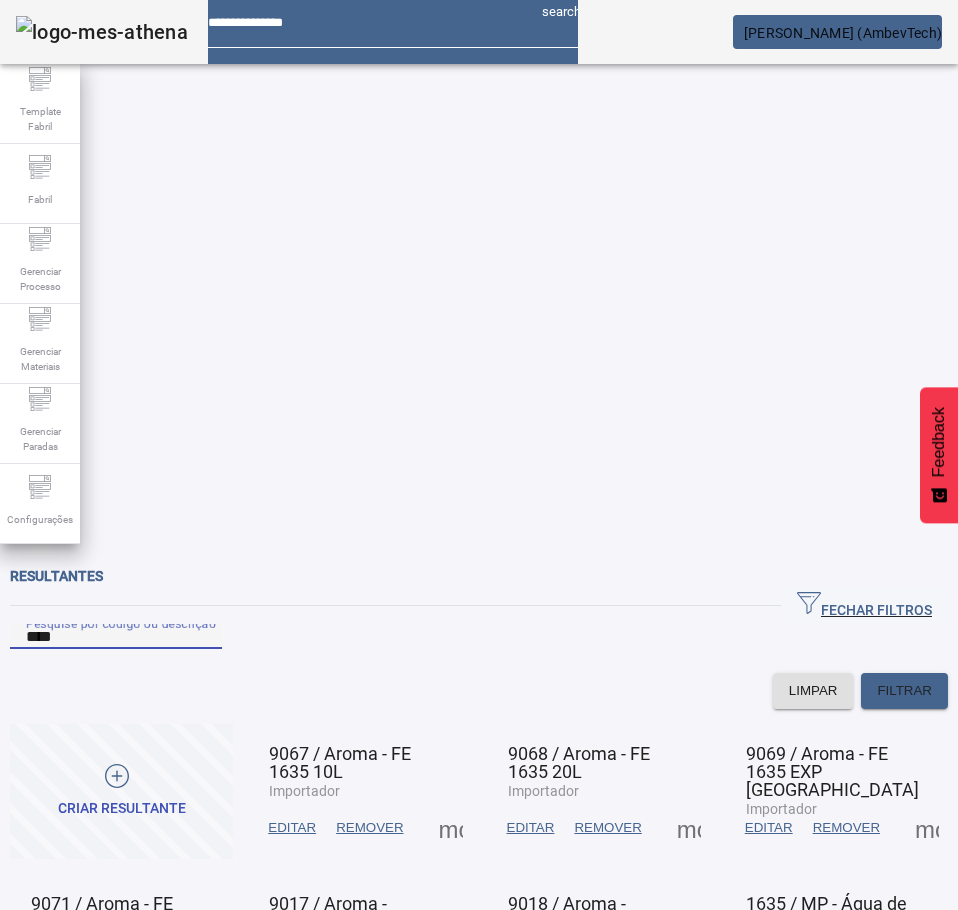 click on "****" at bounding box center (116, 637) 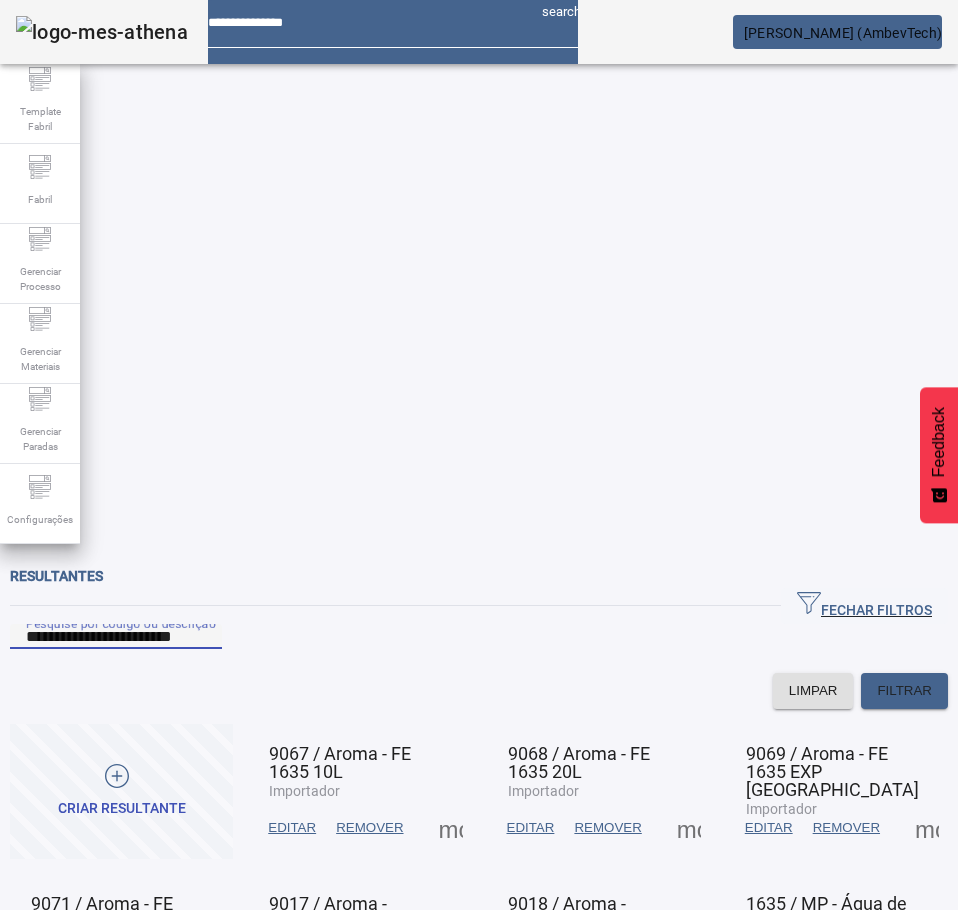 type on "**********" 